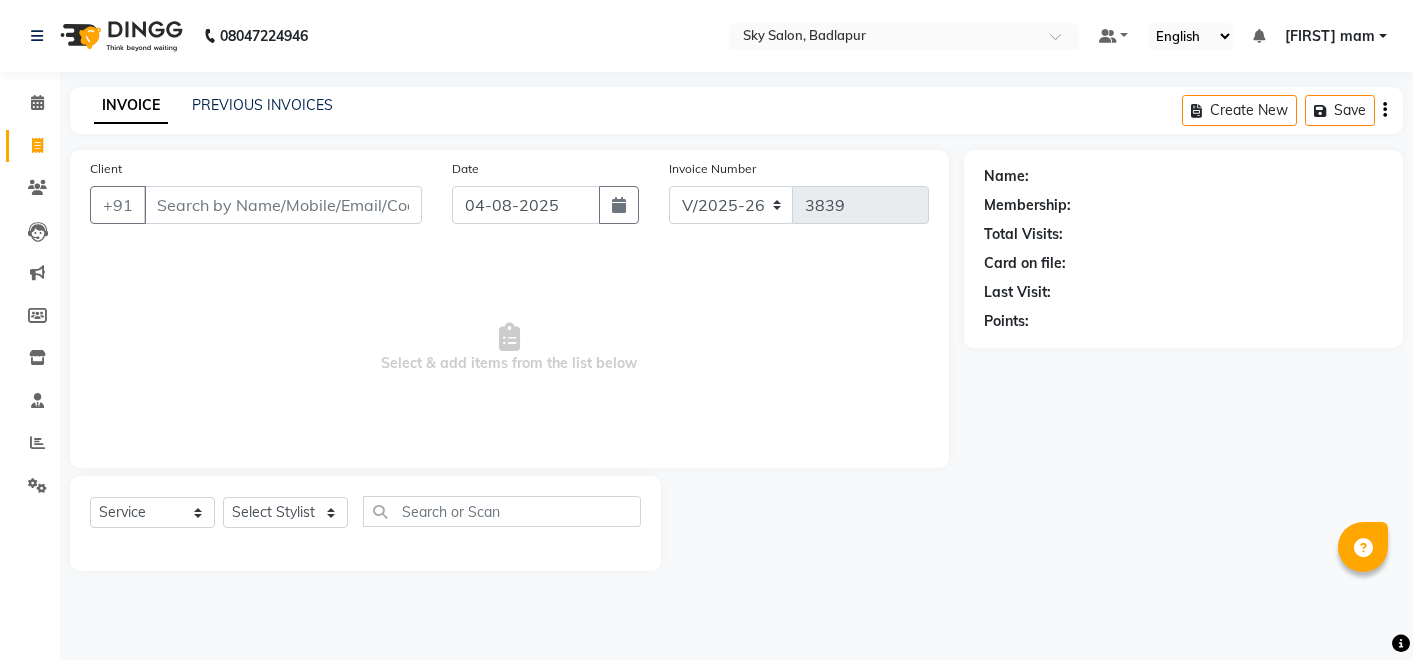 select on "6927" 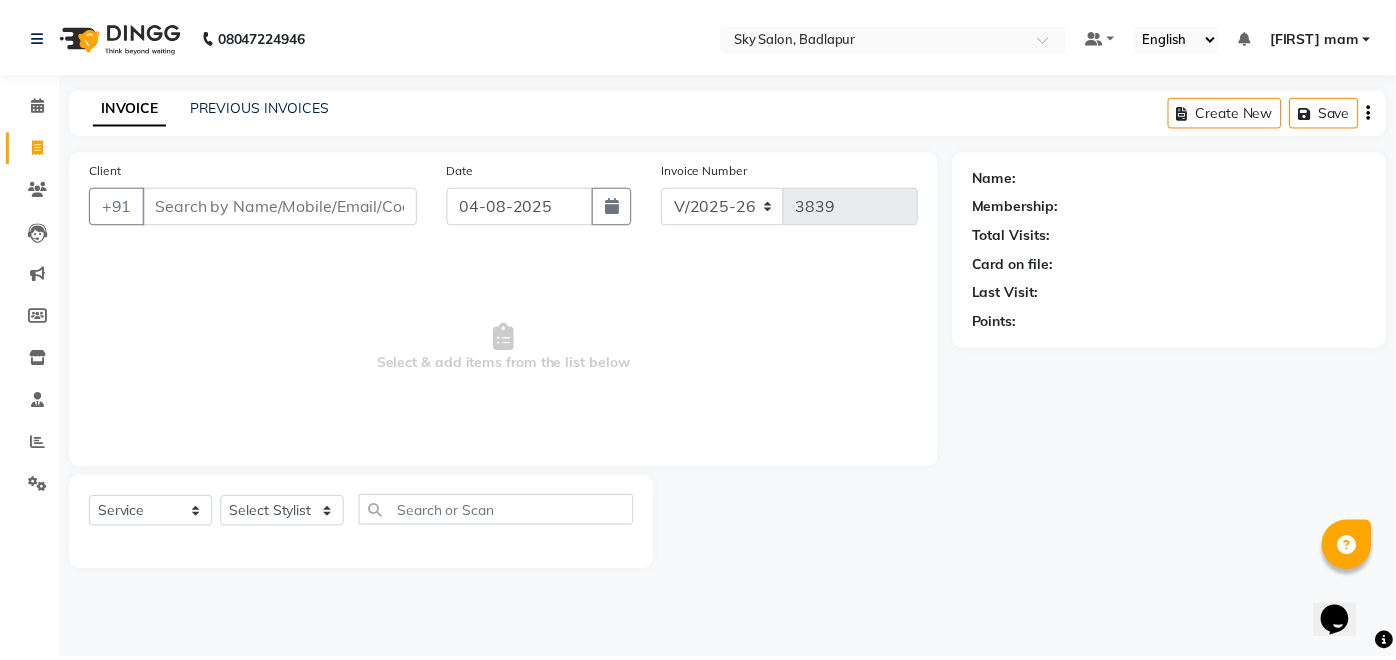 scroll, scrollTop: 0, scrollLeft: 0, axis: both 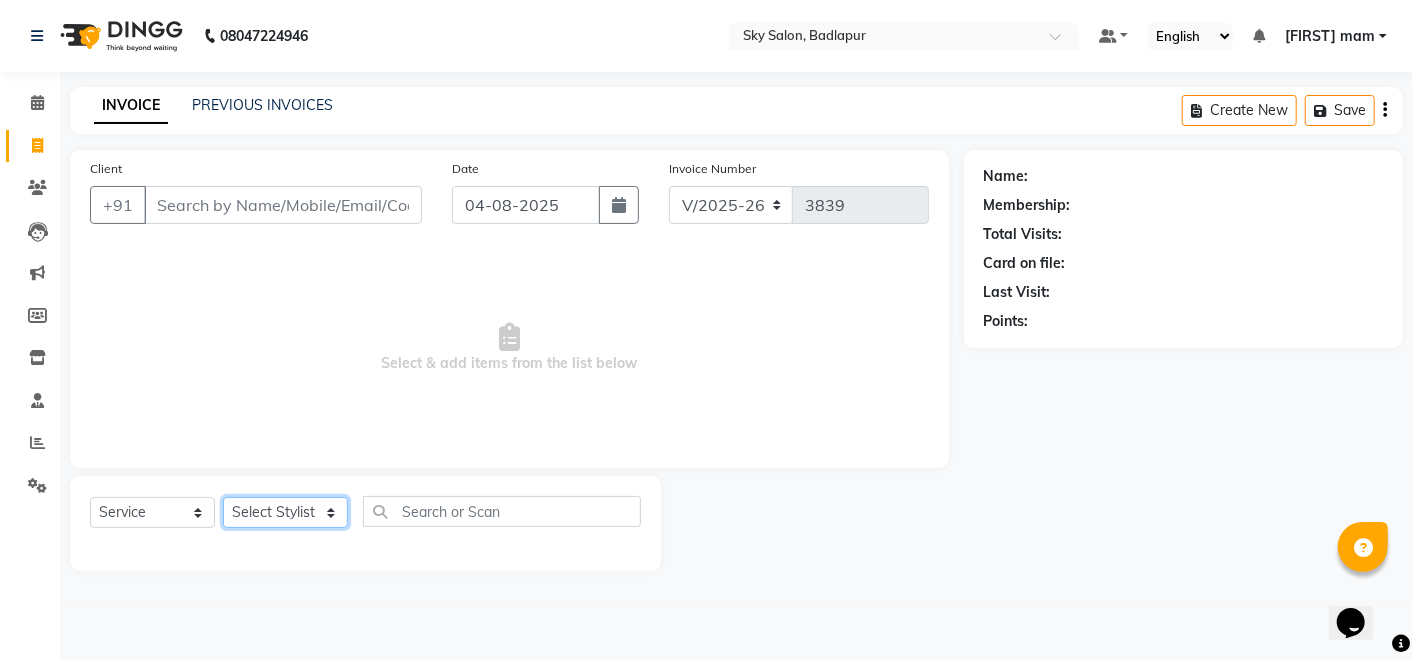 click on "Select Stylist Afreen sayyed Amir Bharti Raipure Chandan Shamnani Dilshad  Dipali Rathod Divya mam  Firoz GOURAV Jakir sir javed muskan pooja  Rihan  Sabir sir SACHIN Sahil Sam sir Sandhya jaiswal semi Shamim Ahmad" 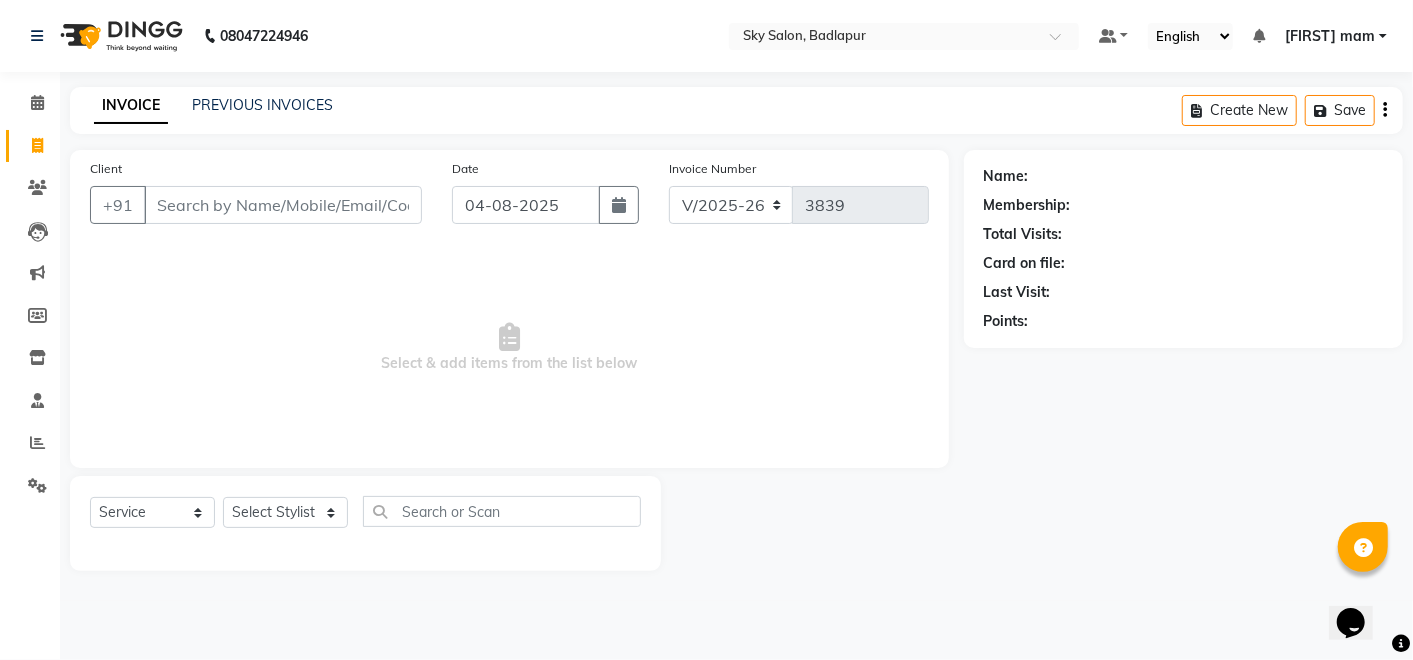 click on "08047224946 Select Location × Sky Salon, Badlapur Default Panel My Panel English ENGLISH Español العربية मराठी हिंदी ગુજરાતી தமிழ் 中文 Notifications nothing to show [FIRST] mam  Manage Profile Change Password Sign out  Version:3.15.11  ☀ SKY SALON, Badlapur  Calendar  Invoice  Clients  Leads   Marketing  Members  Inventory  Staff  Reports  Settings Completed InProgress Upcoming Dropped Tentative Check-In Confirm Bookings Generate Report Segments Page Builder INVOICE PREVIOUS INVOICES Create New   Save  Client +91 Date 04-08-2025 Invoice Number V/2025 V/2025-26 3839  Select & add items from the list below  Select  Service  Product  Membership  Package Voucher Prepaid Gift Card  Select Stylist [FIRST] [LAST] [FIRST] [FIRST] [LAST] [FIRST]  [FIRST] [LAST] [FIRST] mam  [FIRST] GOURAV [FIRST] sir [FIRST] [FIRST] [FIRST]  [FIRST] [LAST] [FIRST] [FIRST] [FIRST] sir SACHIN [FIRST] [FIRST] sir [FIRST] [LAST] [FIRST] [FIRST] [FIRST] [LAST]  Card on file: Last Visit:" at bounding box center (706, 330) 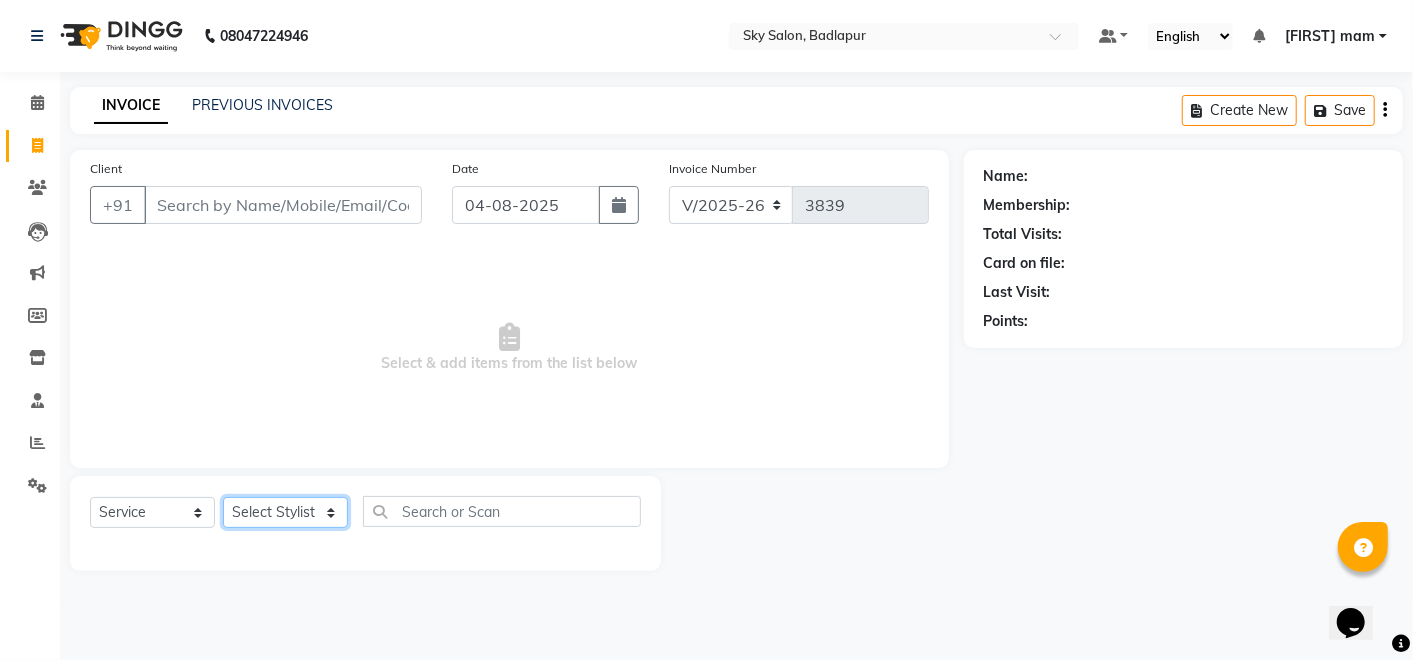 click on "Select Stylist Afreen sayyed Amir Bharti Raipure Chandan Shamnani Dilshad  Dipali Rathod Divya mam  Firoz GOURAV Jakir sir javed muskan pooja  Rihan  Sabir sir SACHIN Sahil Sam sir Sandhya jaiswal semi Shamim Ahmad" 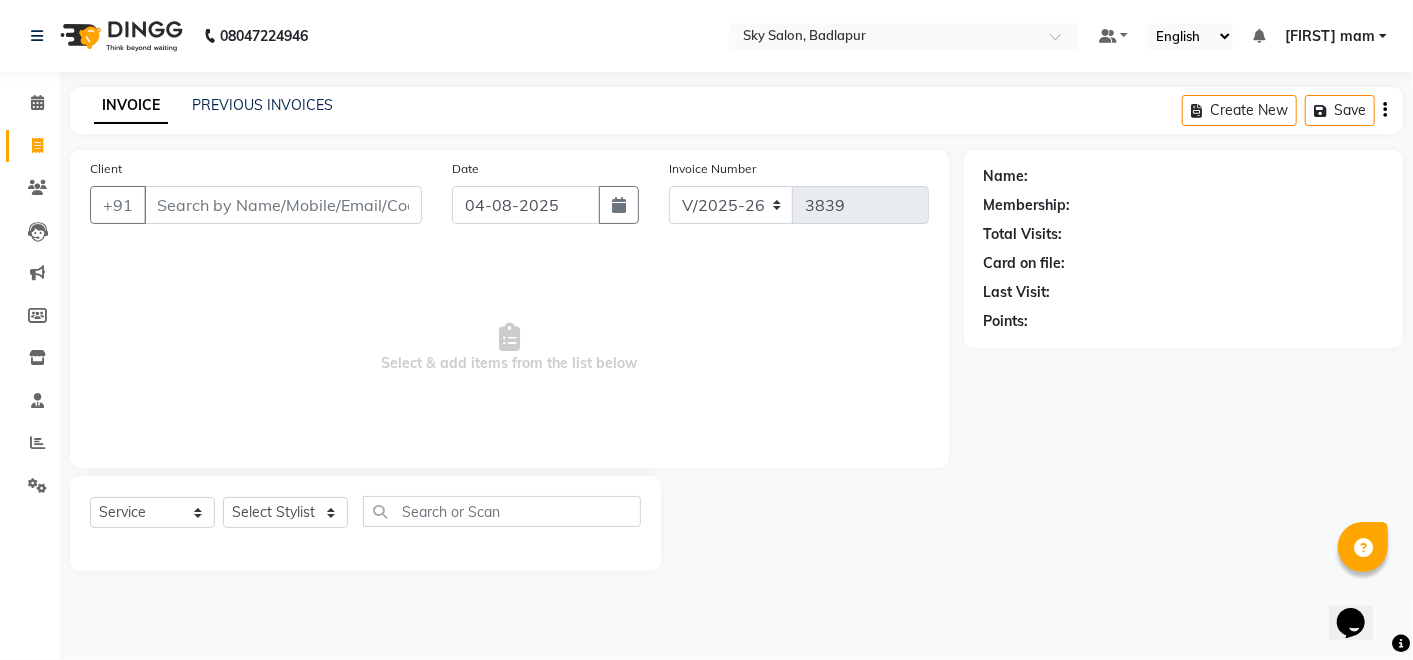 click on "INVOICE PREVIOUS INVOICES Create New   Save  Client +91 Date 04-08-2025 Invoice Number V/2025 V/2025-26 3839  Select & add items from the list below  Select  Service  Product  Membership  Package Voucher Prepaid Gift Card  Select Stylist [FIRST] [LAST] [FIRST] [FIRST] [LAST] [FIRST]  [FIRST] [LAST] [FIRST] mam  [FIRST] GOURAV [FIRST] sir [FIRST] [FIRST] [FIRST]  [FIRST] [LAST] [FIRST] [FIRST] [FIRST] sir SACHIN [FIRST] [FIRST] sir [FIRST] [LAST] [FIRST] [FIRST] [FIRST] [LAST]  Points:" 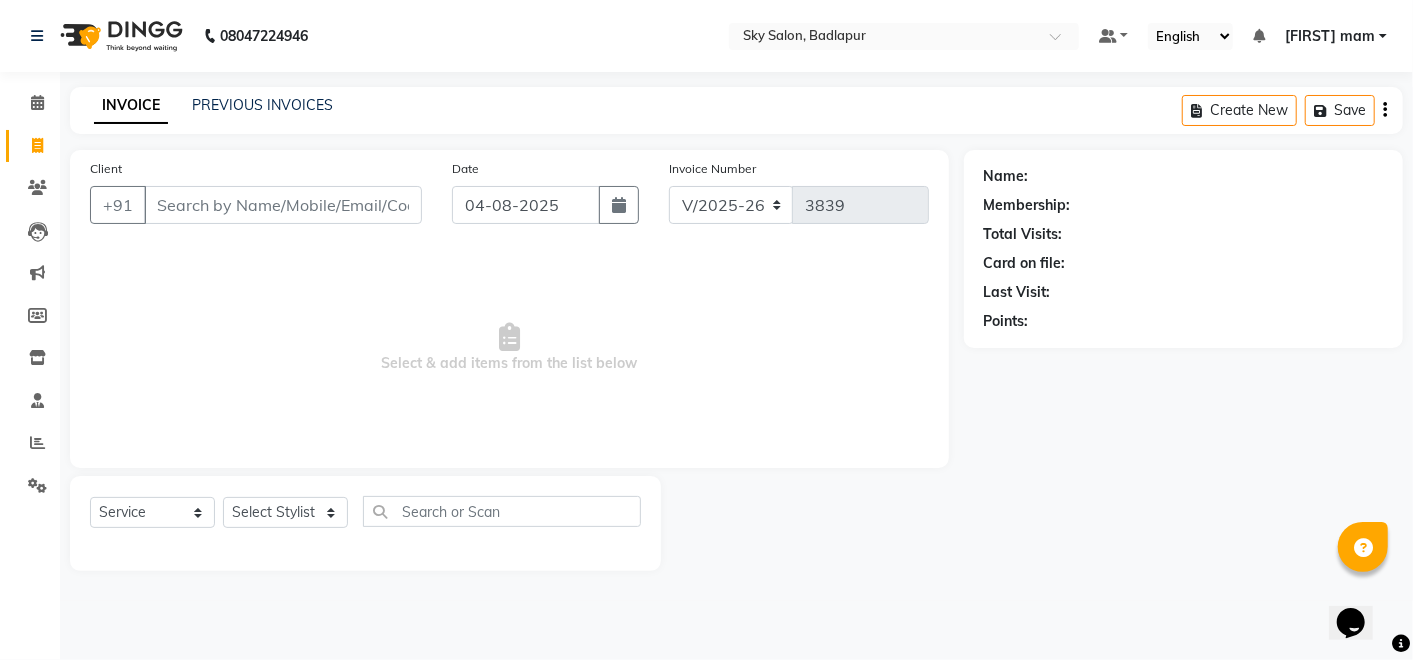 drag, startPoint x: 295, startPoint y: 588, endPoint x: 706, endPoint y: 317, distance: 492.30276 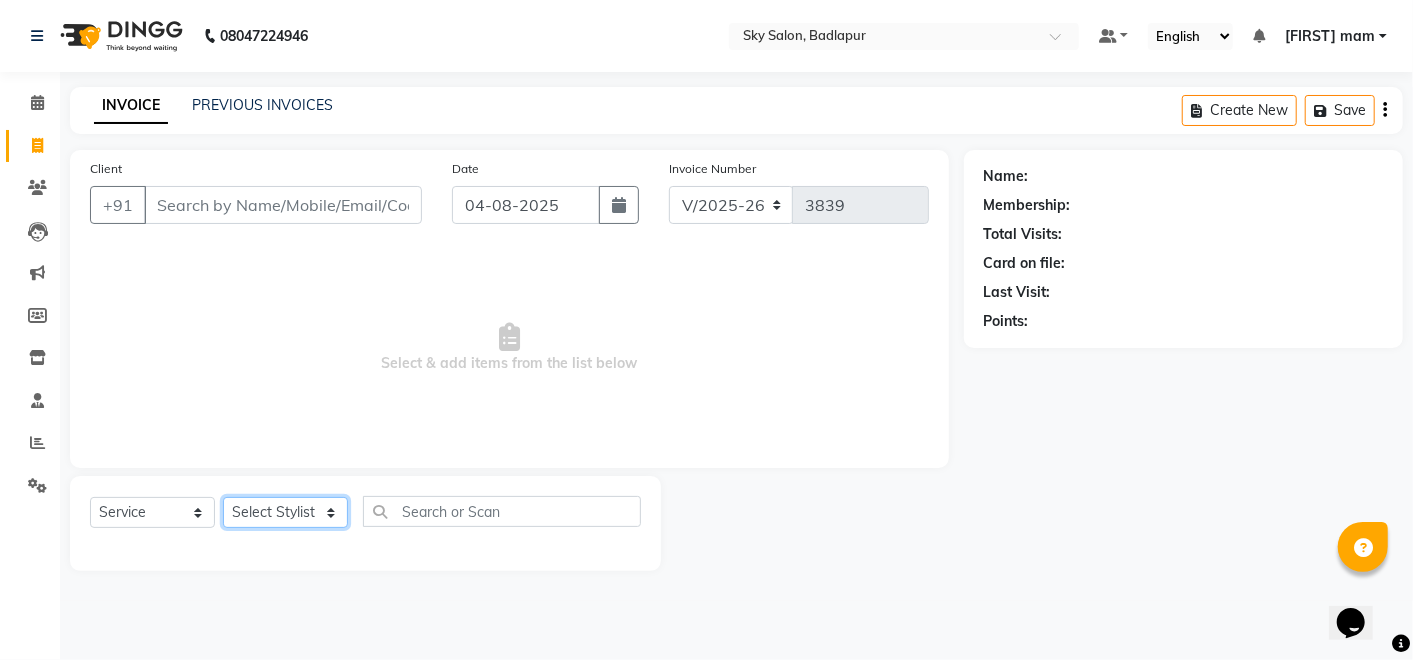 click on "Select Stylist Afreen sayyed Amir Bharti Raipure Chandan Shamnani Dilshad  Dipali Rathod Divya mam  Firoz GOURAV Jakir sir javed muskan pooja  Rihan  Sabir sir SACHIN Sahil Sam sir Sandhya jaiswal semi Shamim Ahmad" 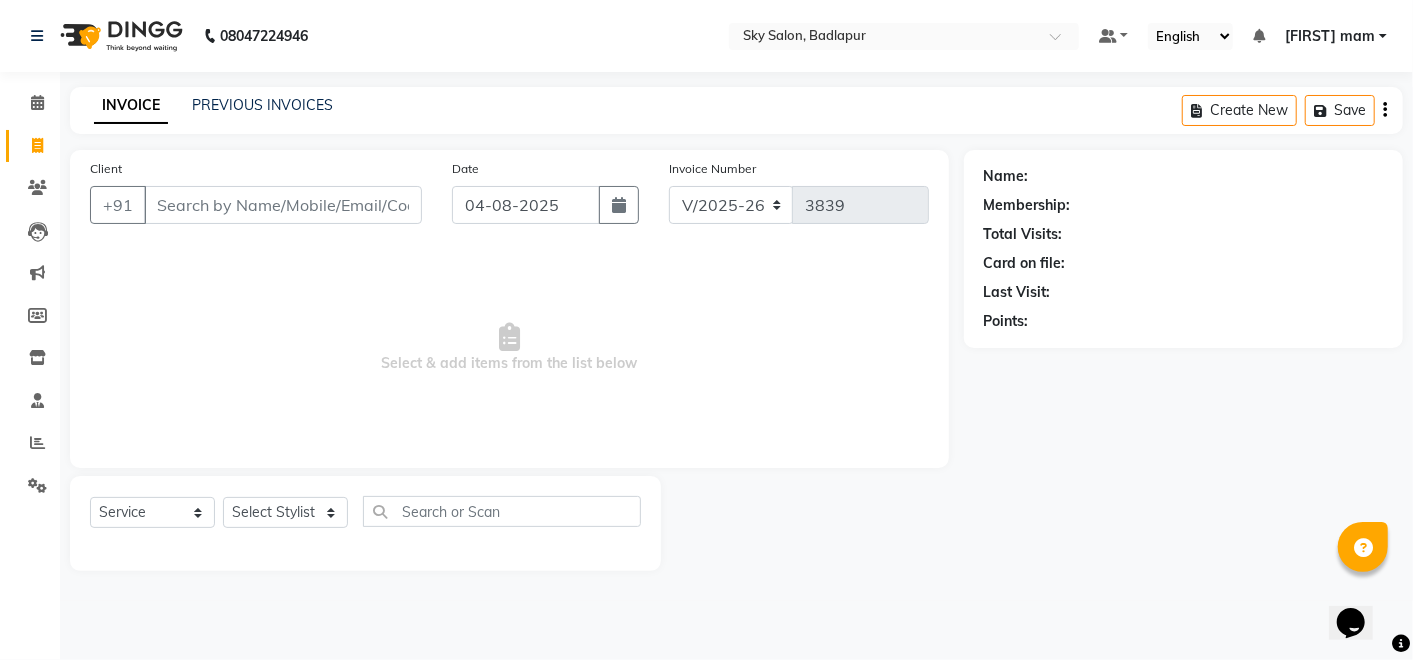 click on "Name: Membership: Total Visits: Card on file: Last Visit:  Points:" 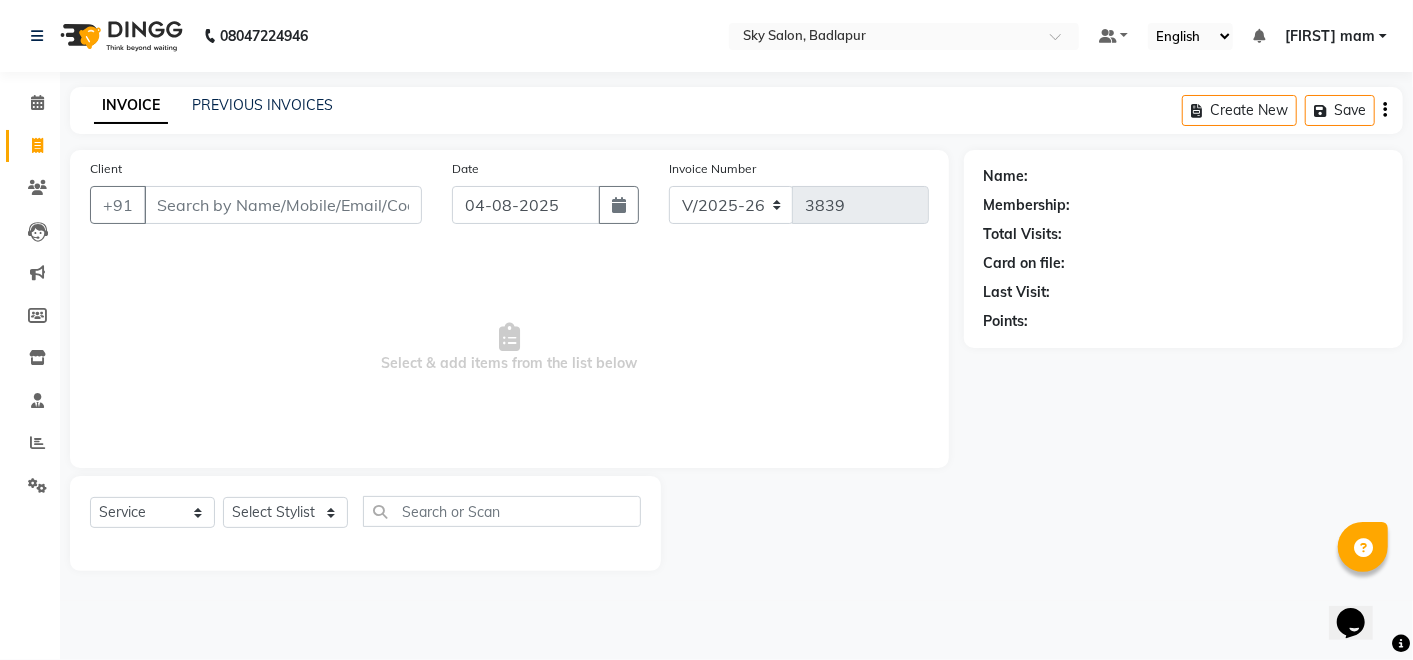 click on "Select & add items from the list below" at bounding box center [509, 348] 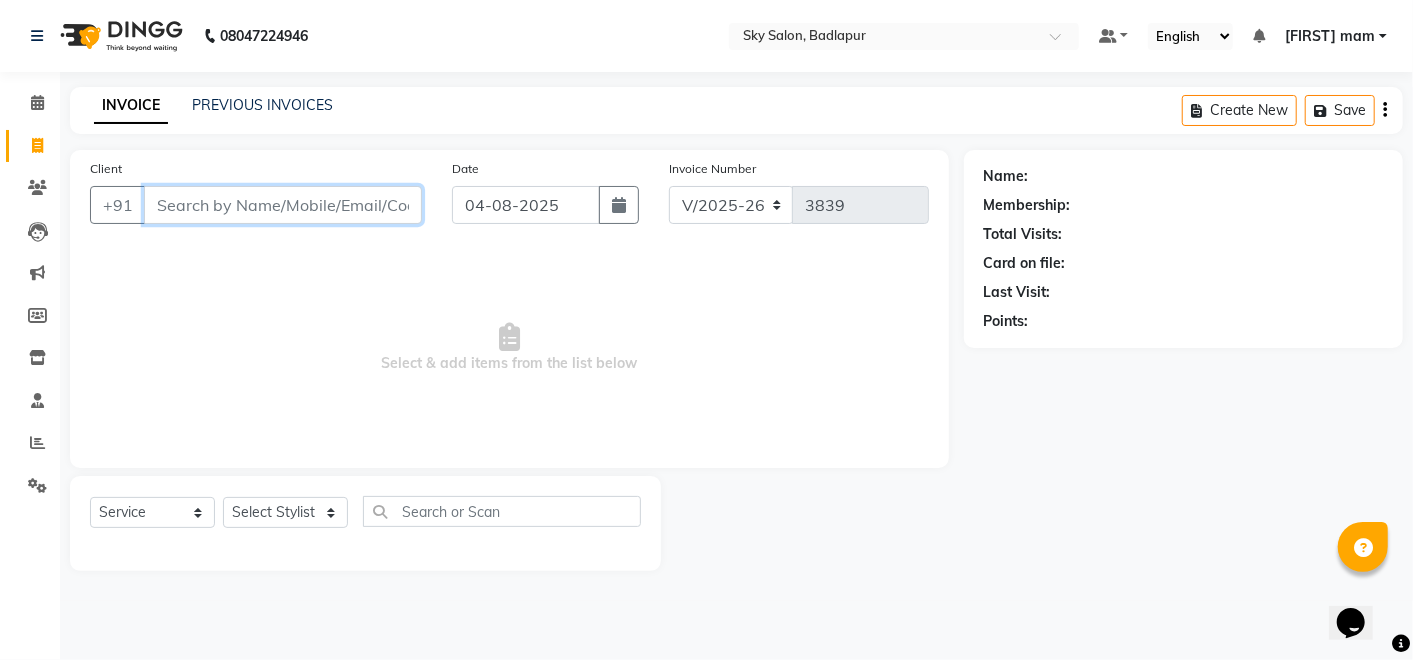click on "Client" at bounding box center [283, 205] 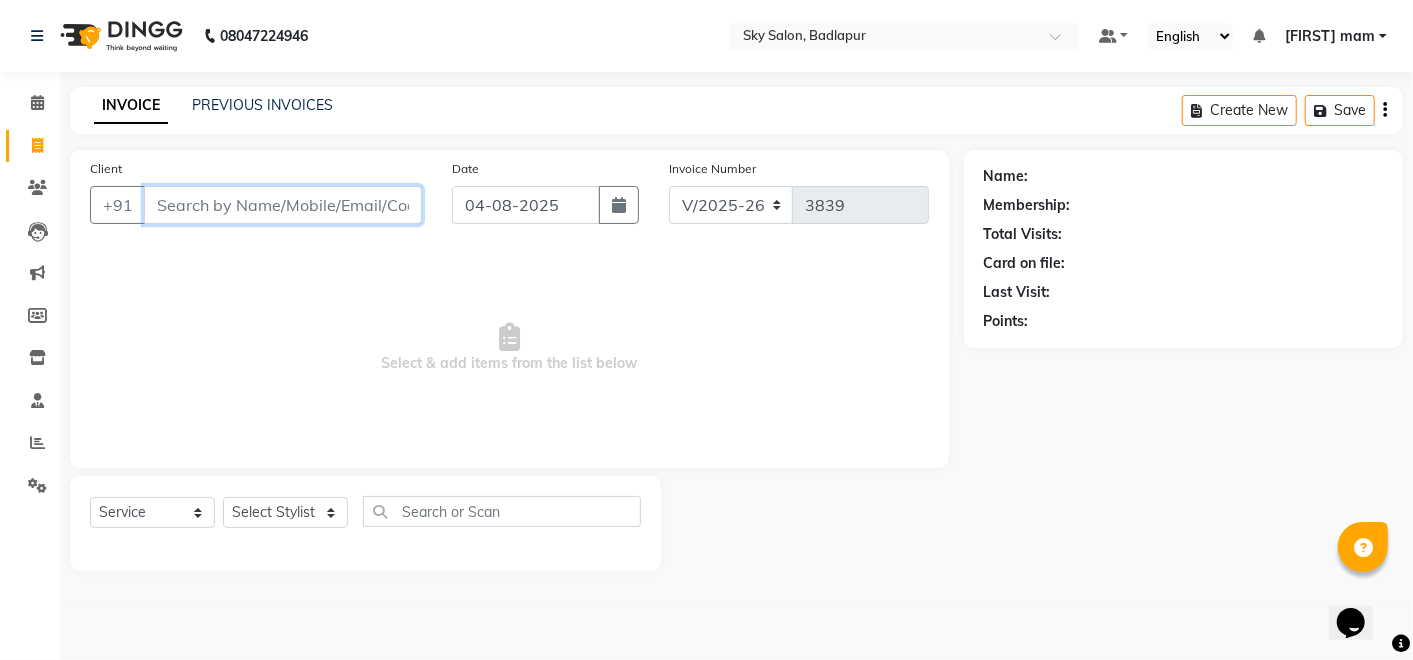 click on "Client" at bounding box center [283, 205] 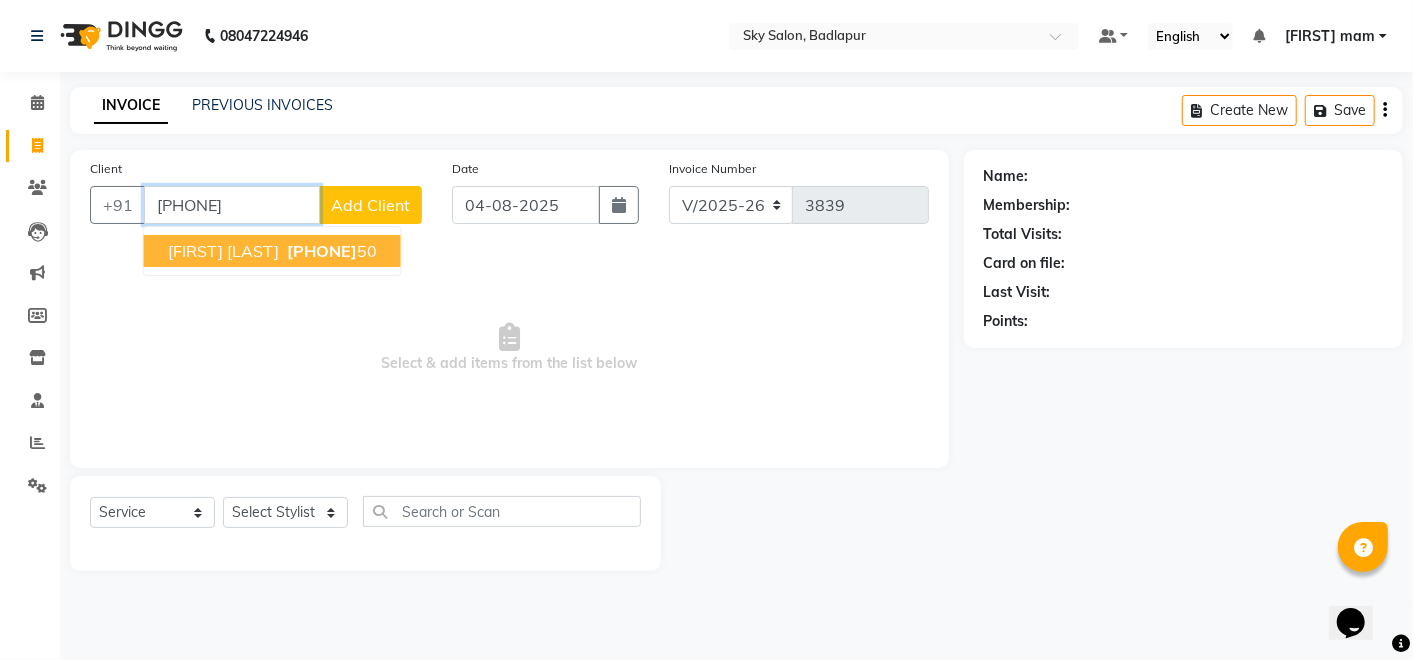 click on "[FIRST] [LAST]" at bounding box center (223, 251) 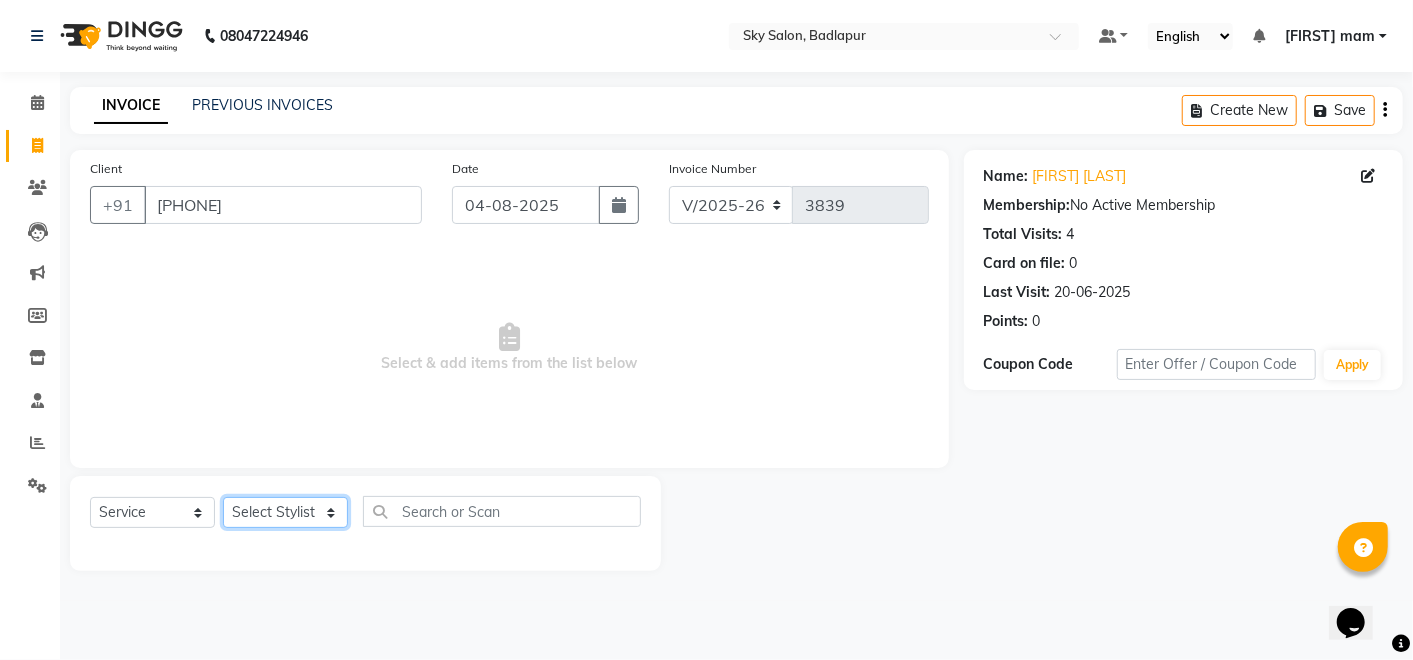 click on "Select Stylist Afreen sayyed Amir Bharti Raipure Chandan Shamnani Dilshad  Dipali Rathod Divya mam  Firoz GOURAV Jakir sir javed muskan pooja  Rihan  Sabir sir SACHIN Sahil Sam sir Sandhya jaiswal semi Shamim Ahmad" 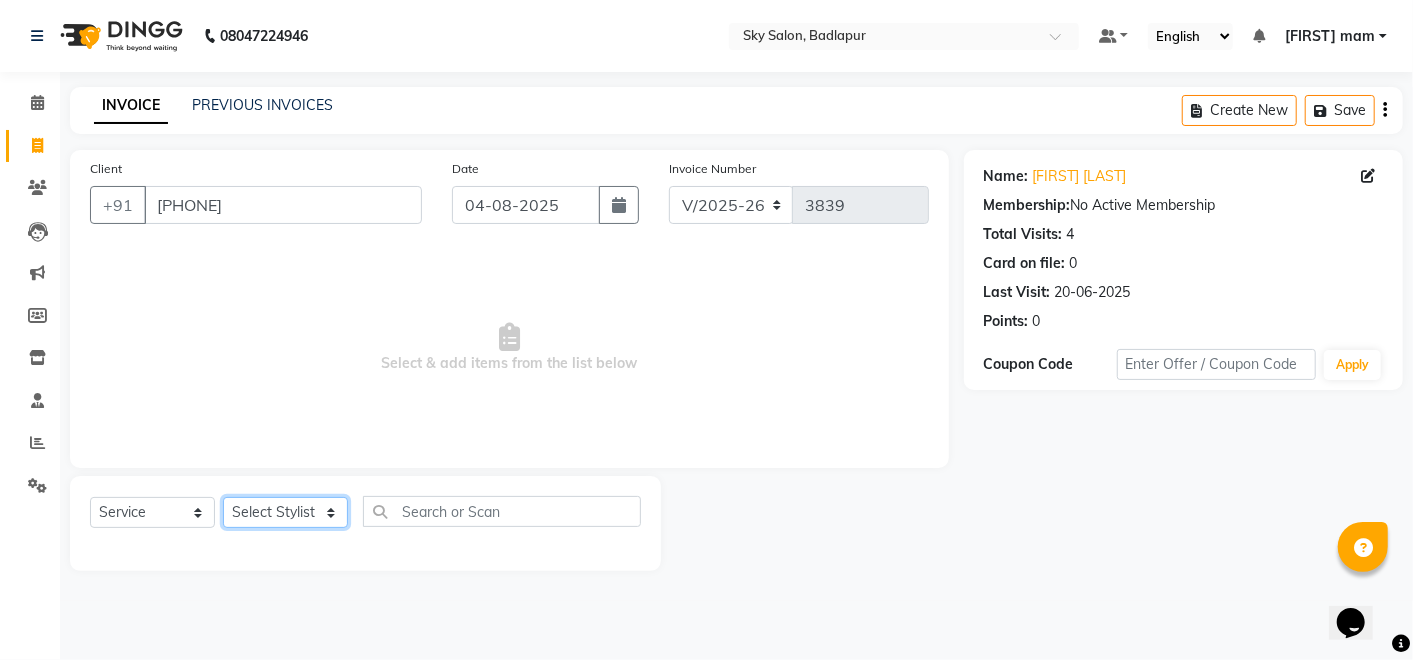 select on "87100" 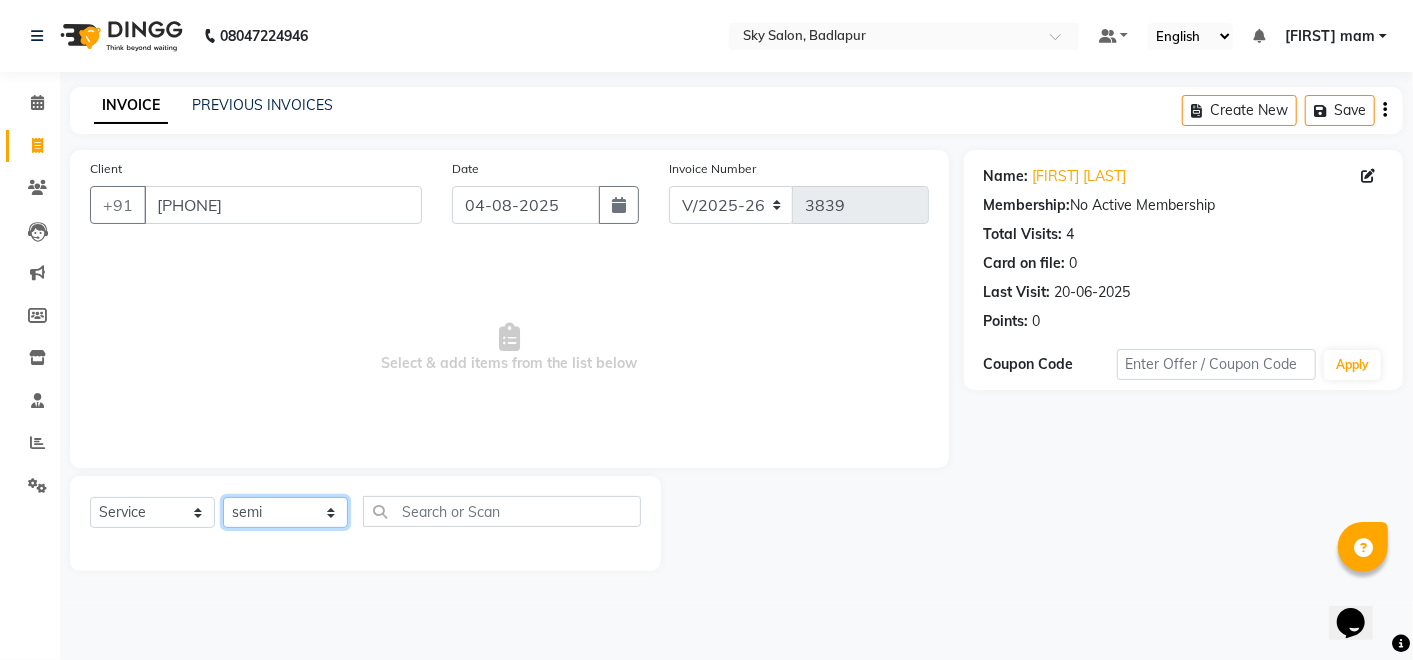 click on "Select Stylist Afreen sayyed Amir Bharti Raipure Chandan Shamnani Dilshad  Dipali Rathod Divya mam  Firoz GOURAV Jakir sir javed muskan pooja  Rihan  Sabir sir SACHIN Sahil Sam sir Sandhya jaiswal semi Shamim Ahmad" 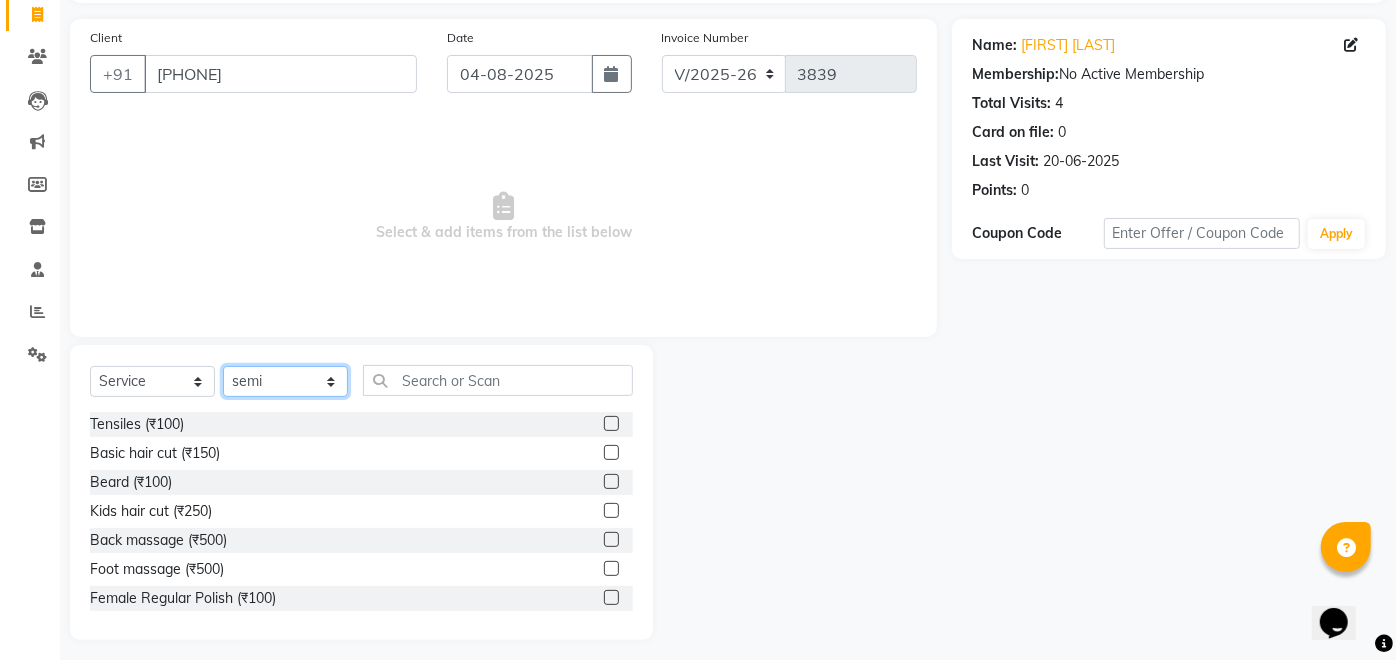 scroll, scrollTop: 134, scrollLeft: 0, axis: vertical 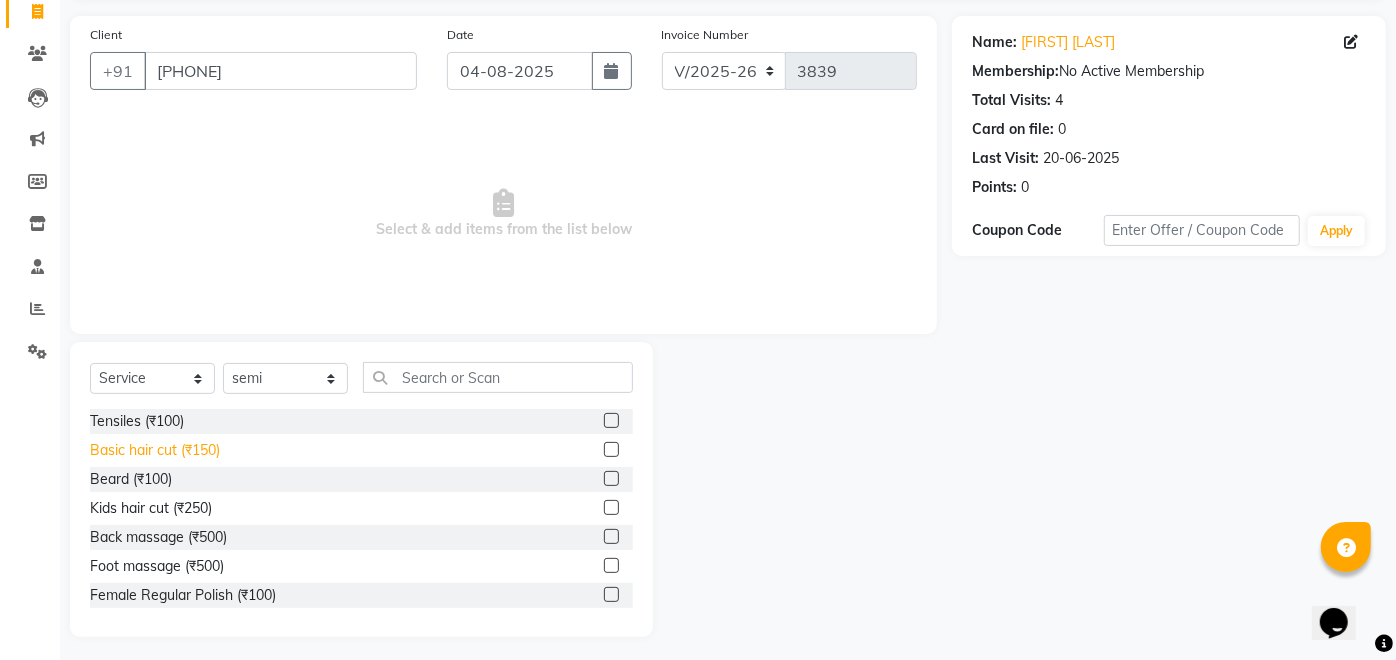 click on "Basic hair cut (₹150)" 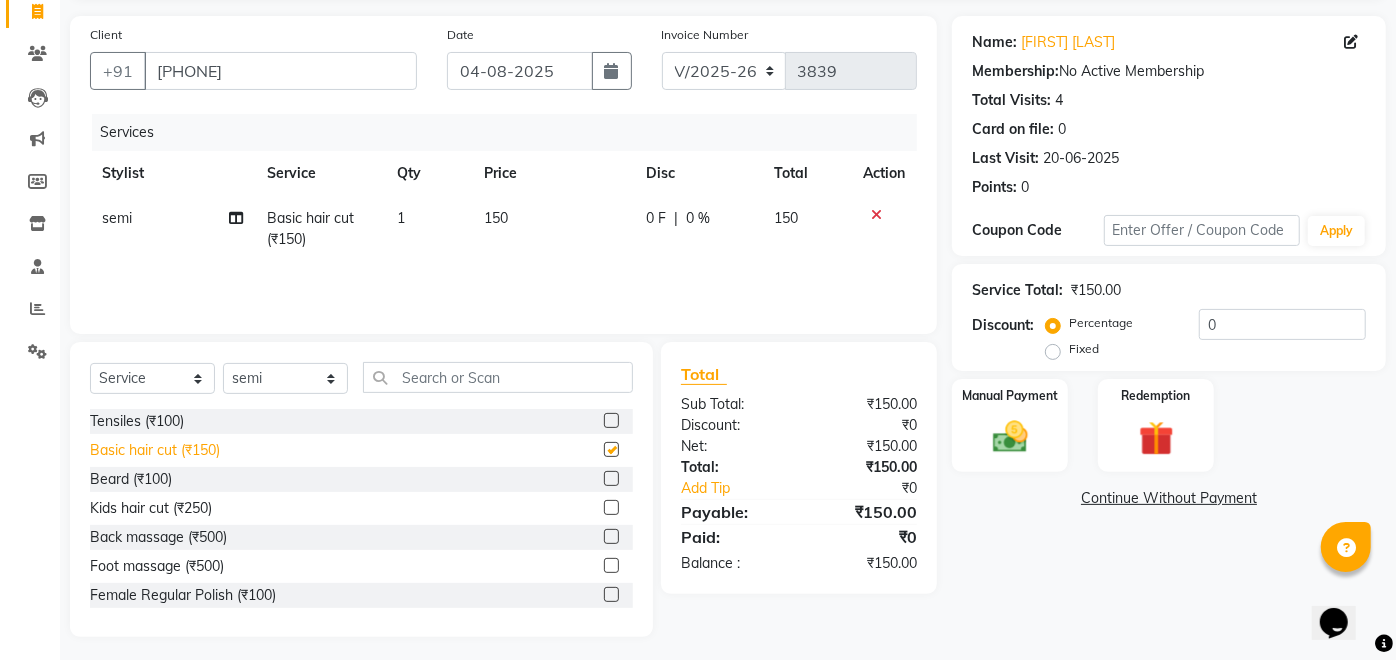 checkbox on "false" 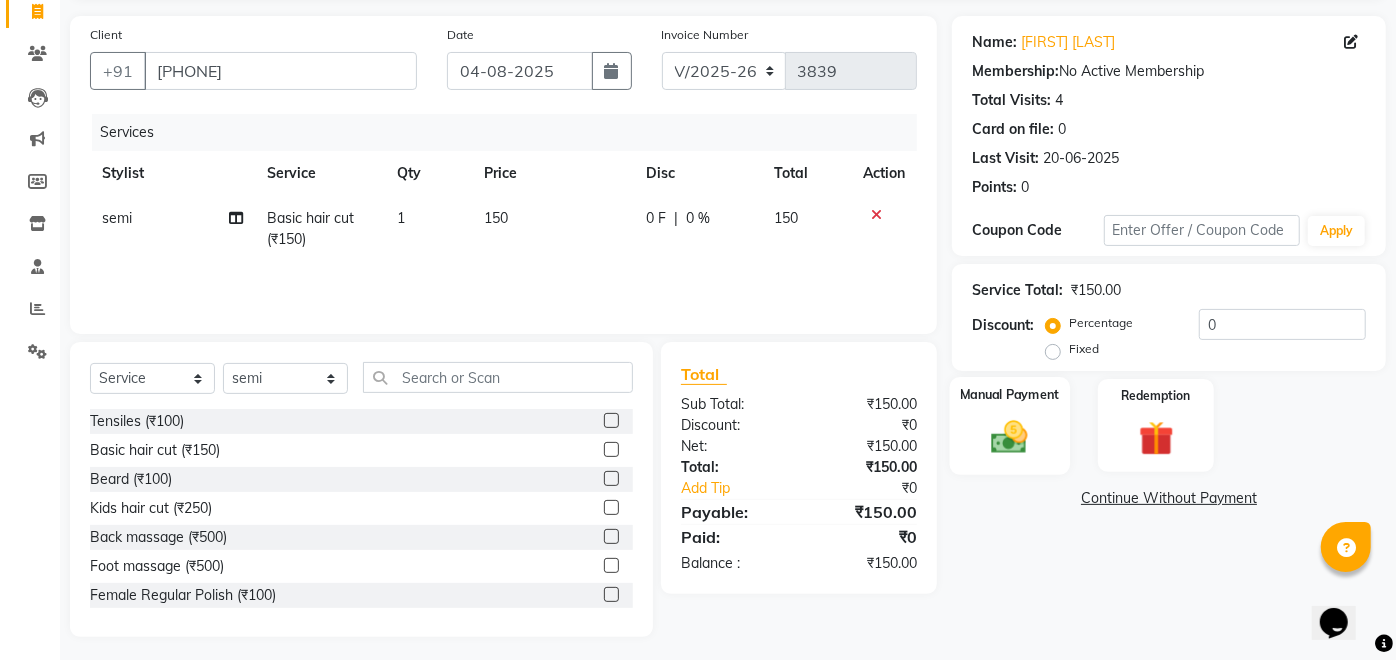 click 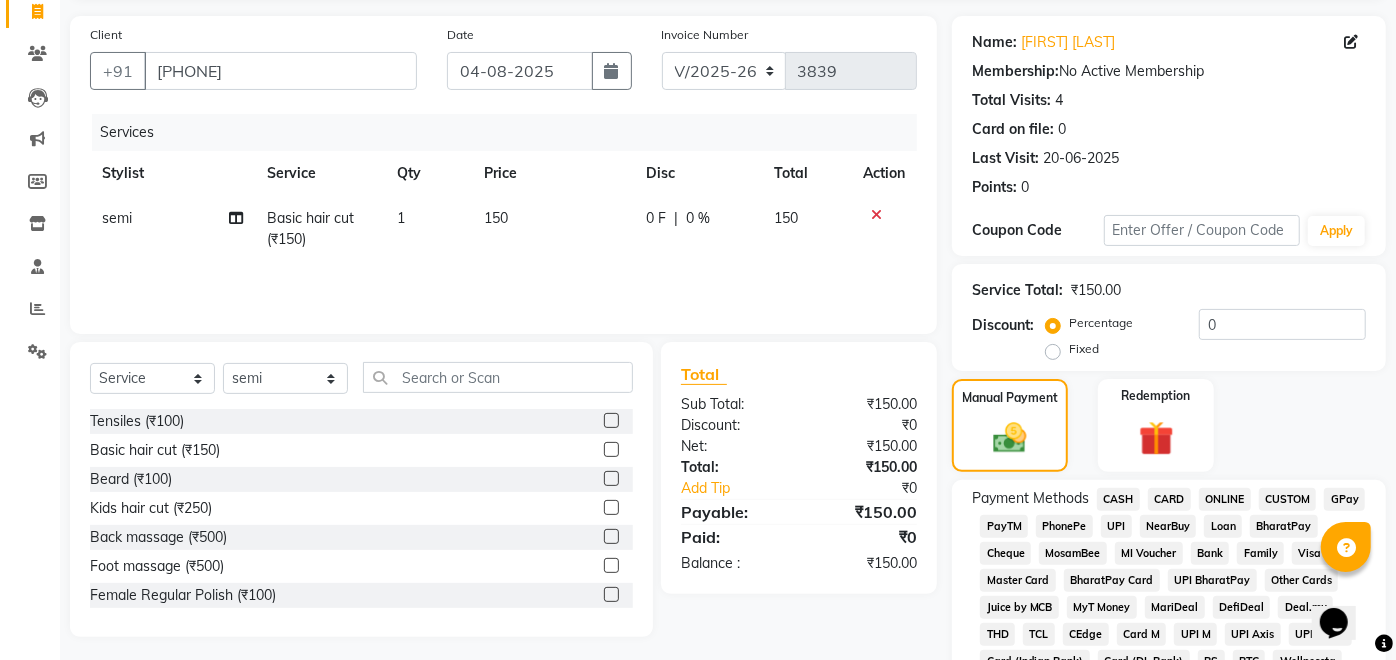 click on "GPay" 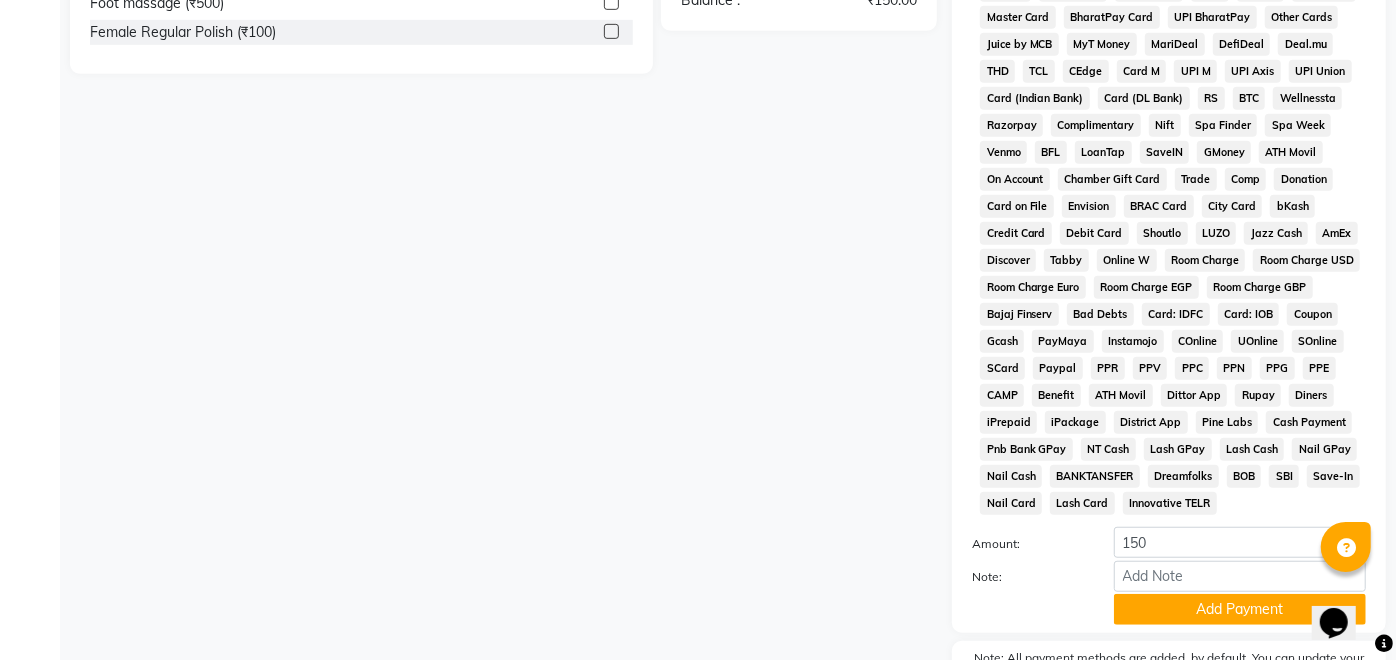 scroll, scrollTop: 821, scrollLeft: 0, axis: vertical 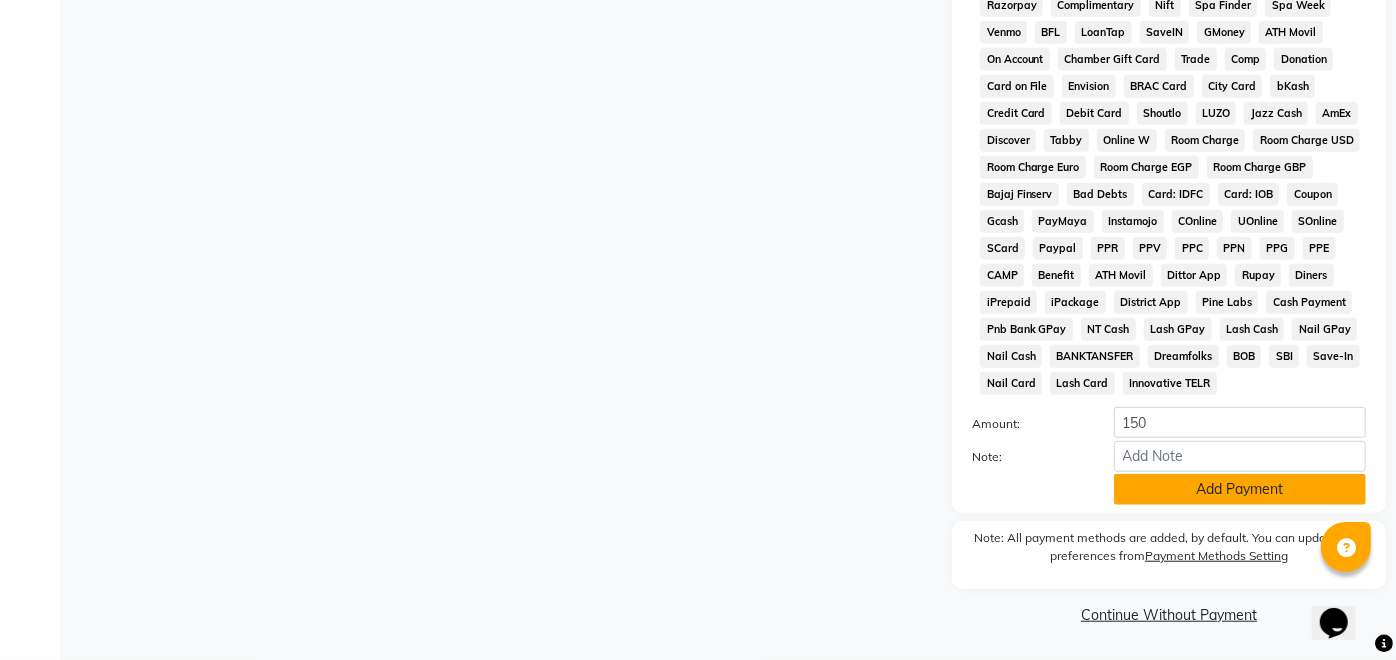 click on "Add Payment" 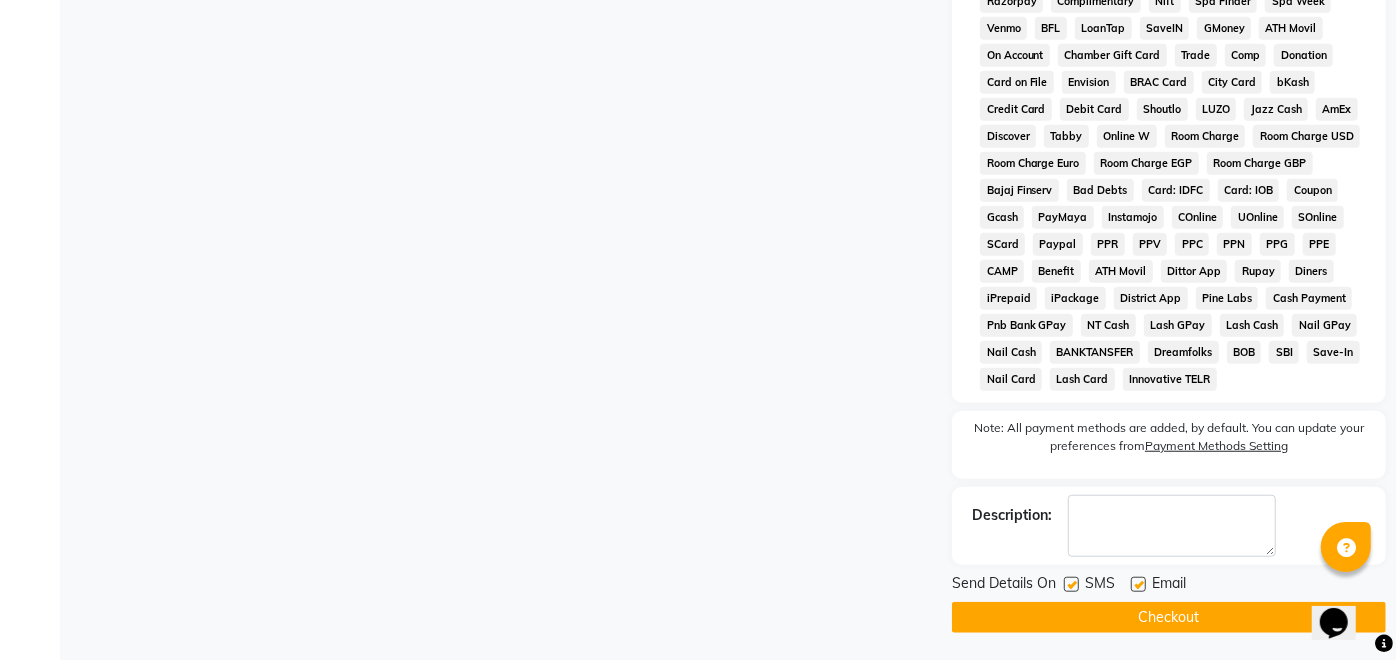 click 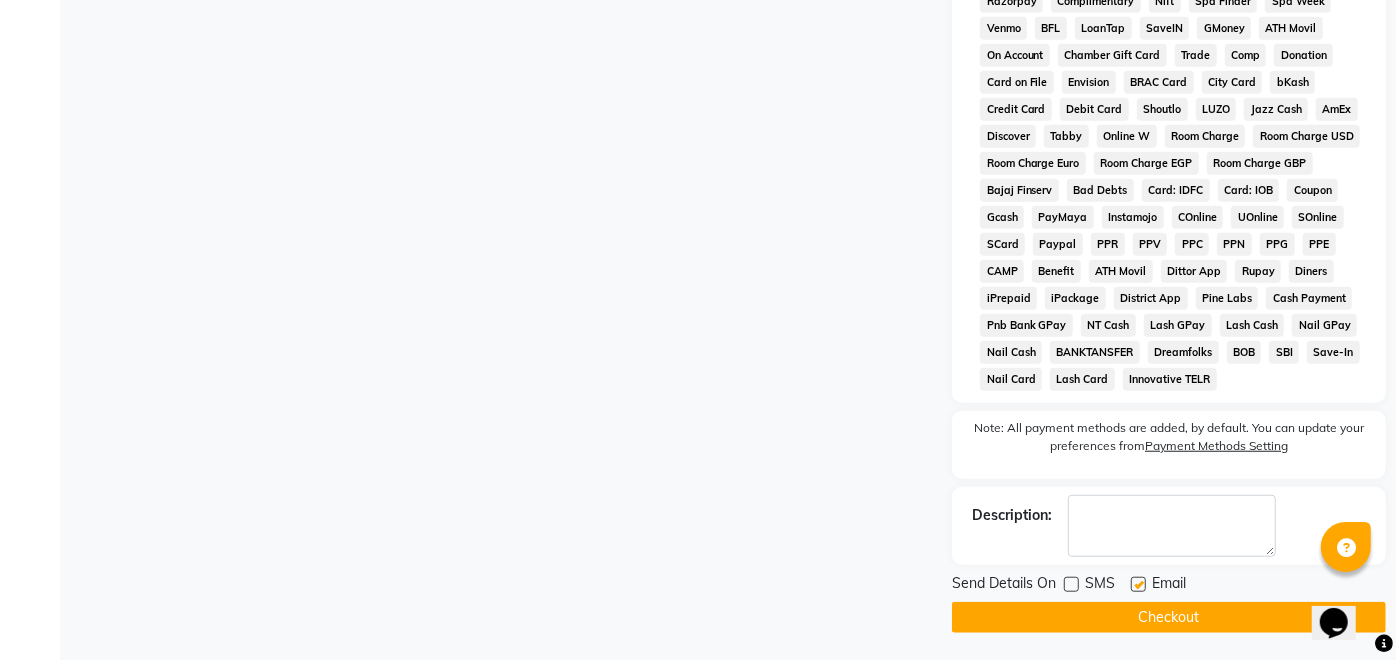 click on "Checkout" 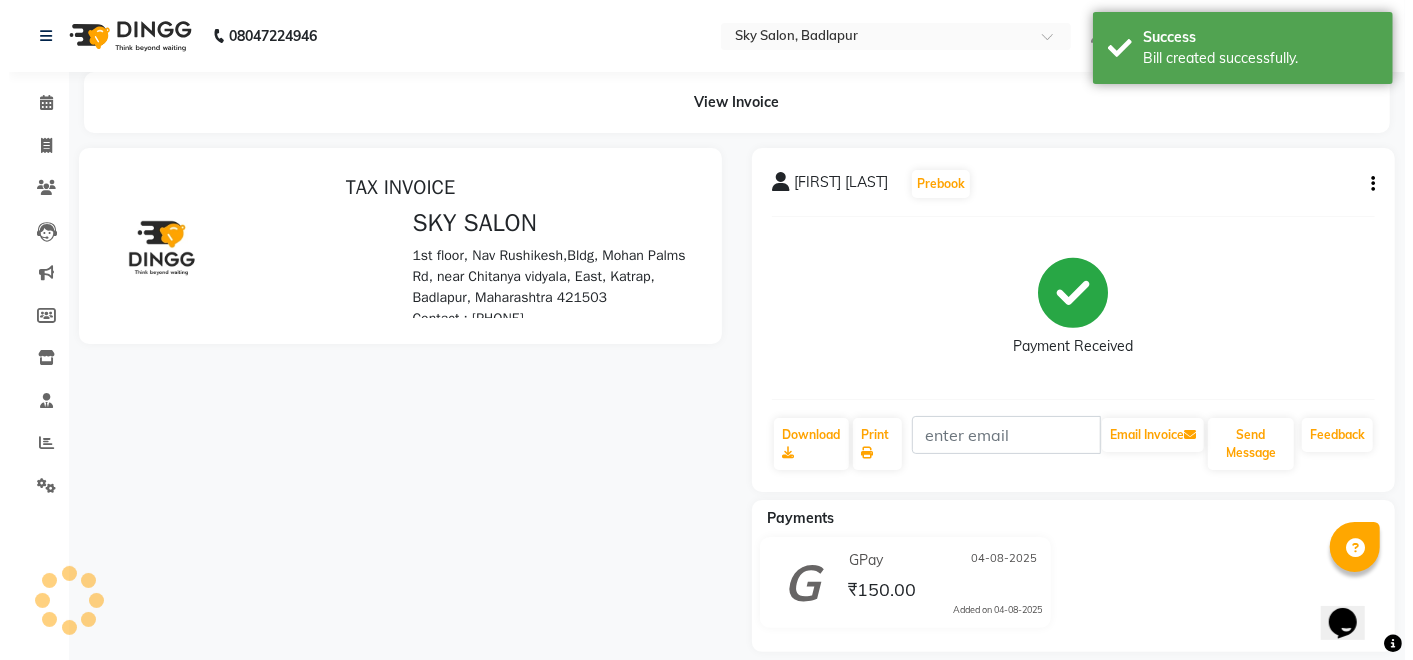 scroll, scrollTop: 0, scrollLeft: 0, axis: both 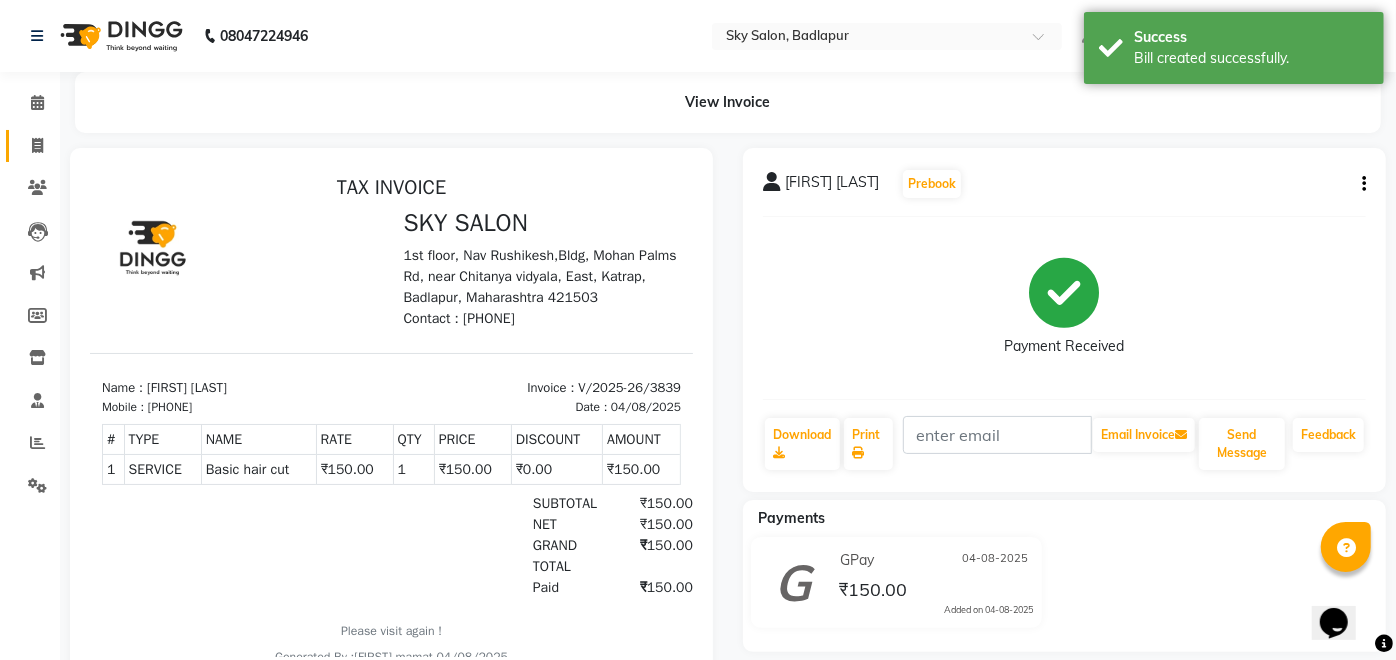 click 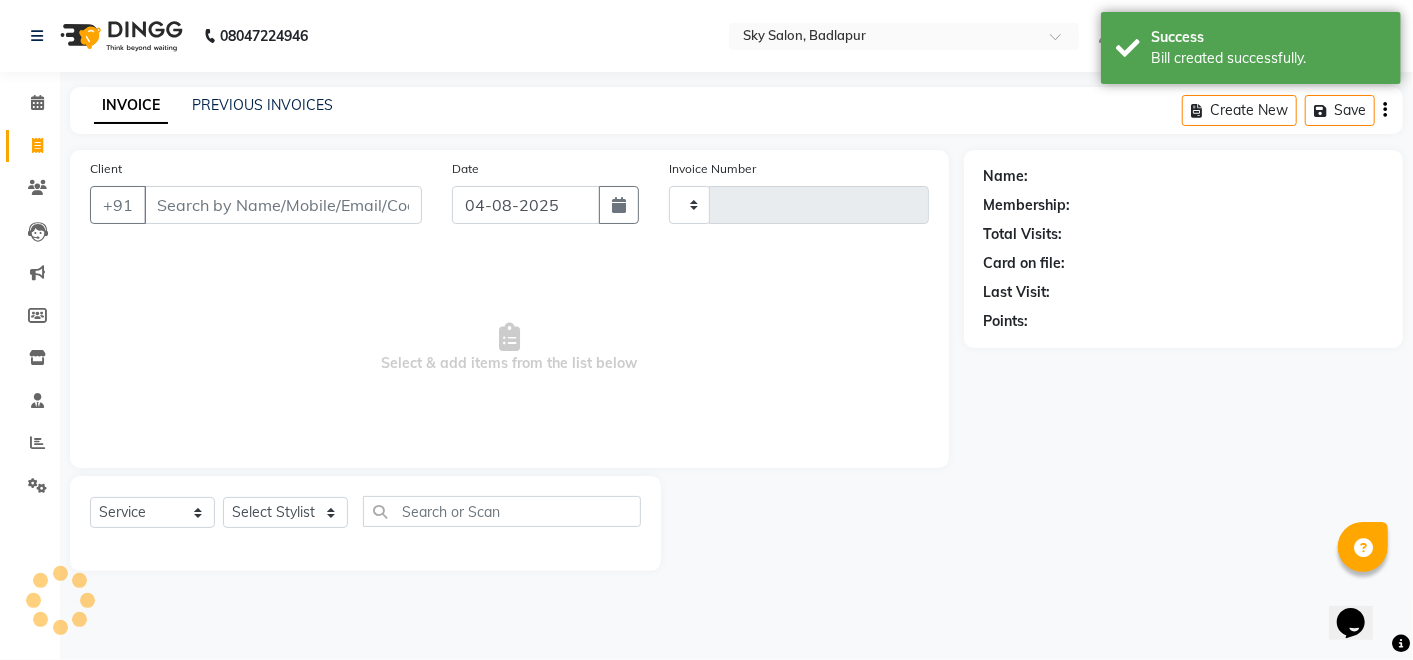 type on "3840" 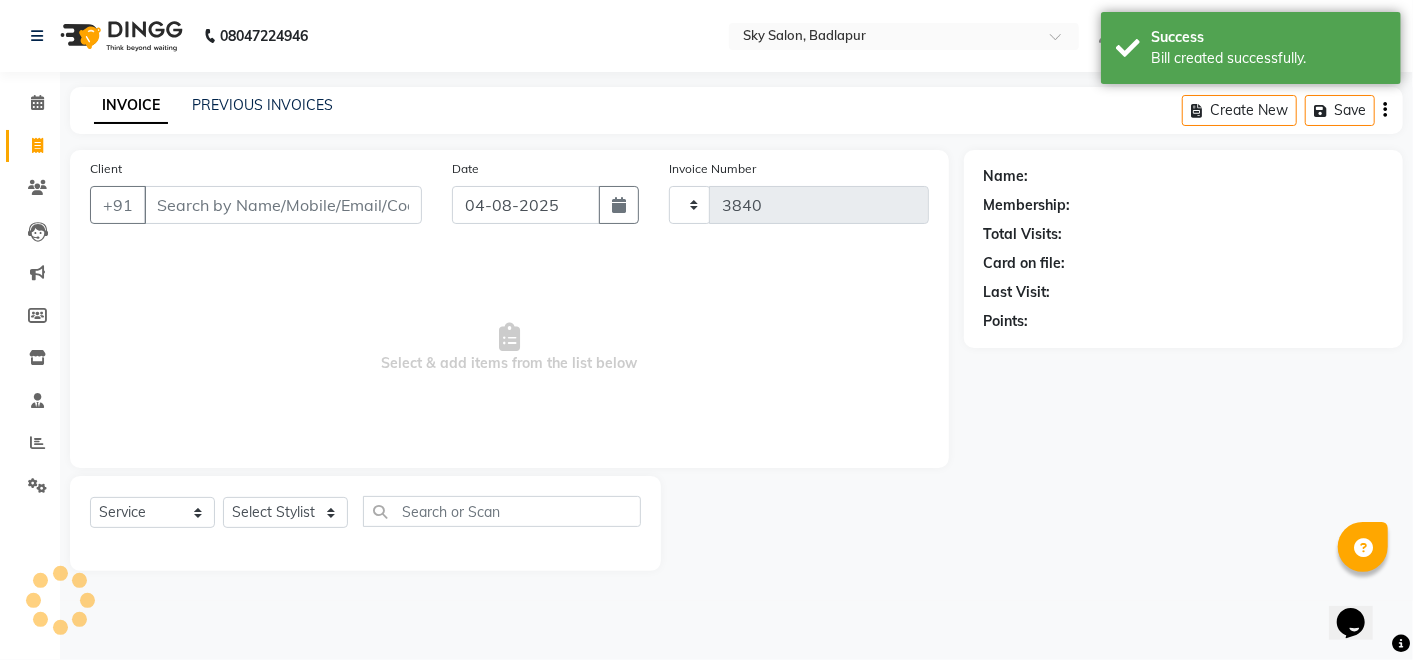 select on "6927" 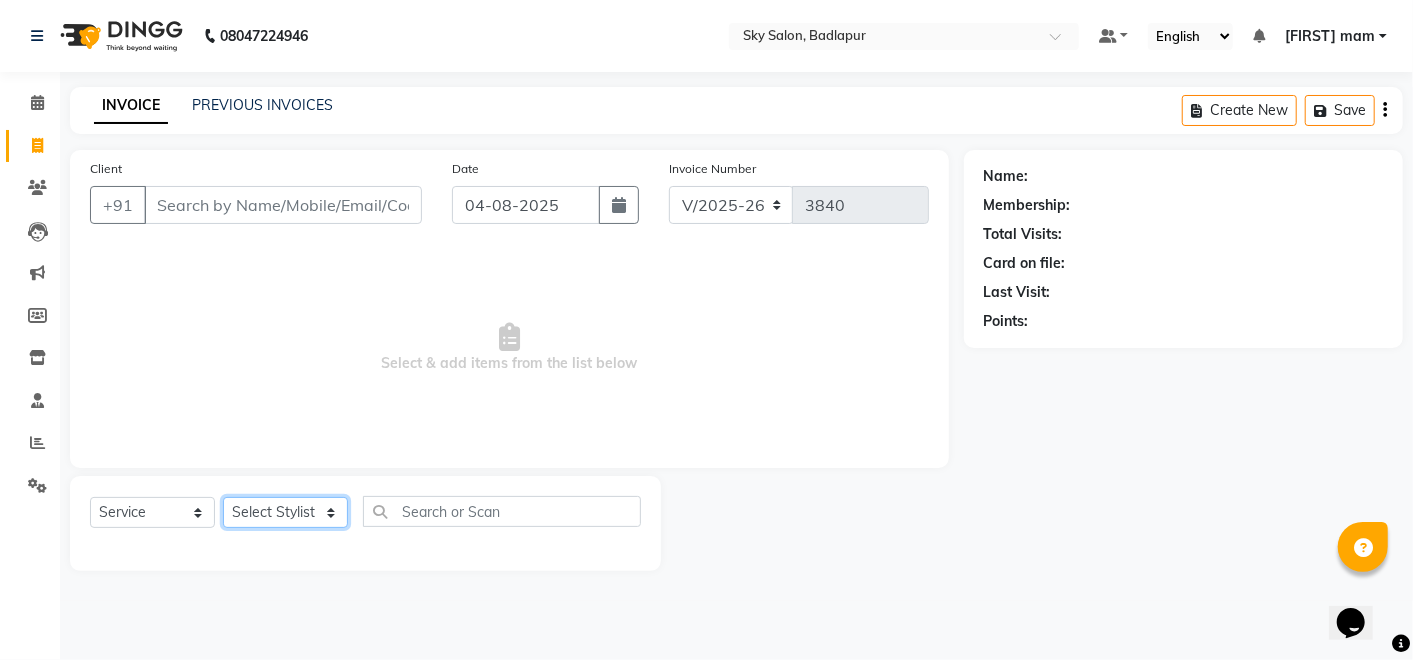 click on "Select Stylist Afreen sayyed Amir Bharti Raipure Chandan Shamnani Dilshad  Dipali Rathod Divya mam  Firoz GOURAV Jakir sir javed muskan pooja  Rihan  Sabir sir SACHIN Sahil Sam sir Sandhya jaiswal semi Shamim Ahmad" 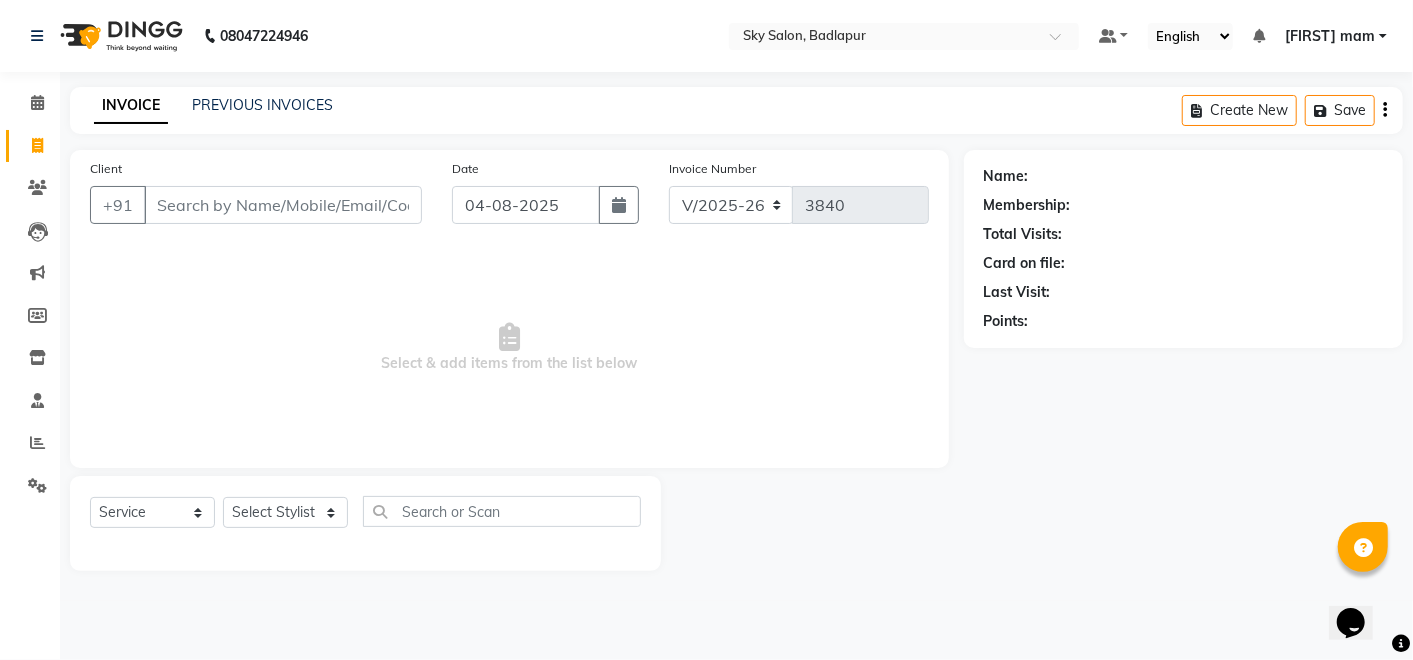 click on "08047224946 Select Location × Sky Salon, Badlapur Default Panel My Panel English ENGLISH Español العربية मराठी हिंदी ગુજરાતી தமிழ் 中文 Notifications nothing to show [FIRST] mam  Manage Profile Change Password Sign out  Version:3.15.11  ☀ SKY SALON, Badlapur  Calendar  Invoice  Clients  Leads   Marketing  Members  Inventory  Staff  Reports  Settings Completed InProgress Upcoming Dropped Tentative Check-In Confirm Bookings Generate Report Segments Page Builder INVOICE PREVIOUS INVOICES Create New   Save  Client +91 Date 04-08-2025 Invoice Number V/2025 V/2025-26 3840  Select & add items from the list below  Select  Service  Product  Membership  Package Voucher Prepaid Gift Card  Select Stylist [FIRST] [LAST] [FIRST] [FIRST] [LAST] [FIRST]  [FIRST] [LAST] [FIRST] mam  [FIRST] GOURAV [FIRST] sir [FIRST] [FIRST] [FIRST]  [FIRST] [LAST] [FIRST] [FIRST] [FIRST] sir SACHIN [FIRST] [FIRST] sir [FIRST] [LAST] [FIRST] [FIRST] [FIRST] [LAST]  Card on file: Last Visit:" at bounding box center (706, 330) 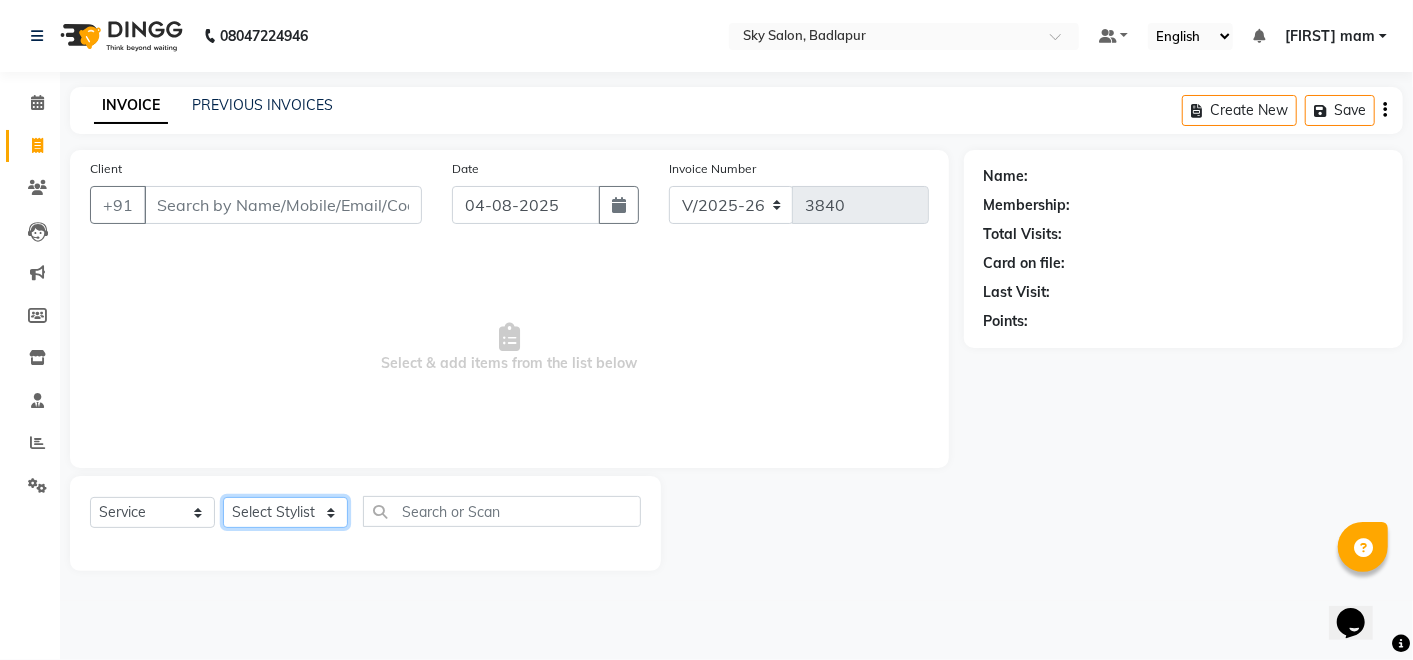 click on "Select Stylist Afreen sayyed Amir Bharti Raipure Chandan Shamnani Dilshad  Dipali Rathod Divya mam  Firoz GOURAV Jakir sir javed muskan pooja  Rihan  Sabir sir SACHIN Sahil Sam sir Sandhya jaiswal semi Shamim Ahmad" 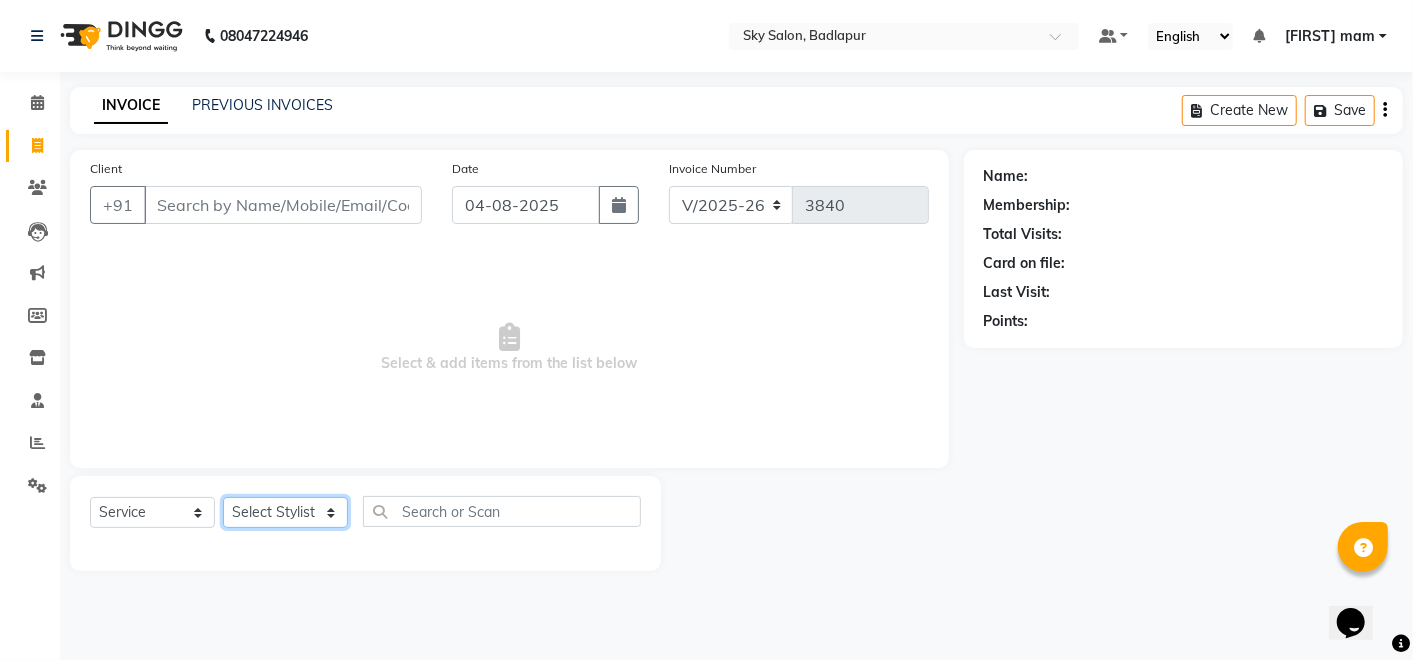 click on "Select Stylist Afreen sayyed Amir Bharti Raipure Chandan Shamnani Dilshad  Dipali Rathod Divya mam  Firoz GOURAV Jakir sir javed muskan pooja  Rihan  Sabir sir SACHIN Sahil Sam sir Sandhya jaiswal semi Shamim Ahmad" 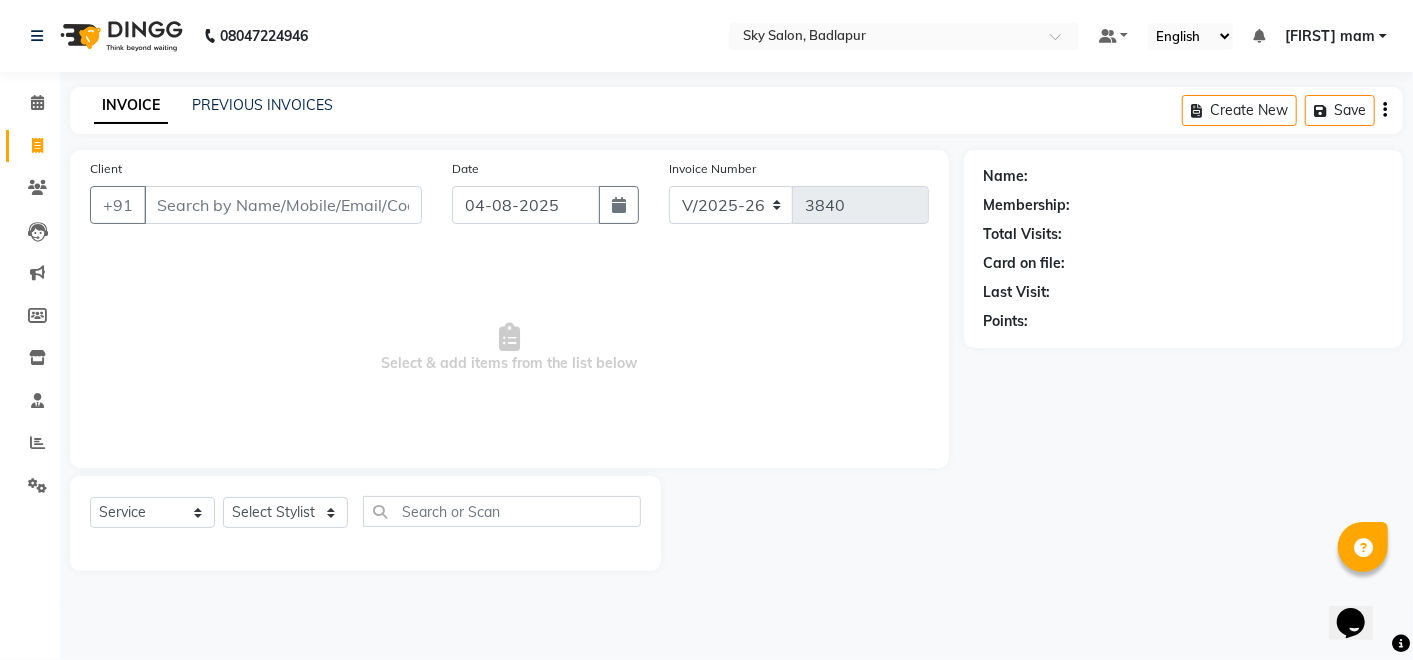 click on "Name: Membership: Total Visits: Card on file: Last Visit:  Points:" 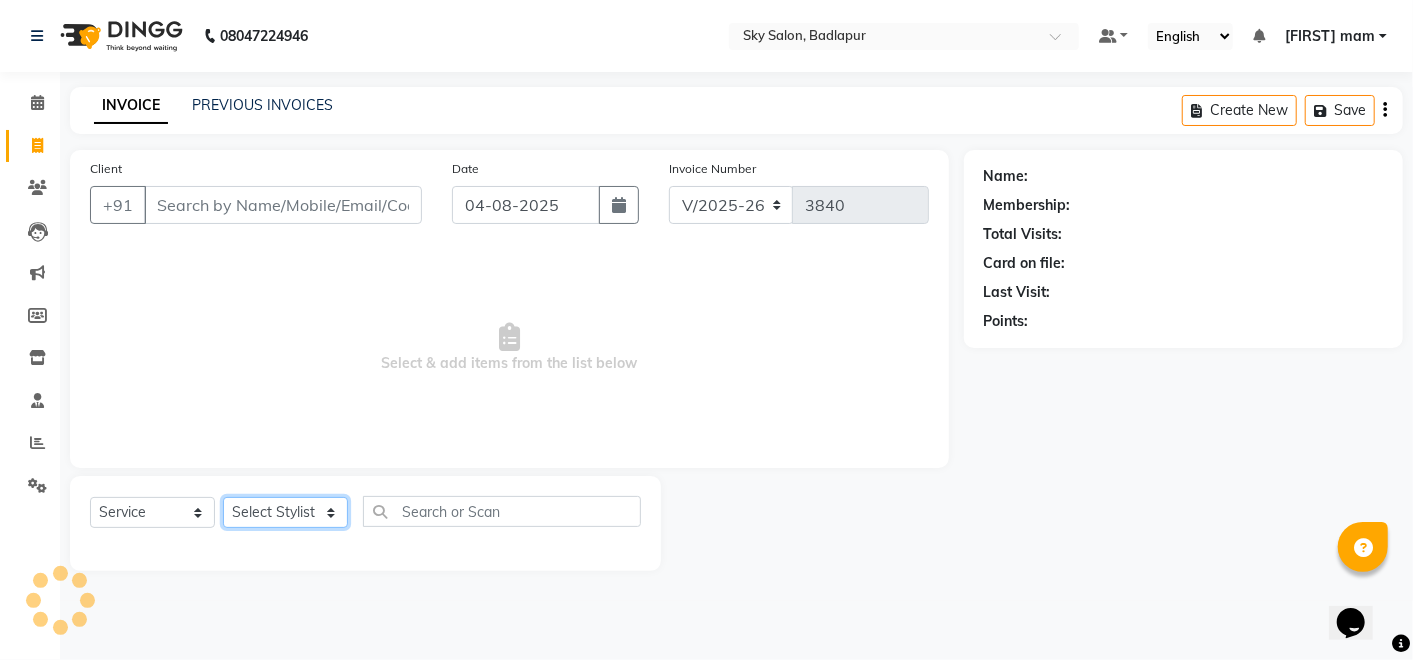click on "Select Stylist Afreen sayyed Amir Bharti Raipure Chandan Shamnani Dilshad  Dipali Rathod Divya mam  Firoz GOURAV Jakir sir javed muskan pooja  Rihan  Sabir sir SACHIN Sahil Sam sir Sandhya jaiswal semi Shamim Ahmad" 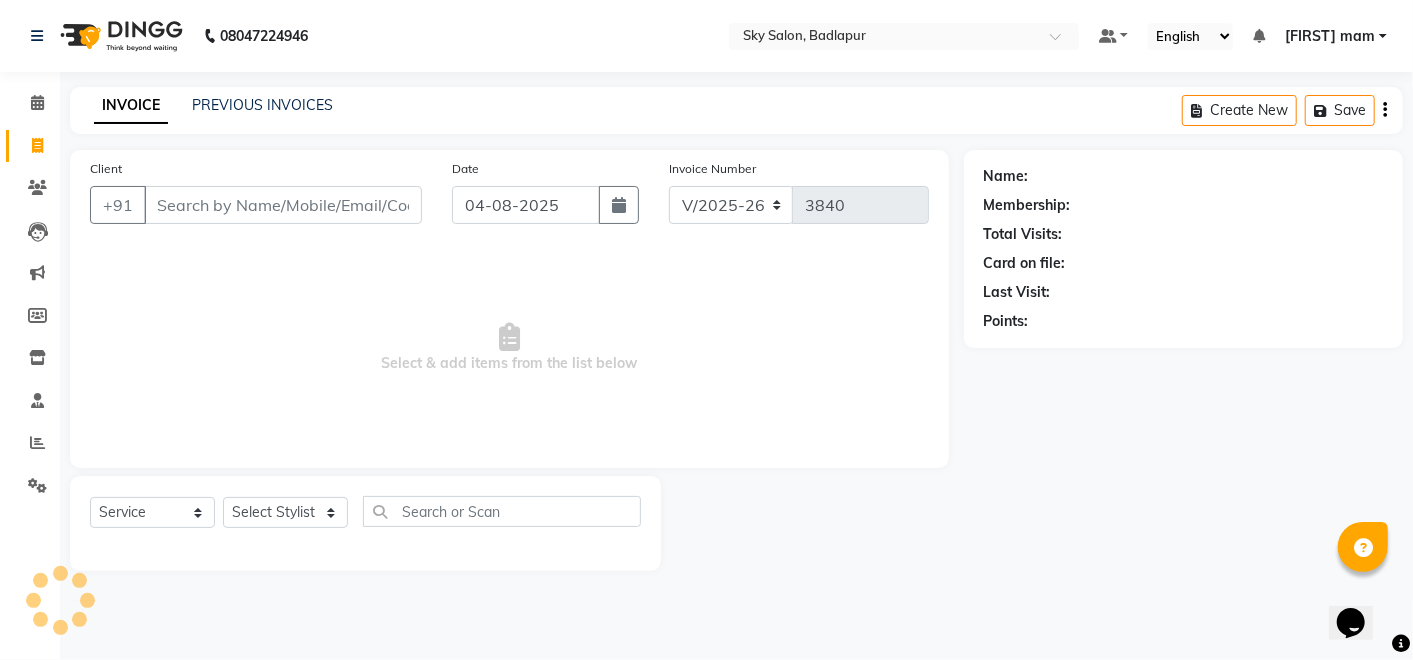 click on "08047224946 Select Location × Sky Salon, Badlapur Default Panel My Panel English ENGLISH Español العربية मराठी हिंदी ગુજરાતી தமிழ் 中文 Notifications nothing to show [FIRST] mam  Manage Profile Change Password Sign out  Version:3.15.11  ☀ SKY SALON, Badlapur  Calendar  Invoice  Clients  Leads   Marketing  Members  Inventory  Staff  Reports  Settings Completed InProgress Upcoming Dropped Tentative Check-In Confirm Bookings Generate Report Segments Page Builder INVOICE PREVIOUS INVOICES Create New   Save  Client +91 Date 04-08-2025 Invoice Number V/2025 V/2025-26 3840  Select & add items from the list below  Select  Service  Product  Membership  Package Voucher Prepaid Gift Card  Select Stylist [FIRST] [LAST] [FIRST] [FIRST] [LAST] [FIRST]  [FIRST] [LAST] [FIRST] mam  [FIRST] GOURAV [FIRST] sir [FIRST] [FIRST] [FIRST]  [FIRST] [LAST] [FIRST] [FIRST] [FIRST] sir SACHIN [FIRST] [FIRST] sir [FIRST] [LAST] [FIRST] [FIRST] [FIRST] [LAST]  Card on file: Last Visit:" at bounding box center [706, 330] 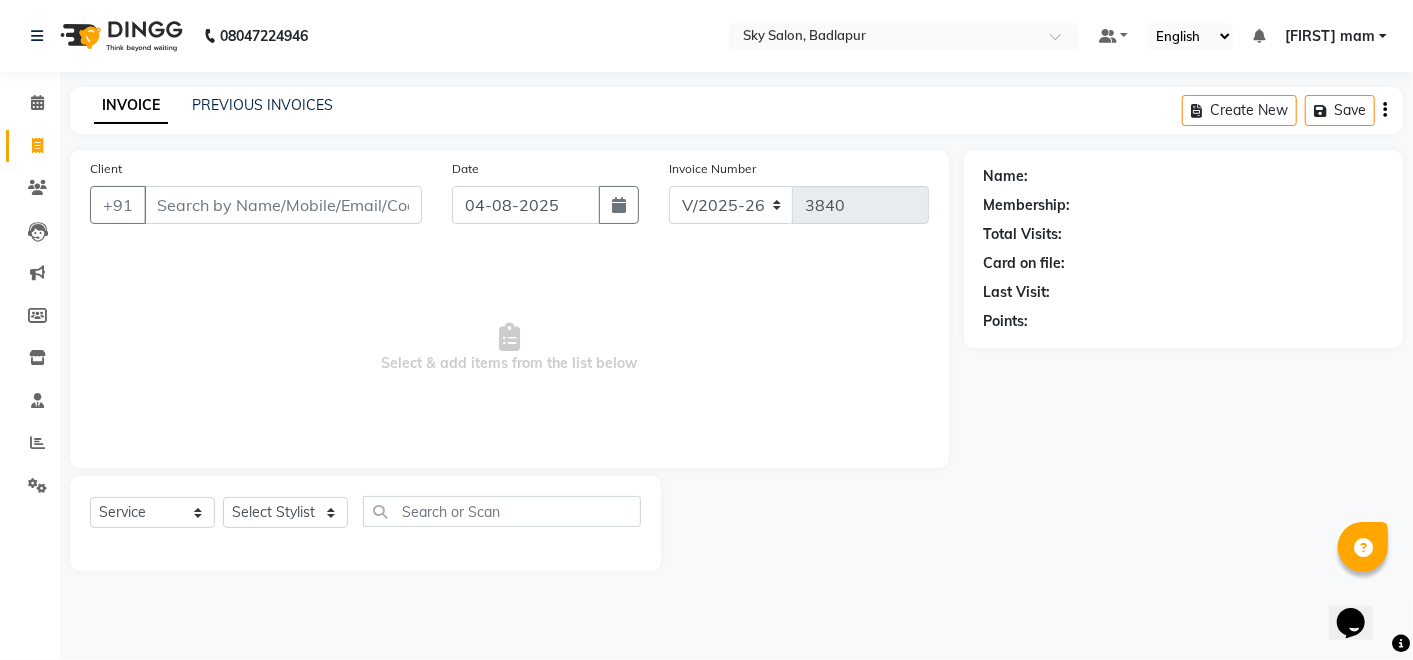 click on "08047224946 Select Location × Sky Salon, Badlapur Default Panel My Panel English ENGLISH Español العربية मराठी हिंदी ગુજરાતી தமிழ் 中文 Notifications nothing to show [FIRST] mam  Manage Profile Change Password Sign out  Version:3.15.11  ☀ SKY SALON, Badlapur  Calendar  Invoice  Clients  Leads   Marketing  Members  Inventory  Staff  Reports  Settings Completed InProgress Upcoming Dropped Tentative Check-In Confirm Bookings Generate Report Segments Page Builder INVOICE PREVIOUS INVOICES Create New   Save  Client +91 Date 04-08-2025 Invoice Number V/2025 V/2025-26 3840  Select & add items from the list below  Select  Service  Product  Membership  Package Voucher Prepaid Gift Card  Select Stylist [FIRST] [LAST] [FIRST] [FIRST] [LAST] [FIRST]  [FIRST] [LAST] [FIRST] mam  [FIRST] GOURAV [FIRST] sir [FIRST] [FIRST] [FIRST]  [FIRST] [LAST] [FIRST] [FIRST] [FIRST] sir SACHIN [FIRST] [FIRST] sir [FIRST] [LAST] [FIRST] [FIRST] [FIRST] [LAST]  Card on file: Last Visit:" at bounding box center (706, 330) 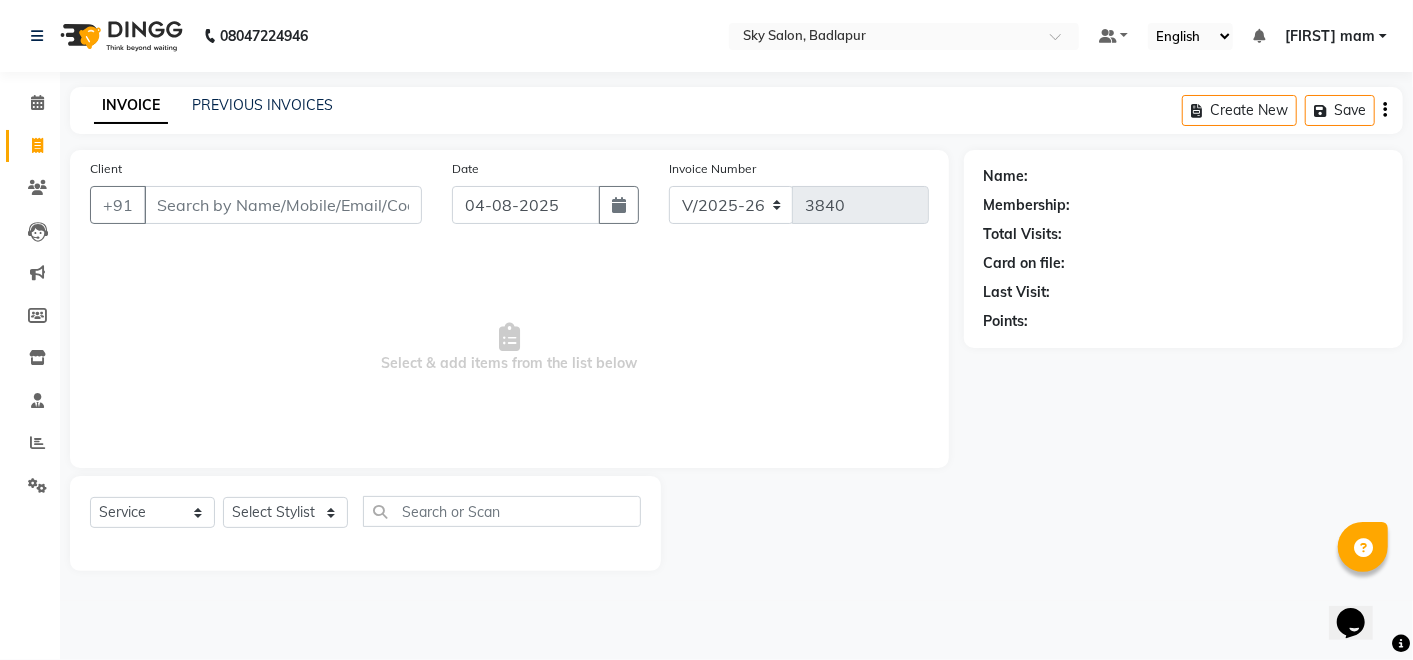 click on "INVOICE PREVIOUS INVOICES Create New   Save  Client +91 Date 04-08-2025 Invoice Number V/2025 V/2025-26 3840  Select & add items from the list below  Select  Service  Product  Membership  Package Voucher Prepaid Gift Card  Select Stylist [FIRST] [LAST] [FIRST] [FIRST] [LAST] [FIRST]  [FIRST] [LAST] [FIRST] mam  [FIRST] GOURAV [FIRST] sir [FIRST] [FIRST] [FIRST]  [FIRST] [LAST] [FIRST] [FIRST] [FIRST] sir SACHIN [FIRST] [FIRST] sir [FIRST] [LAST] [FIRST] [FIRST] [FIRST] [LAST]  Points:" 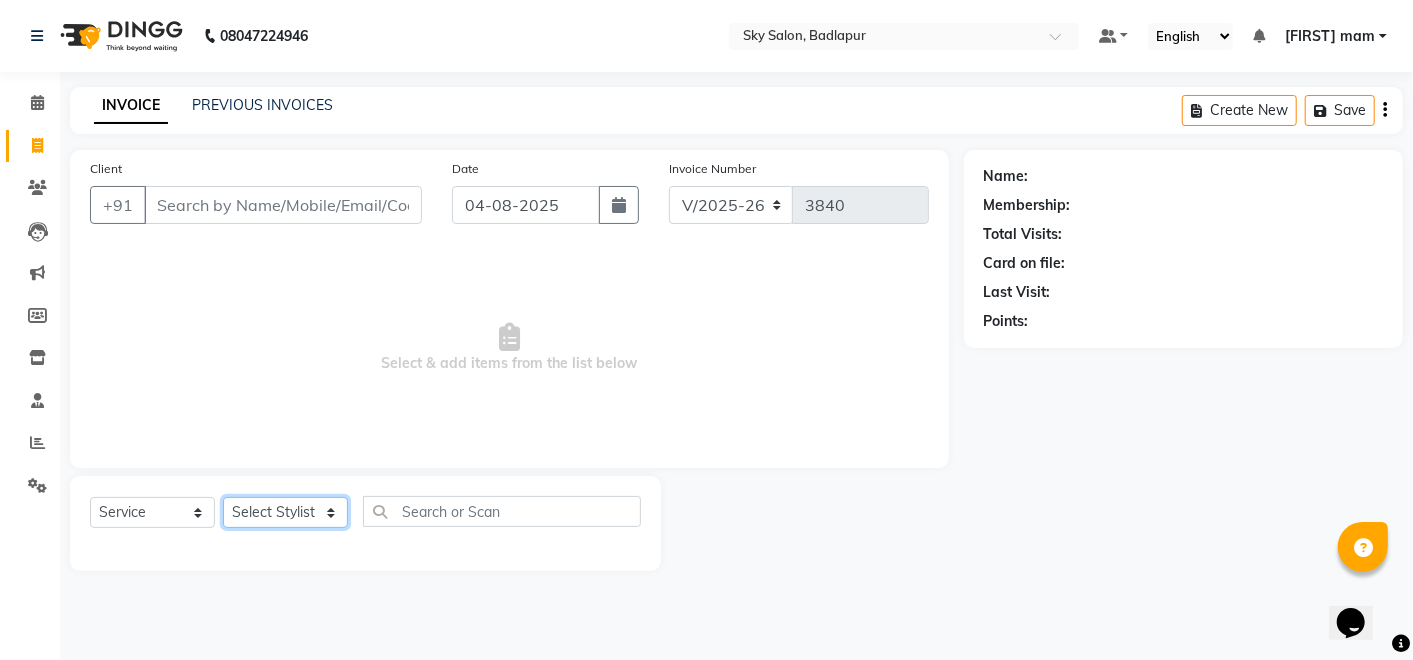 click on "Select Stylist Afreen sayyed Amir Bharti Raipure Chandan Shamnani Dilshad  Dipali Rathod Divya mam  Firoz GOURAV Jakir sir javed muskan pooja  Rihan  Sabir sir SACHIN Sahil Sam sir Sandhya jaiswal semi Shamim Ahmad" 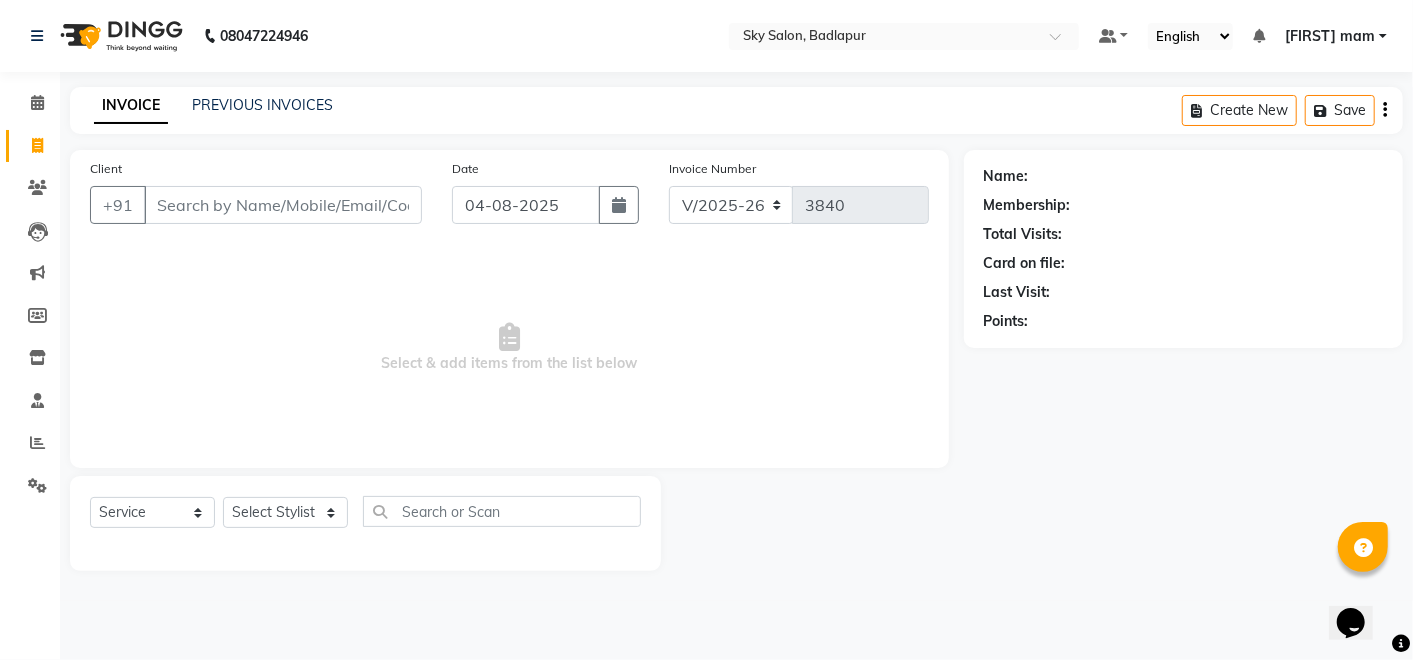 click on "08047224946 Select Location × Sky Salon, Badlapur Default Panel My Panel English ENGLISH Español العربية मराठी हिंदी ગુજરાતી தமிழ் 中文 Notifications nothing to show [FIRST] mam  Manage Profile Change Password Sign out  Version:3.15.11  ☀ SKY SALON, Badlapur  Calendar  Invoice  Clients  Leads   Marketing  Members  Inventory  Staff  Reports  Settings Completed InProgress Upcoming Dropped Tentative Check-In Confirm Bookings Generate Report Segments Page Builder INVOICE PREVIOUS INVOICES Create New   Save  Client +91 Date 04-08-2025 Invoice Number V/2025 V/2025-26 3840  Select & add items from the list below  Select  Service  Product  Membership  Package Voucher Prepaid Gift Card  Select Stylist [FIRST] [LAST] [FIRST] [FIRST] [LAST] [FIRST]  [FIRST] [LAST] [FIRST] mam  [FIRST] GOURAV [FIRST] sir [FIRST] [FIRST] [FIRST]  [FIRST] [LAST] [FIRST] [FIRST] [FIRST] sir SACHIN [FIRST] [FIRST] sir [FIRST] [LAST] [FIRST] [FIRST] [FIRST] [LAST]  Card on file: Last Visit:" at bounding box center (706, 330) 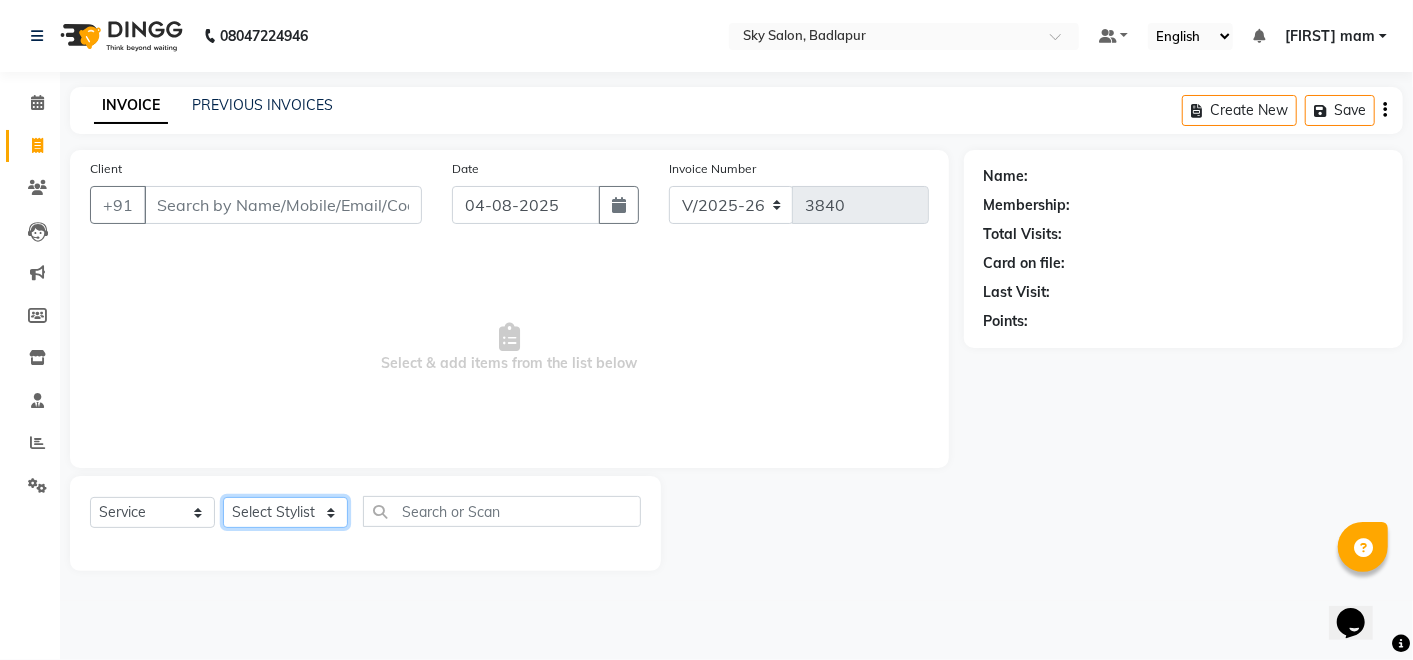 click on "Select Stylist Afreen sayyed Amir Bharti Raipure Chandan Shamnani Dilshad  Dipali Rathod Divya mam  Firoz GOURAV Jakir sir javed muskan pooja  Rihan  Sabir sir SACHIN Sahil Sam sir Sandhya jaiswal semi Shamim Ahmad" 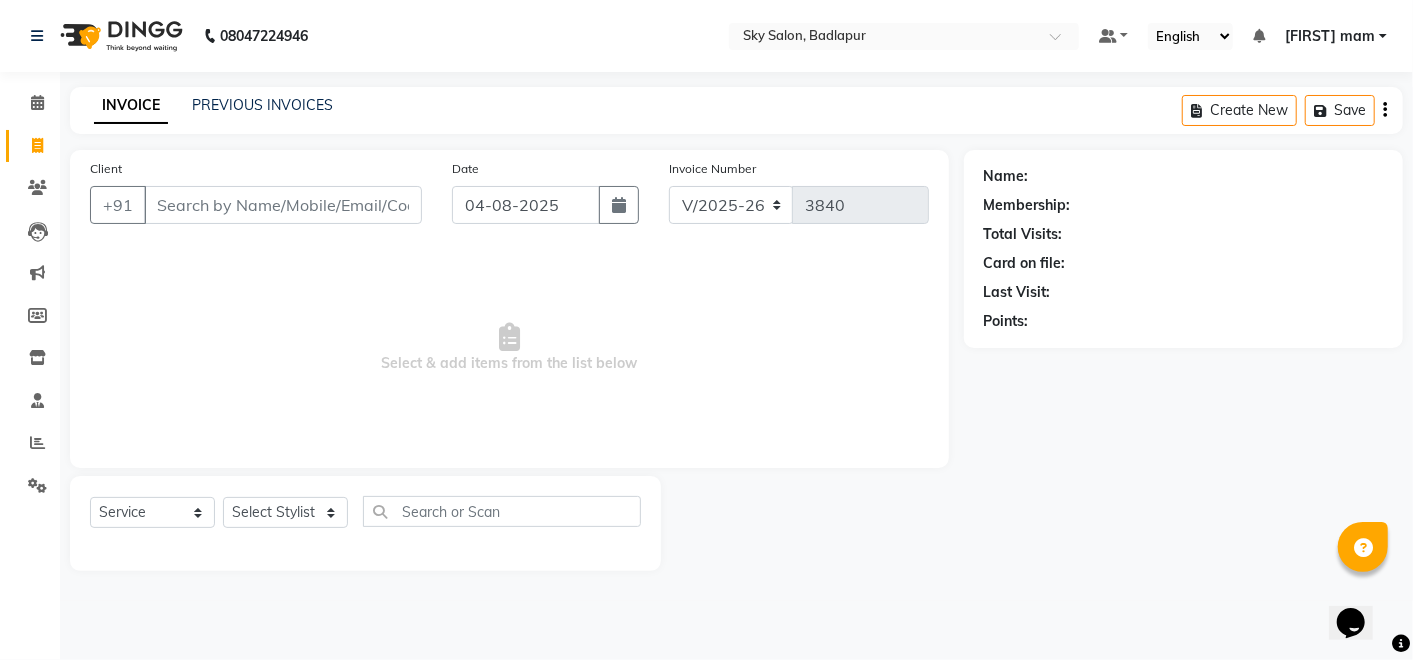 click on "08047224946 Select Location × Sky Salon, Badlapur Default Panel My Panel English ENGLISH Español العربية मराठी हिंदी ગુજરાતી தமிழ் 中文 Notifications nothing to show [FIRST] mam  Manage Profile Change Password Sign out  Version:3.15.11  ☀ SKY SALON, Badlapur  Calendar  Invoice  Clients  Leads   Marketing  Members  Inventory  Staff  Reports  Settings Completed InProgress Upcoming Dropped Tentative Check-In Confirm Bookings Generate Report Segments Page Builder INVOICE PREVIOUS INVOICES Create New   Save  Client +91 Date 04-08-2025 Invoice Number V/2025 V/2025-26 3840  Select & add items from the list below  Select  Service  Product  Membership  Package Voucher Prepaid Gift Card  Select Stylist [FIRST] [LAST] [FIRST] [FIRST] [LAST] [FIRST]  [FIRST] [LAST] [FIRST] mam  [FIRST] GOURAV [FIRST] sir [FIRST] [FIRST] [FIRST]  [FIRST] [LAST] [FIRST] [FIRST] [FIRST] sir SACHIN [FIRST] [FIRST] sir [FIRST] [LAST] [FIRST] [FIRST] [FIRST] [LAST]  Card on file: Last Visit:" at bounding box center (706, 330) 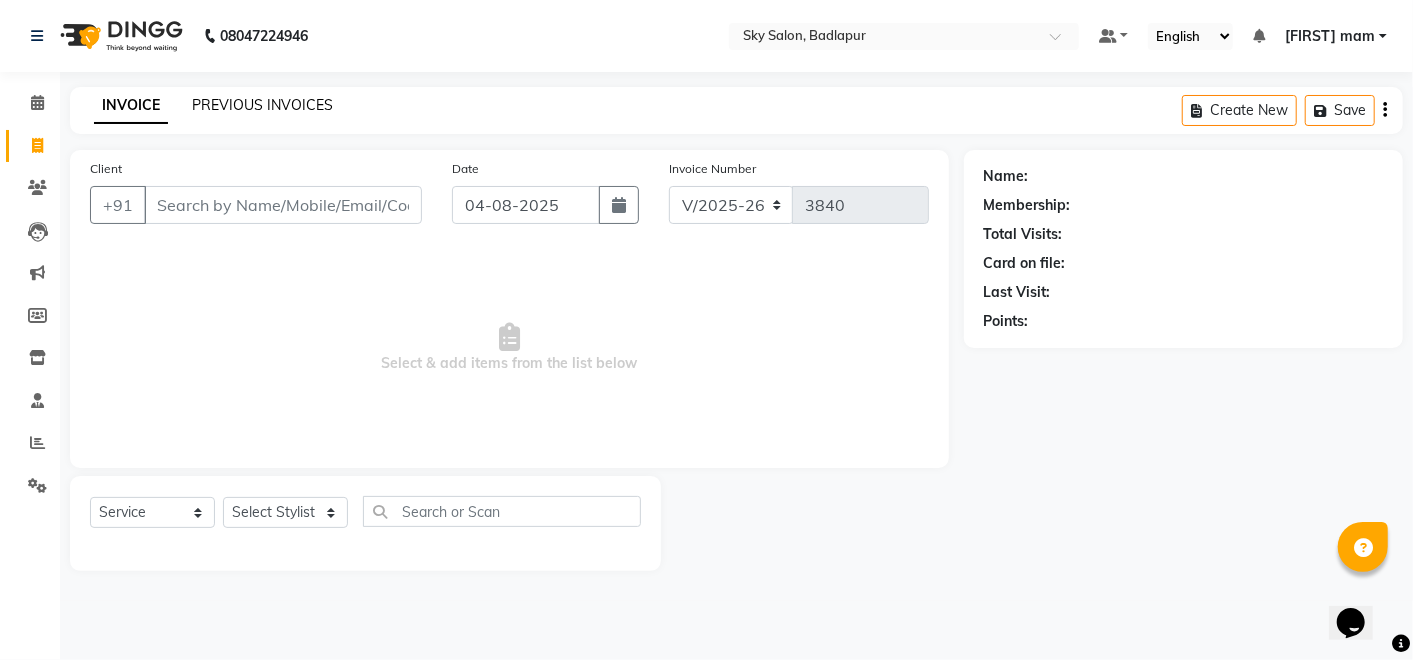 click on "PREVIOUS INVOICES" 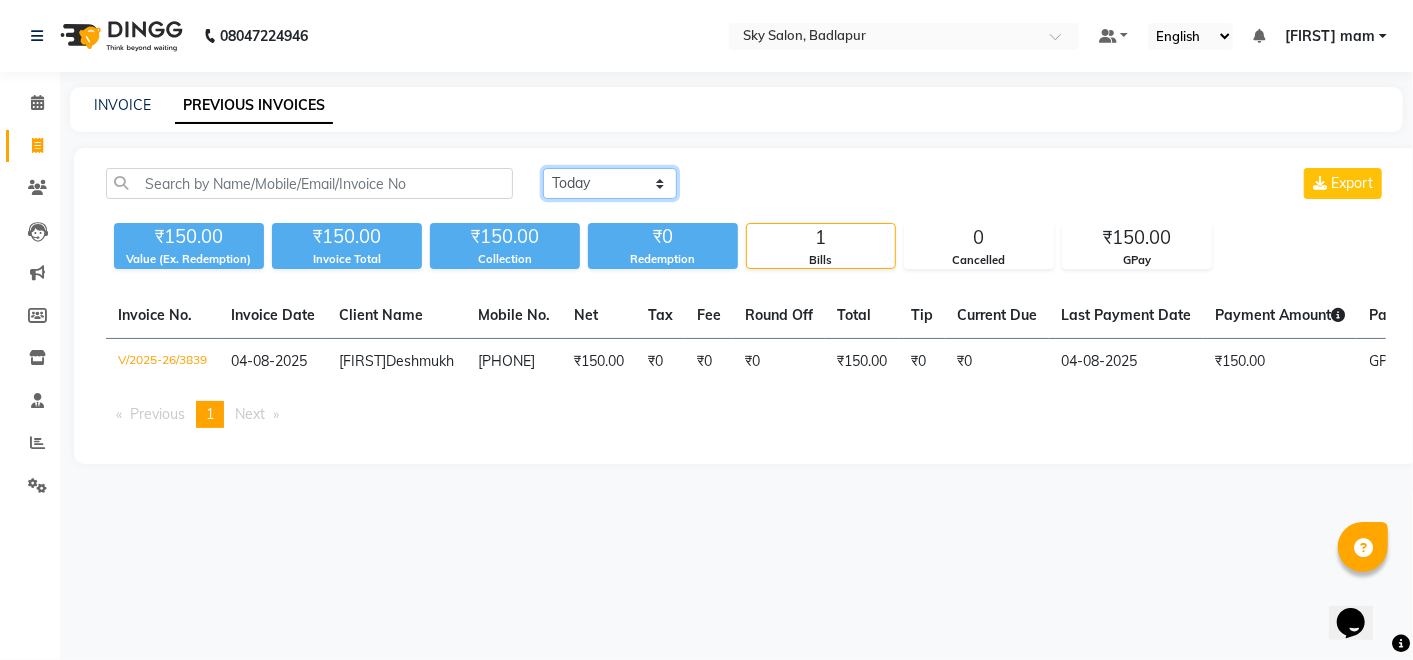 click on "Today Yesterday Custom Range" 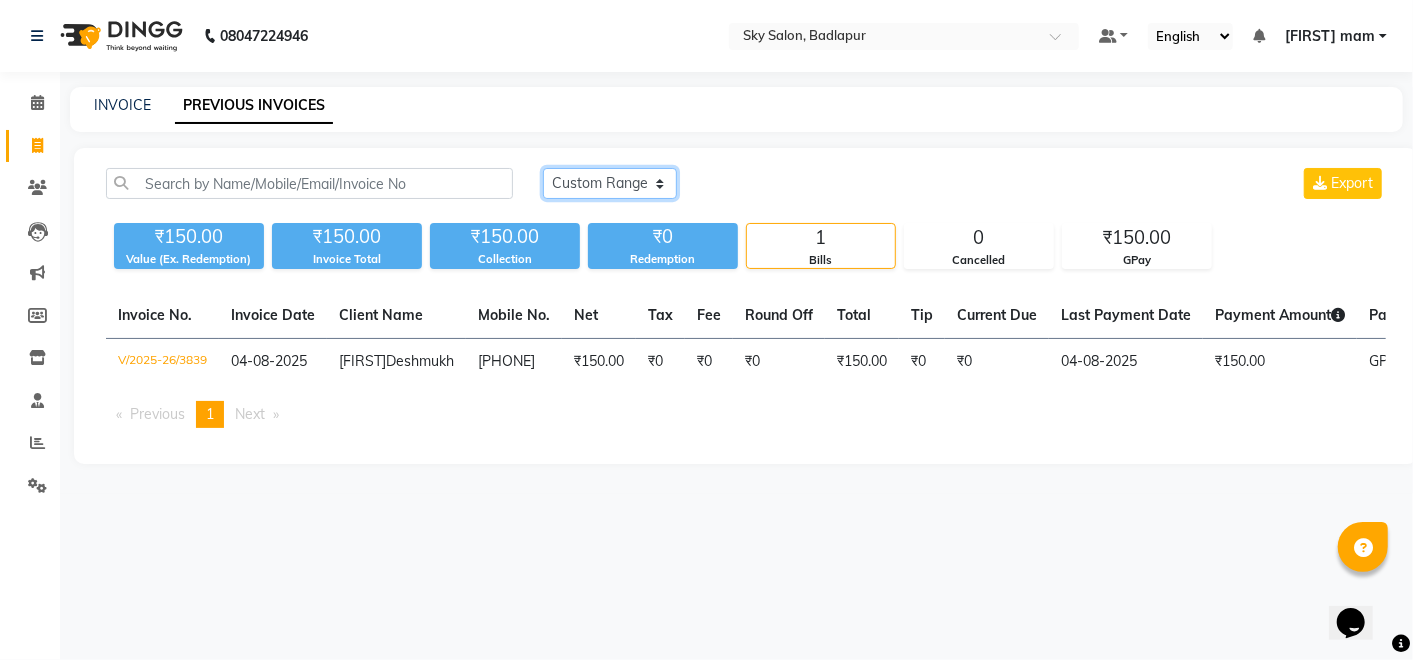 click on "Today Yesterday Custom Range" 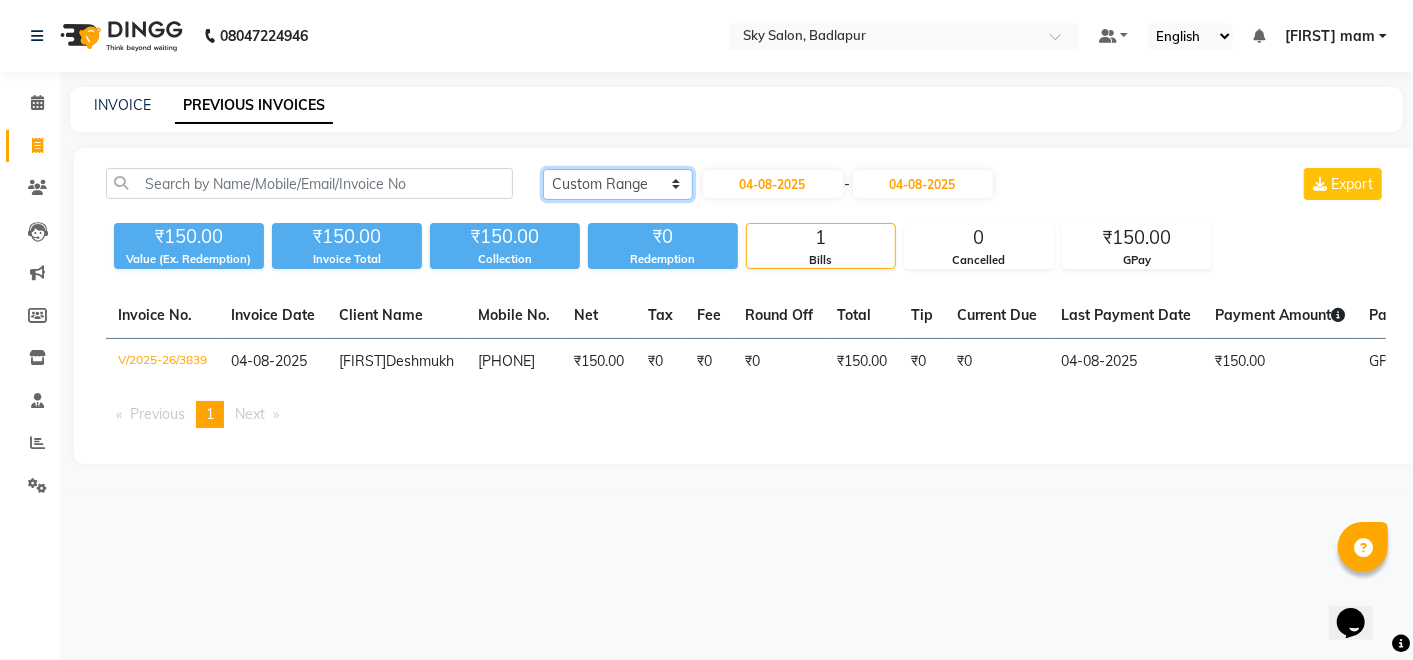 click on "Today Yesterday Custom Range" 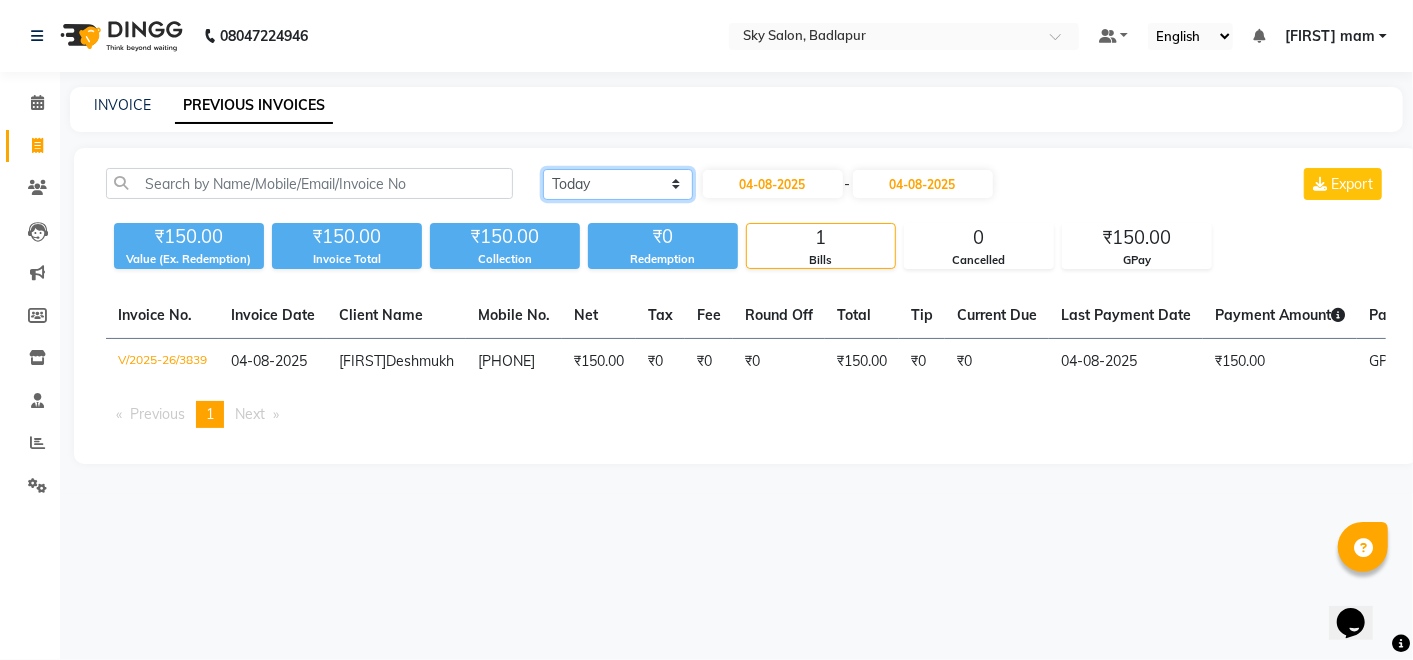 click on "Today Yesterday Custom Range" 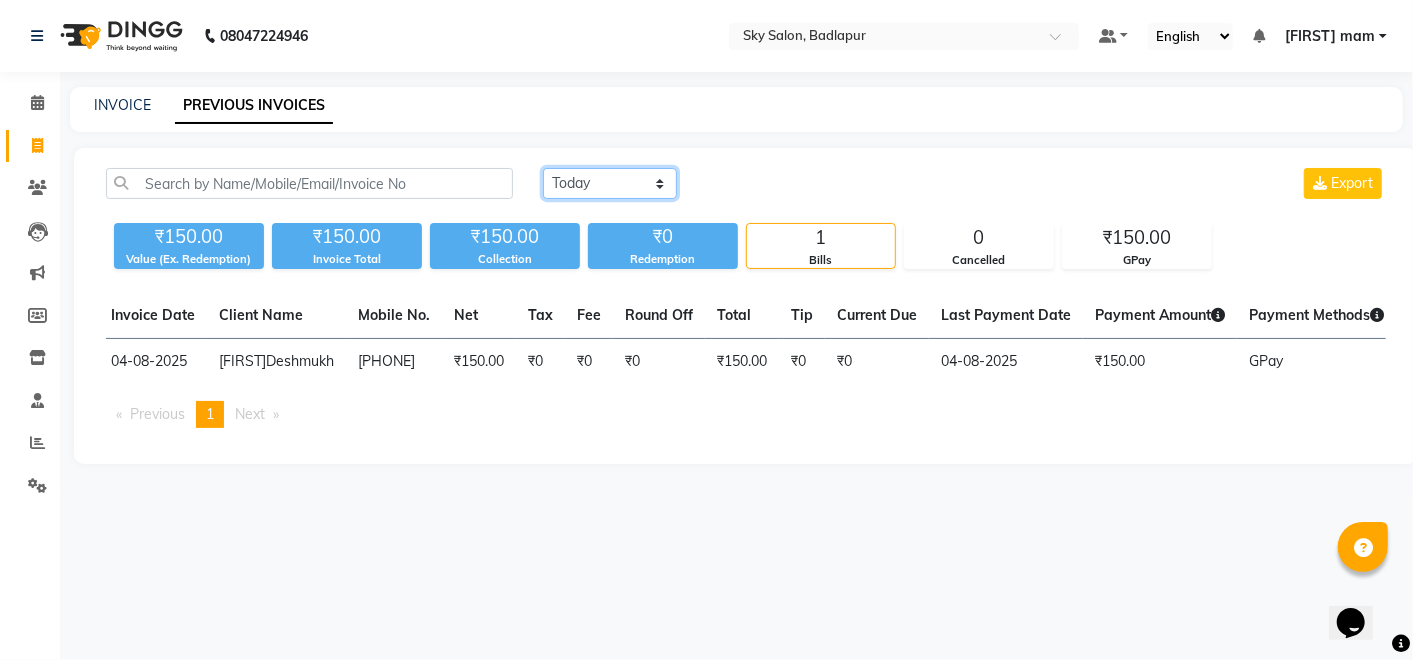 scroll, scrollTop: 0, scrollLeft: 0, axis: both 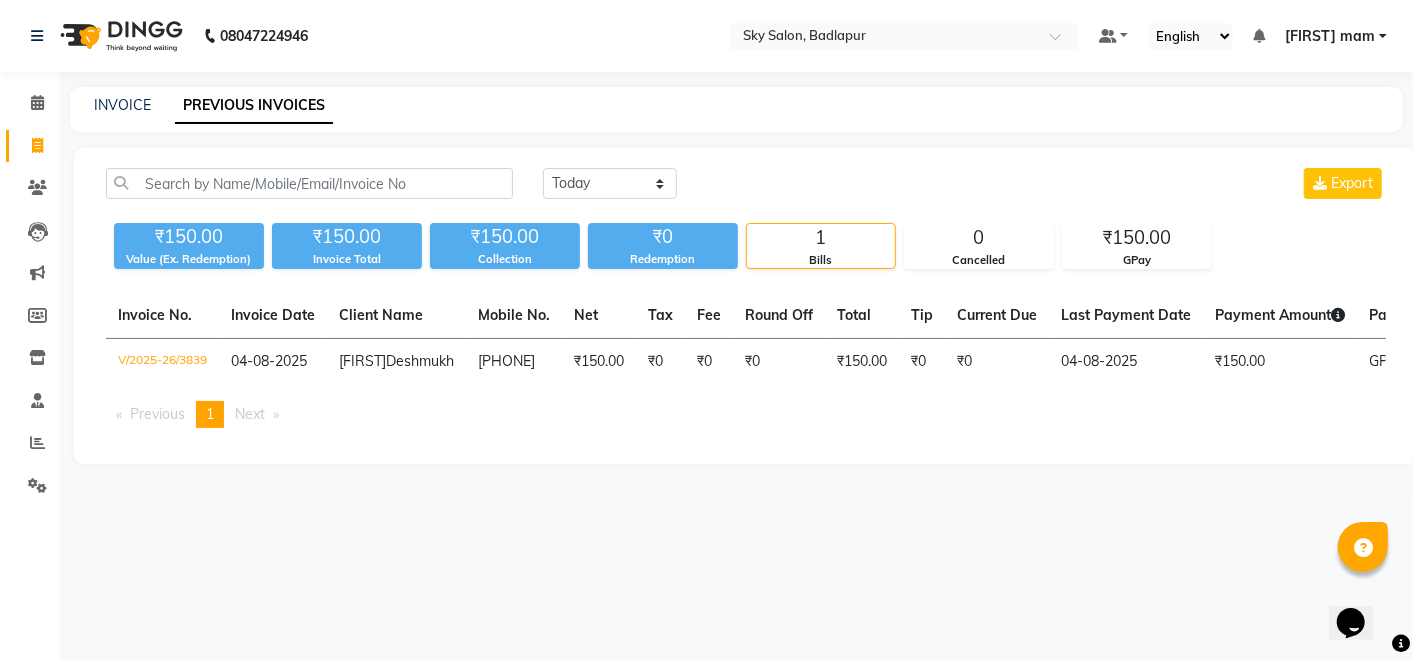 click 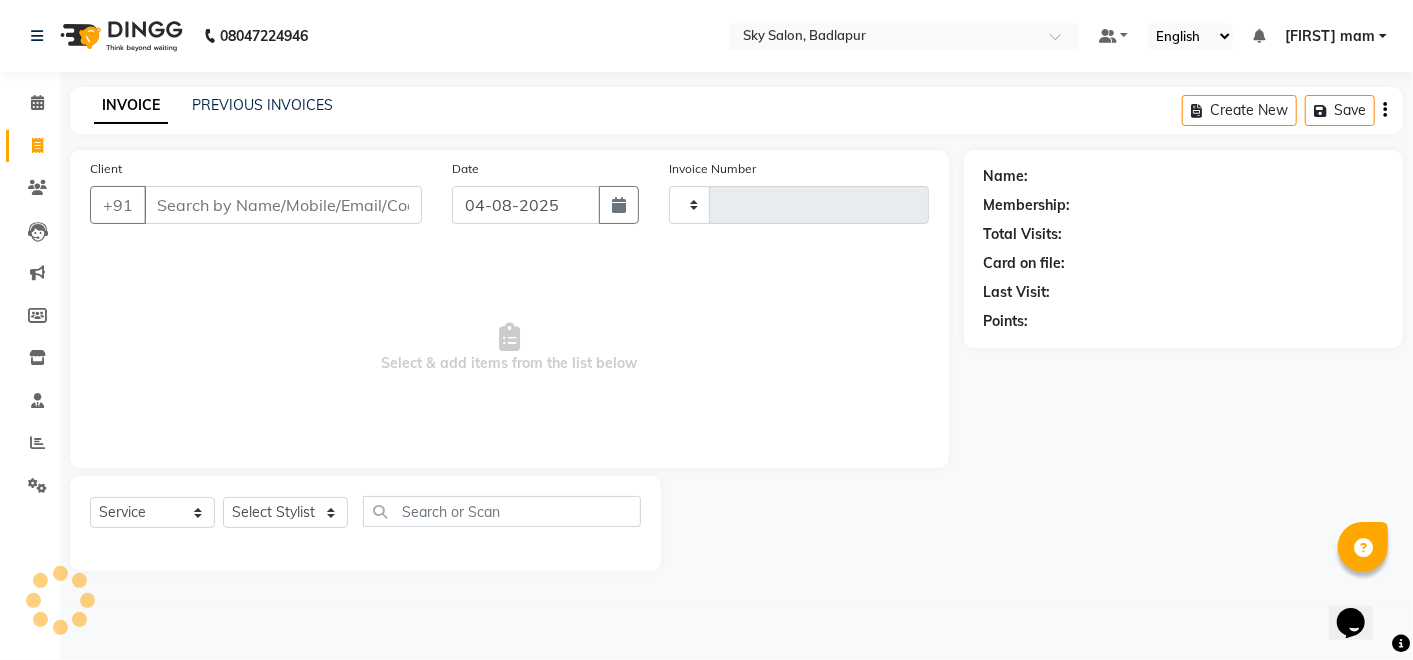 type on "3840" 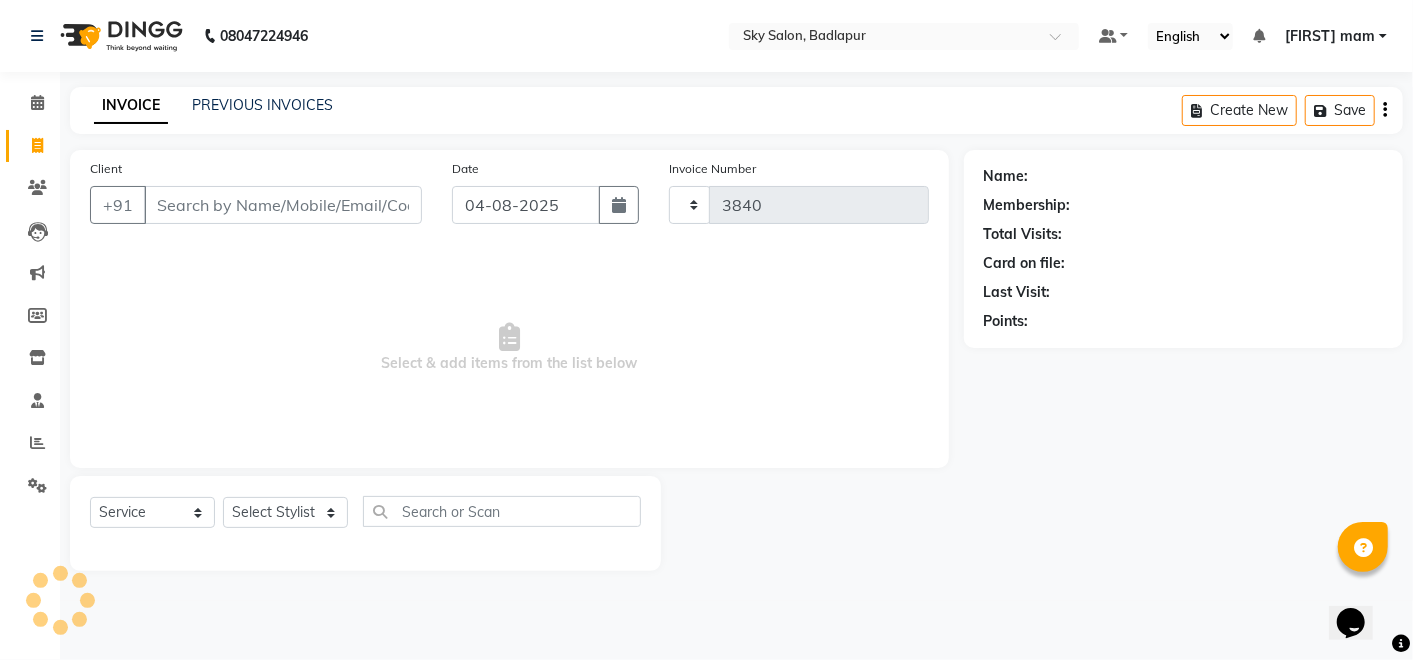 select on "6927" 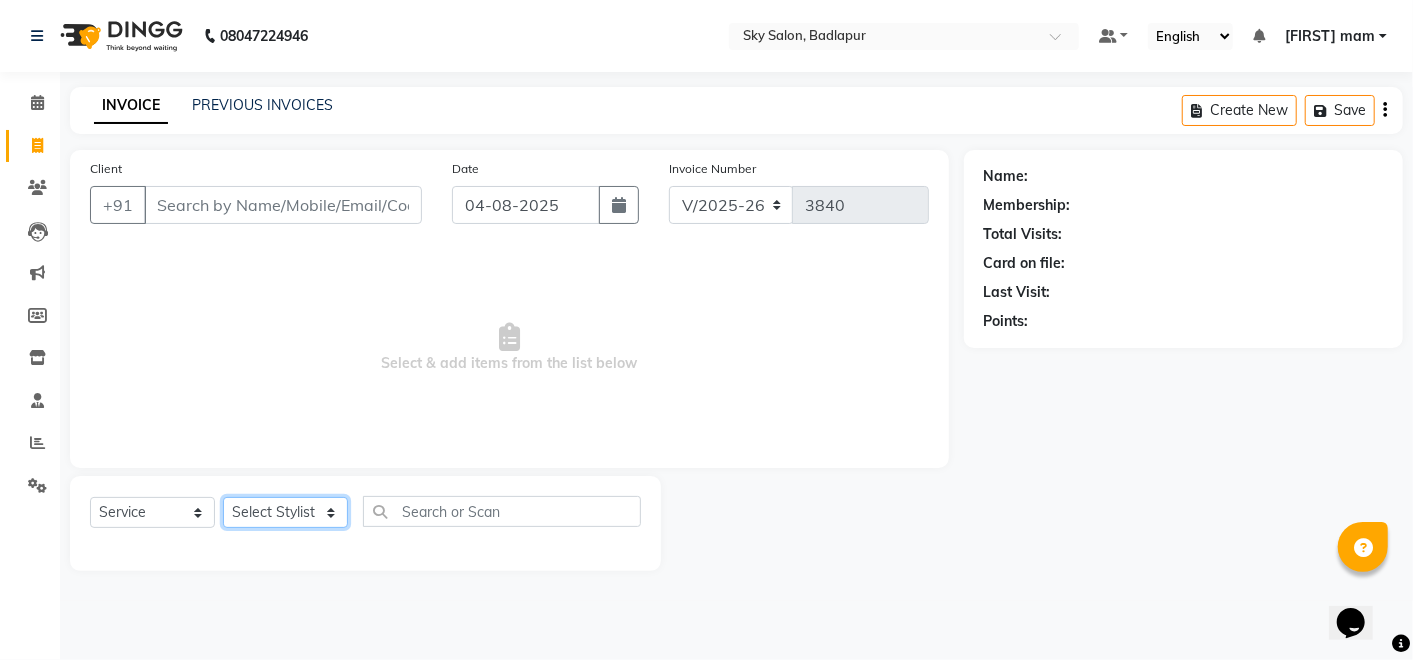 click on "Select Stylist Afreen sayyed Amir Bharti Raipure Chandan Shamnani Dilshad  Dipali Rathod Divya mam  Firoz GOURAV Jakir sir javed muskan pooja  Rihan  Sabir sir SACHIN Sahil Sam sir Sandhya jaiswal semi Shamim Ahmad" 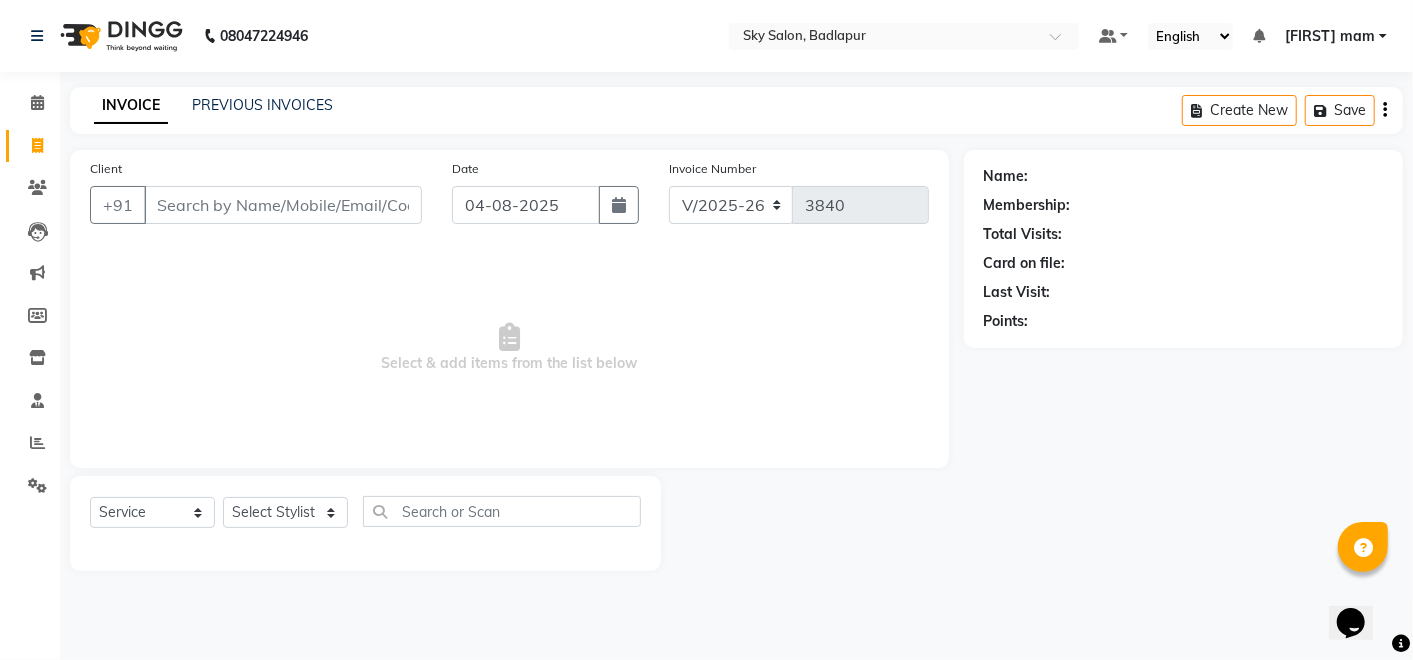 click on "Name: Membership: Total Visits: Card on file: Last Visit:  Points:" 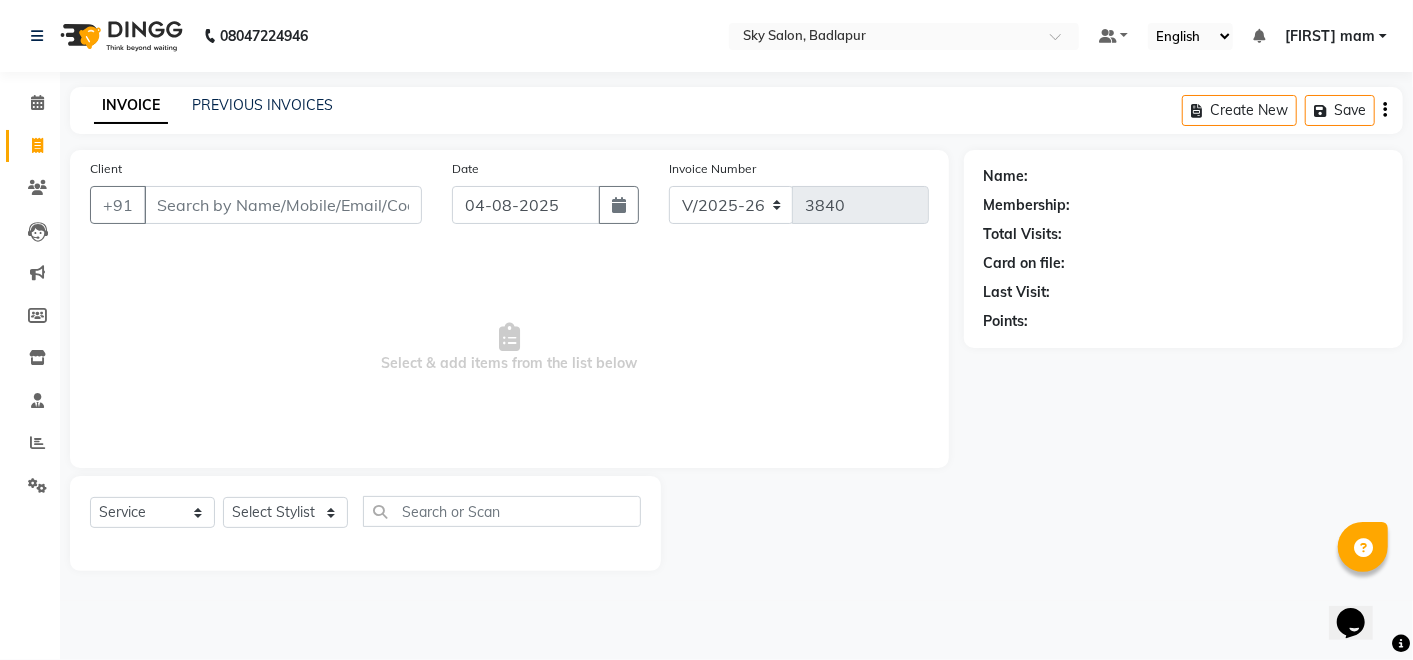 click on "Name: Membership: Total Visits: Card on file: Last Visit:  Points:" 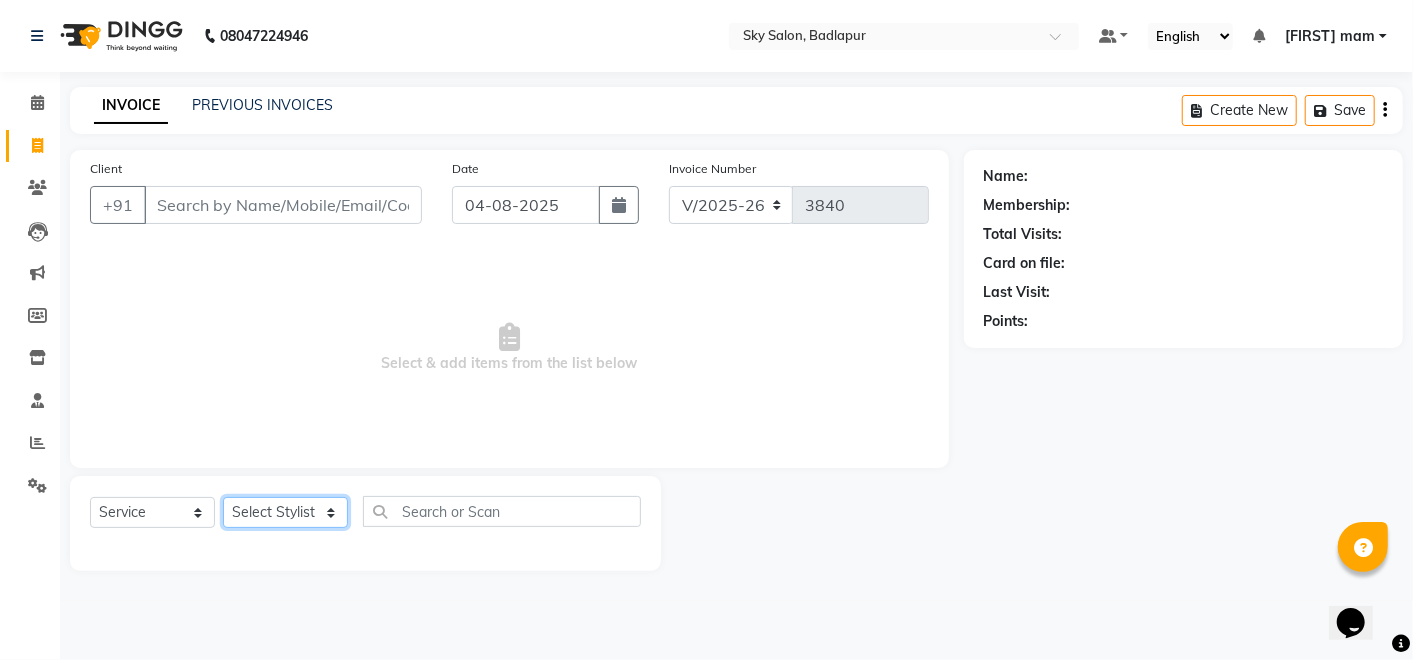 click on "Select Stylist Afreen sayyed Amir Bharti Raipure Chandan Shamnani Dilshad  Dipali Rathod Divya mam  Firoz GOURAV Jakir sir javed muskan pooja  Rihan  Sabir sir SACHIN Sahil Sam sir Sandhya jaiswal semi Shamim Ahmad" 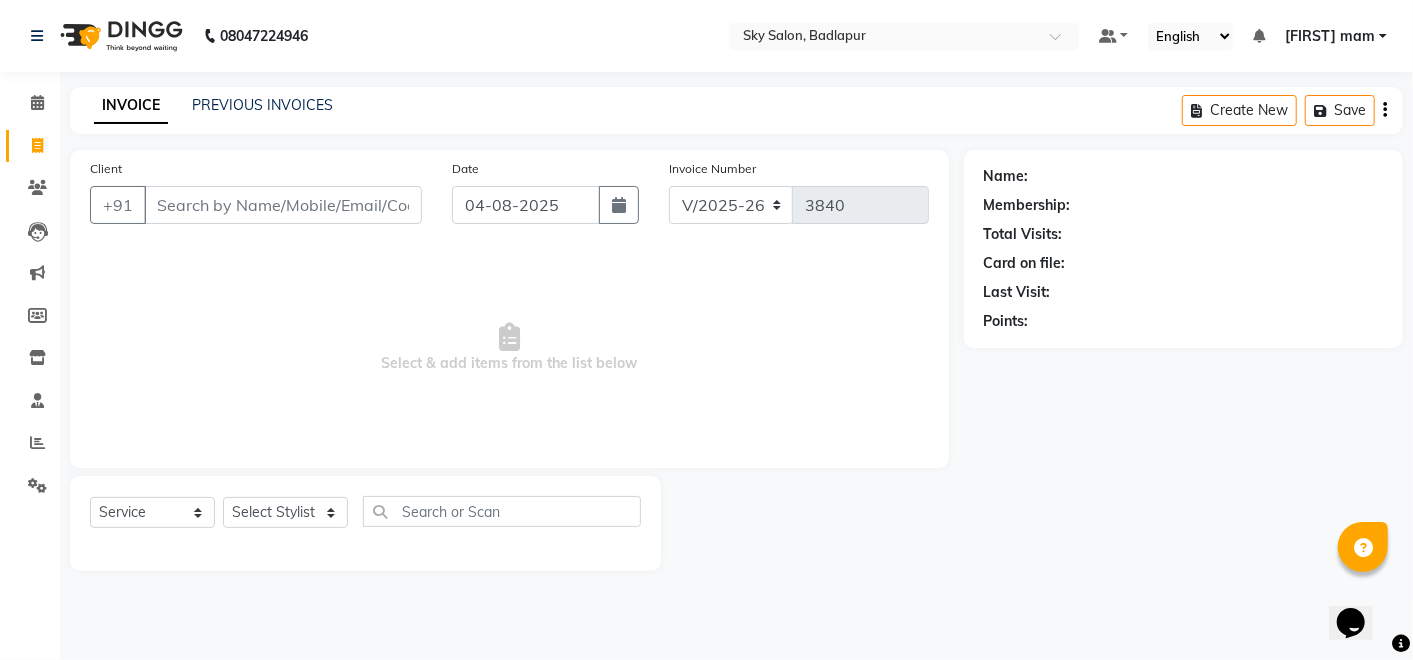 click 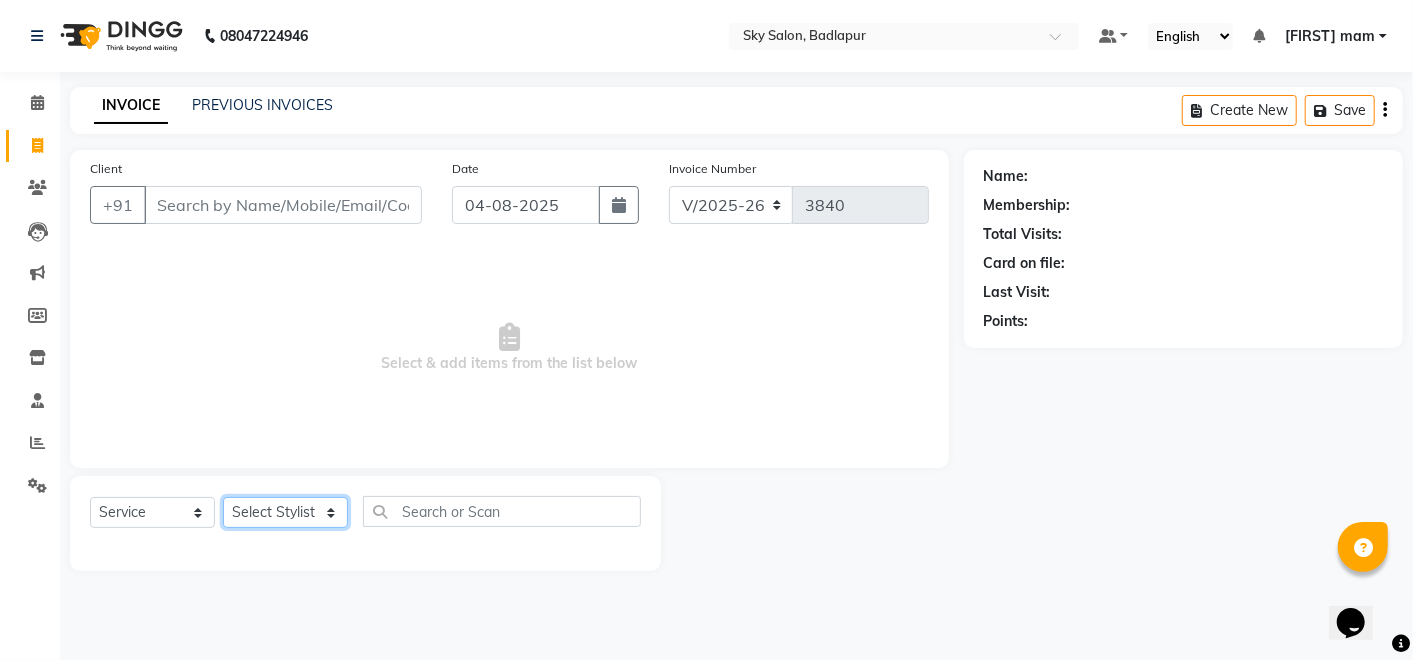 click on "Select Stylist Afreen sayyed Amir Bharti Raipure Chandan Shamnani Dilshad  Dipali Rathod Divya mam  Firoz GOURAV Jakir sir javed muskan pooja  Rihan  Sabir sir SACHIN Sahil Sam sir Sandhya jaiswal semi Shamim Ahmad" 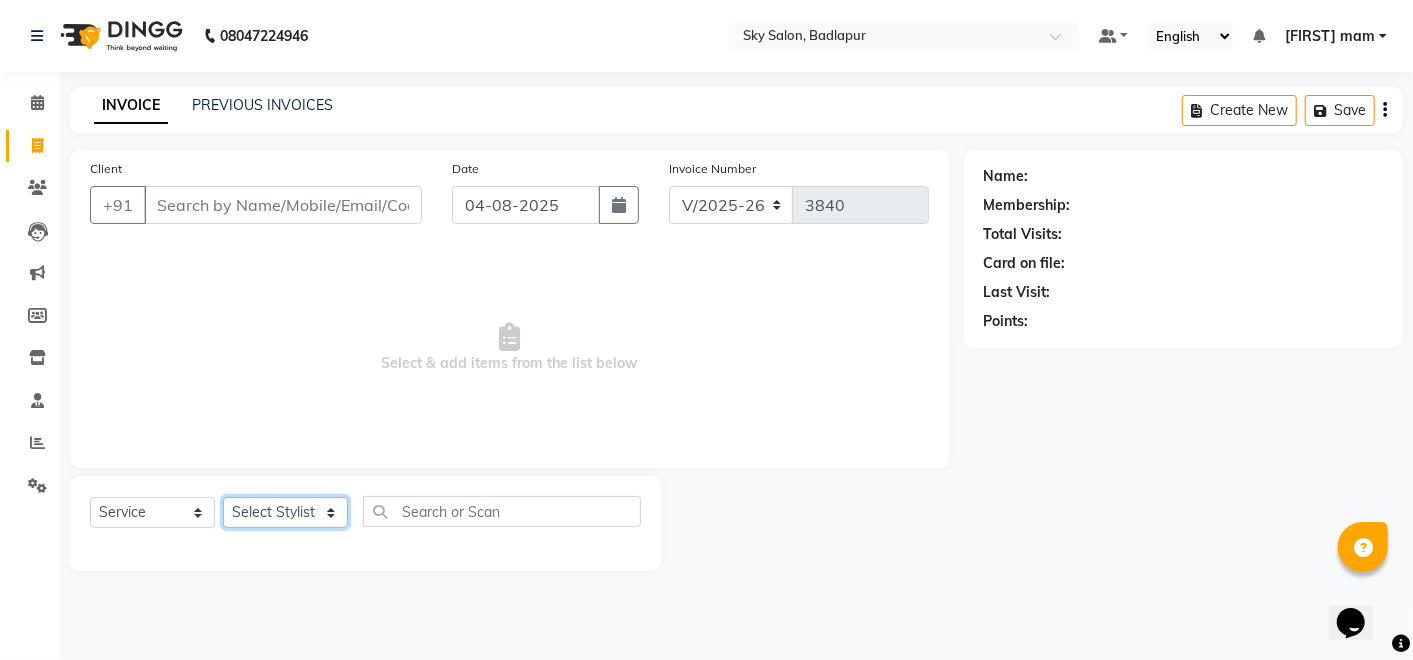 select on "87100" 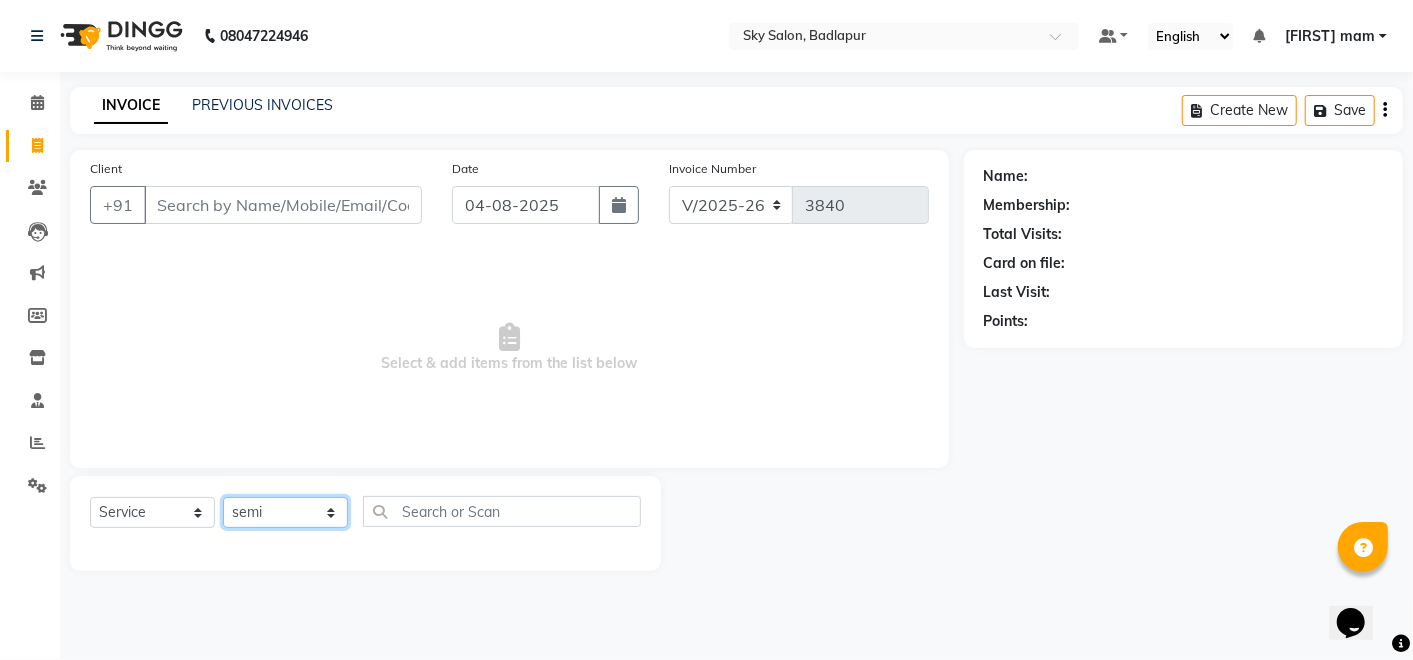 click on "Select Stylist Afreen sayyed Amir Bharti Raipure Chandan Shamnani Dilshad  Dipali Rathod Divya mam  Firoz GOURAV Jakir sir javed muskan pooja  Rihan  Sabir sir SACHIN Sahil Sam sir Sandhya jaiswal semi Shamim Ahmad" 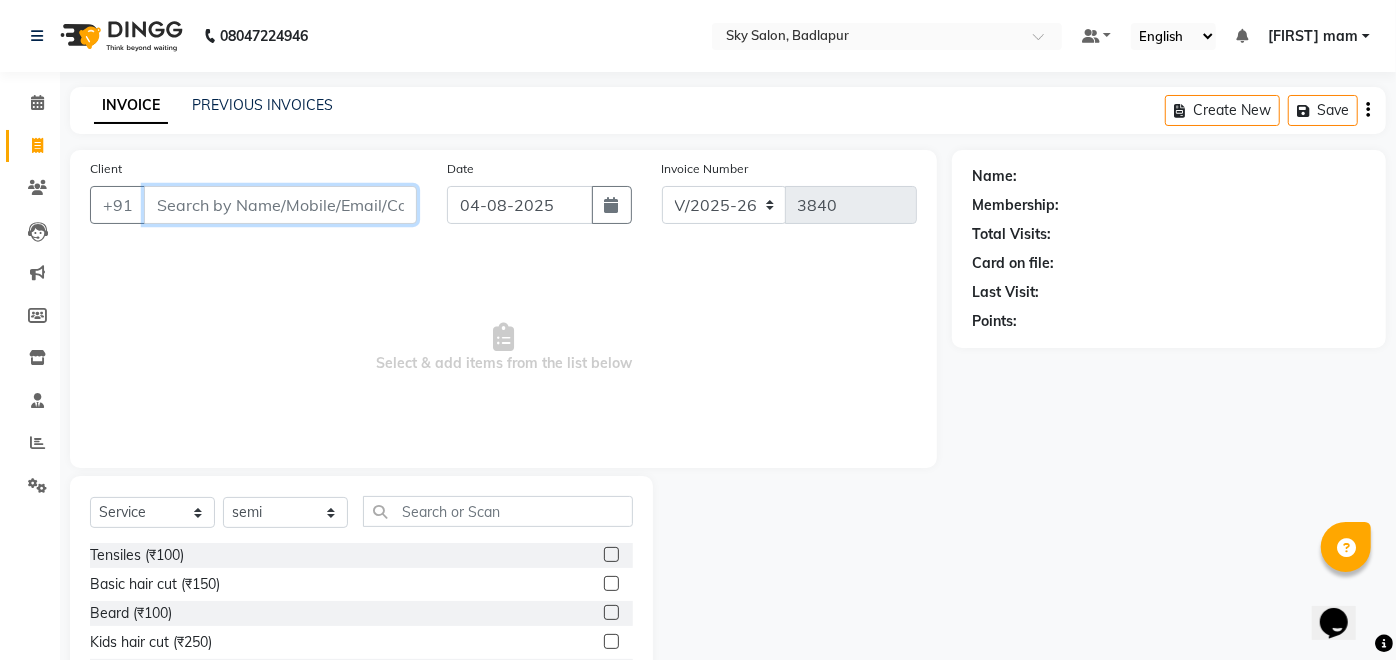 click on "Client" at bounding box center (280, 205) 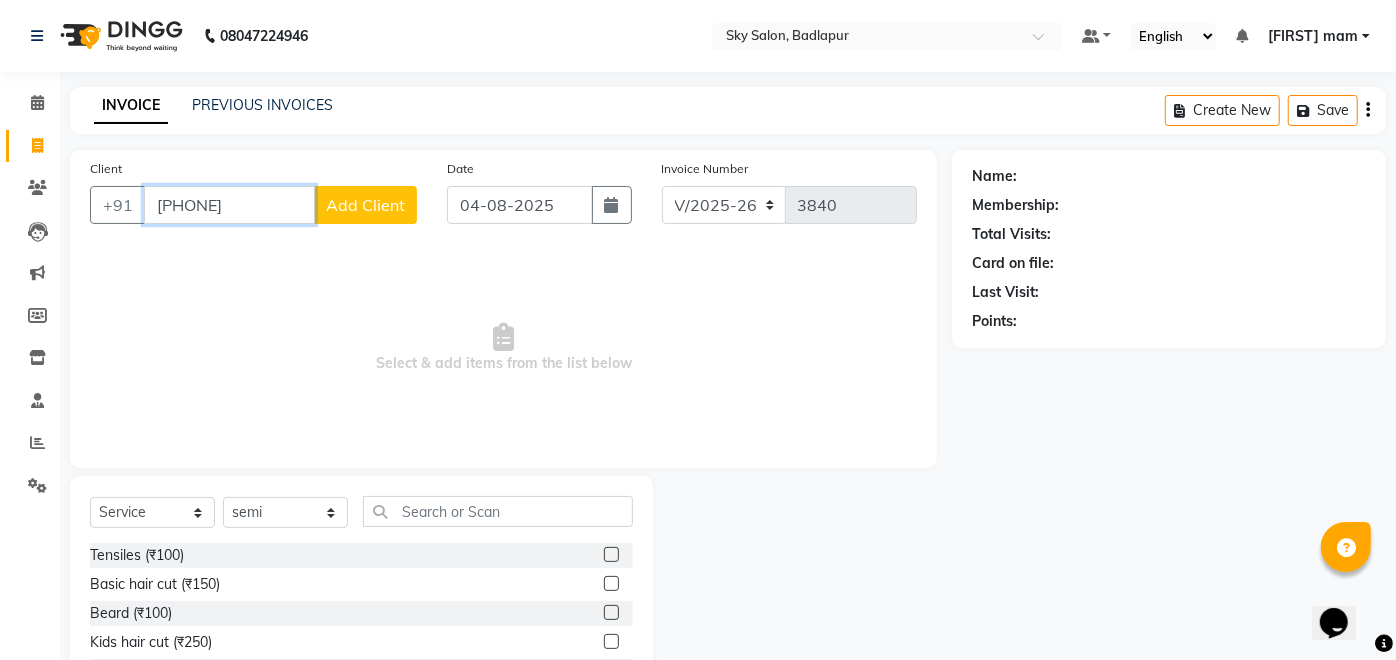 type on "[PHONE]" 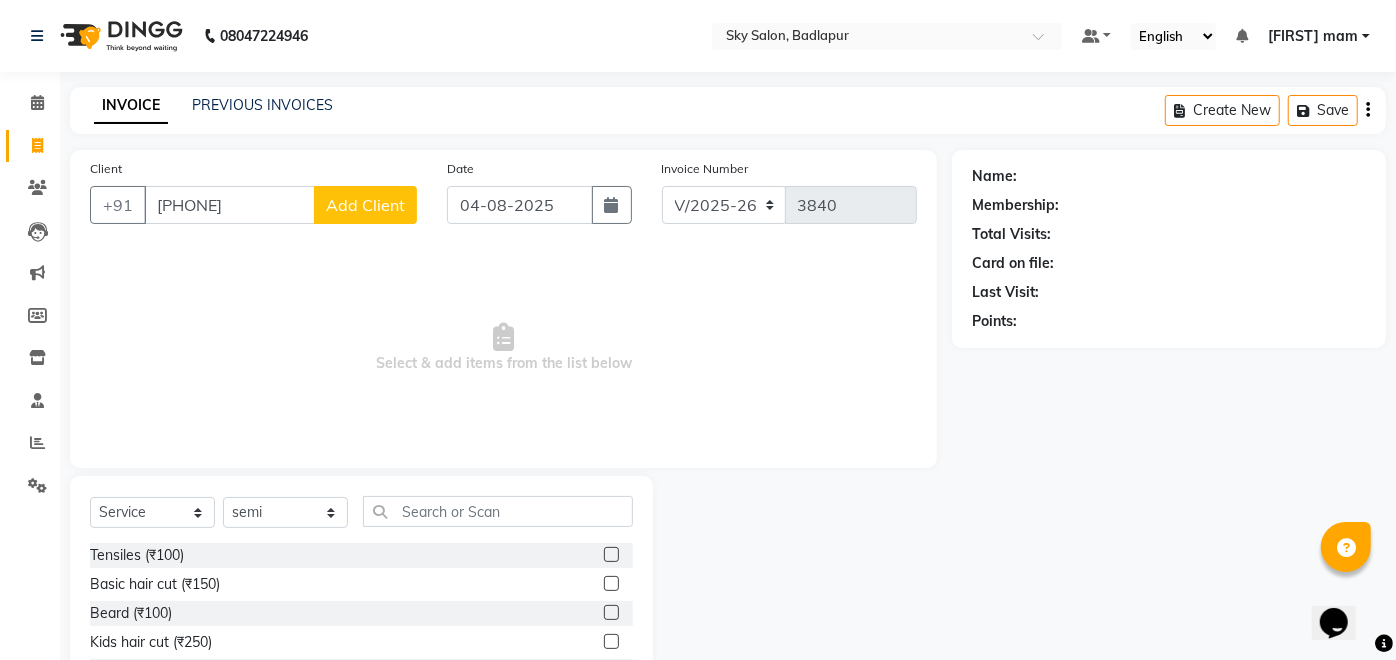click on "Add Client" 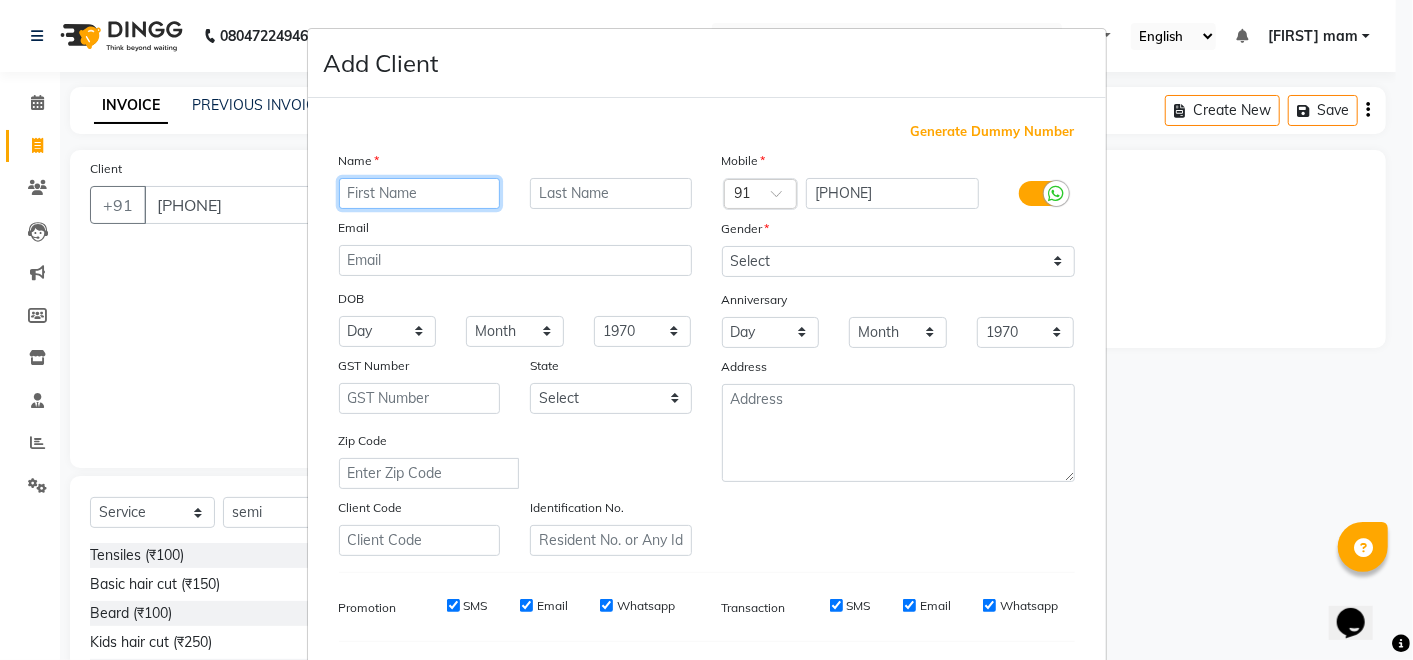 click at bounding box center [420, 193] 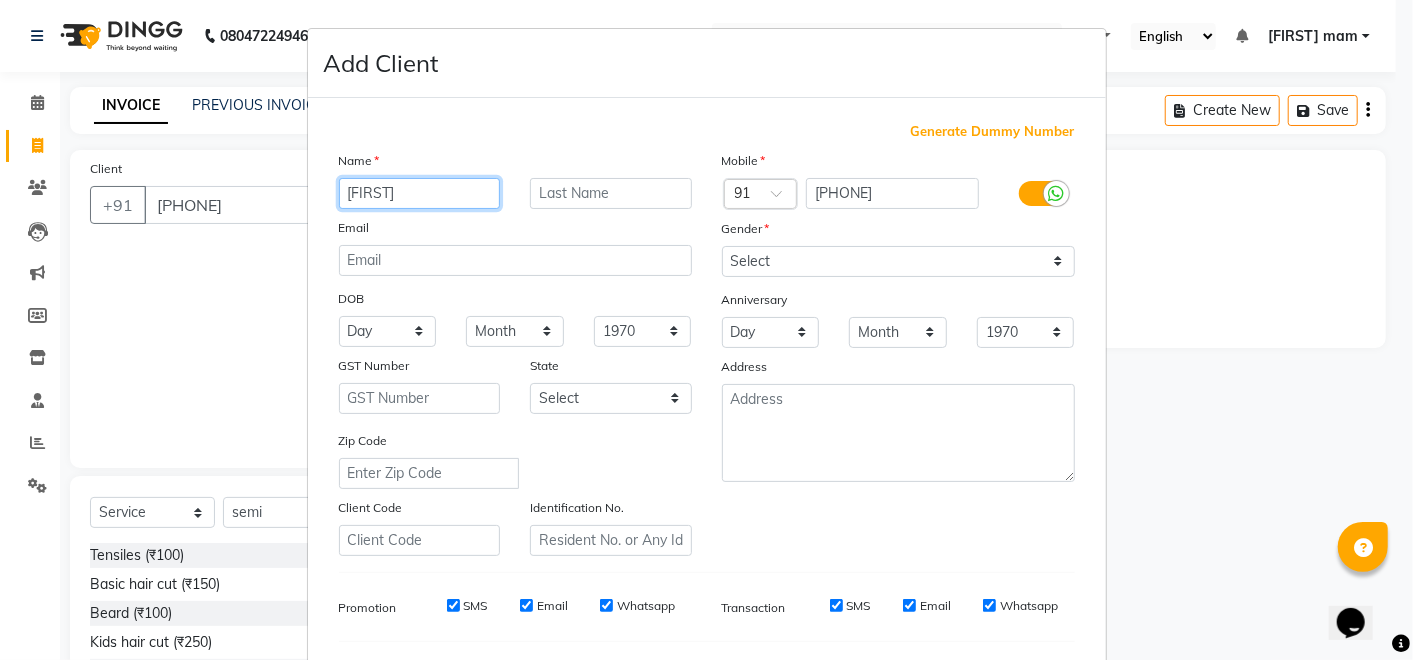 type on "[FIRST]" 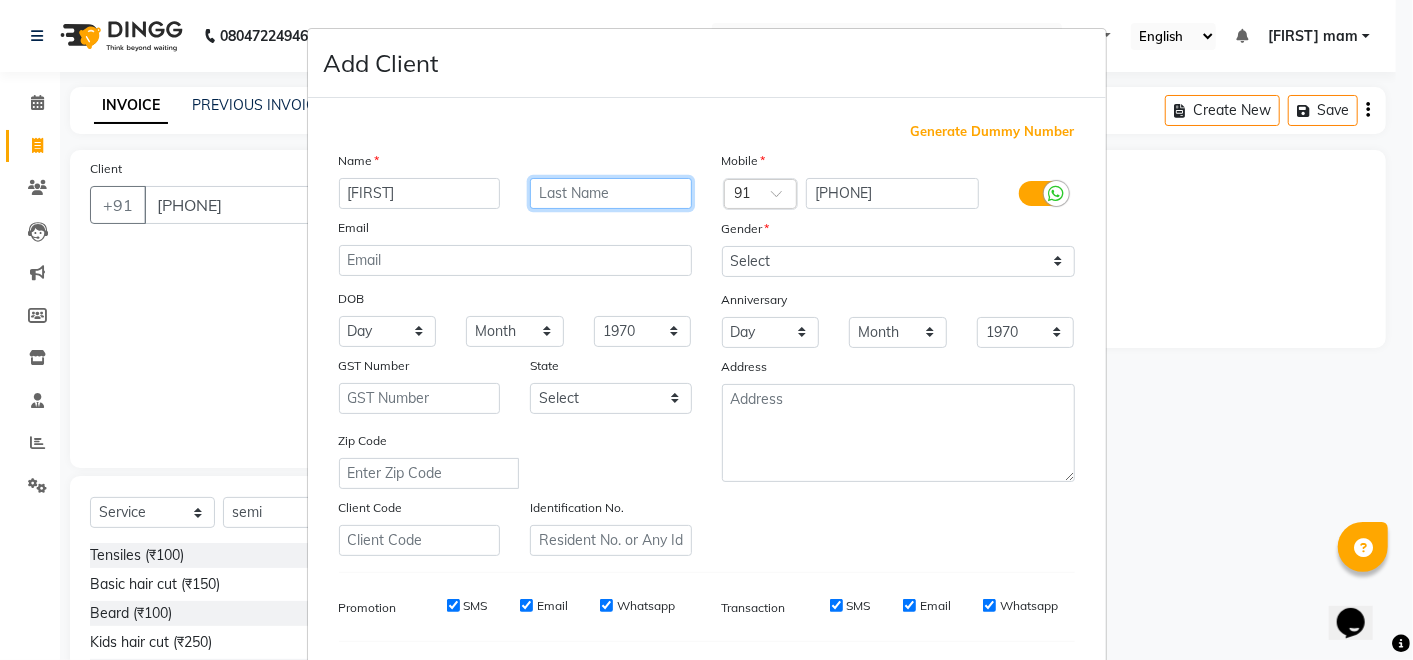 click at bounding box center (611, 193) 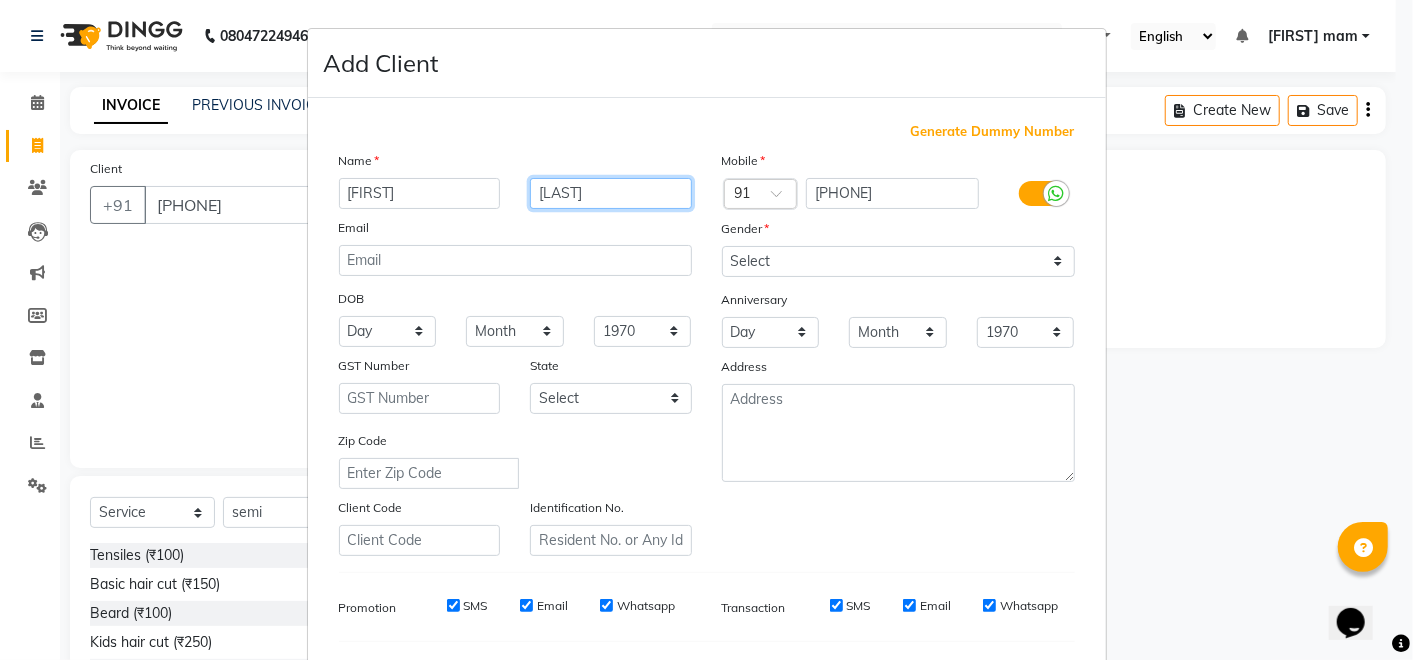 type on "[LAST]" 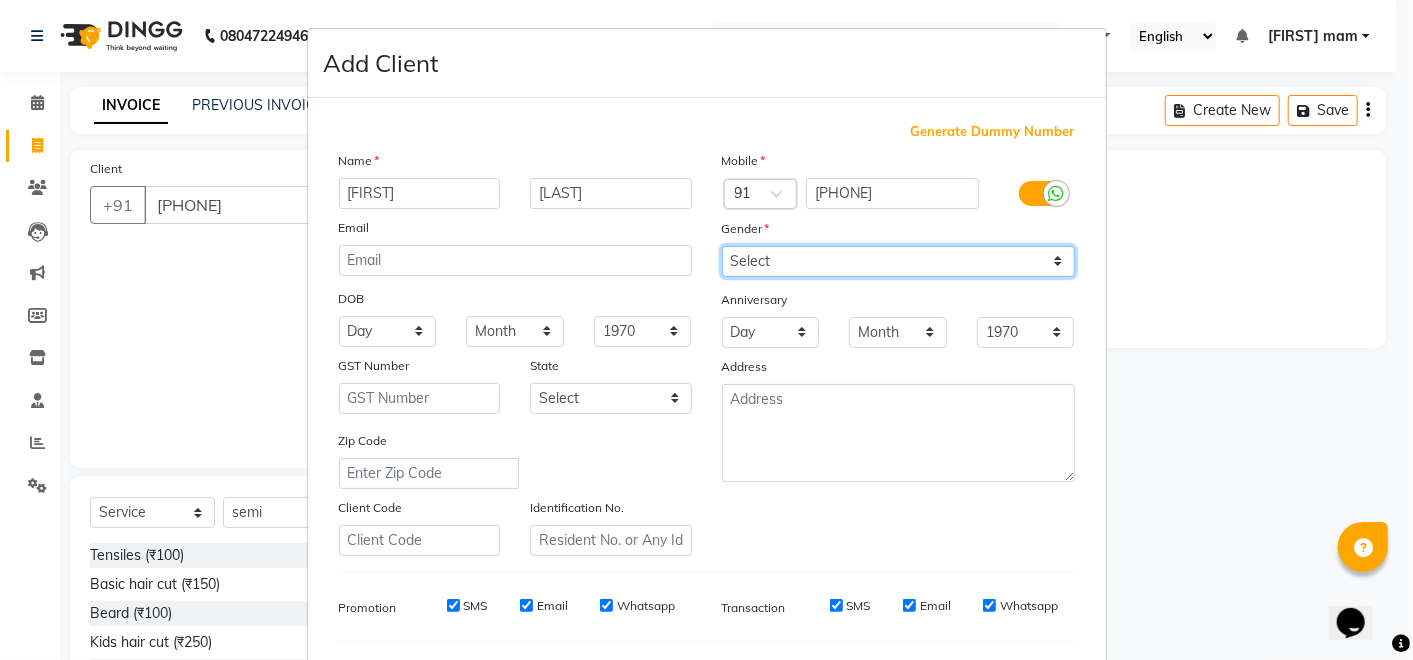 click on "Select Male Female Other Prefer Not To Say" at bounding box center [898, 261] 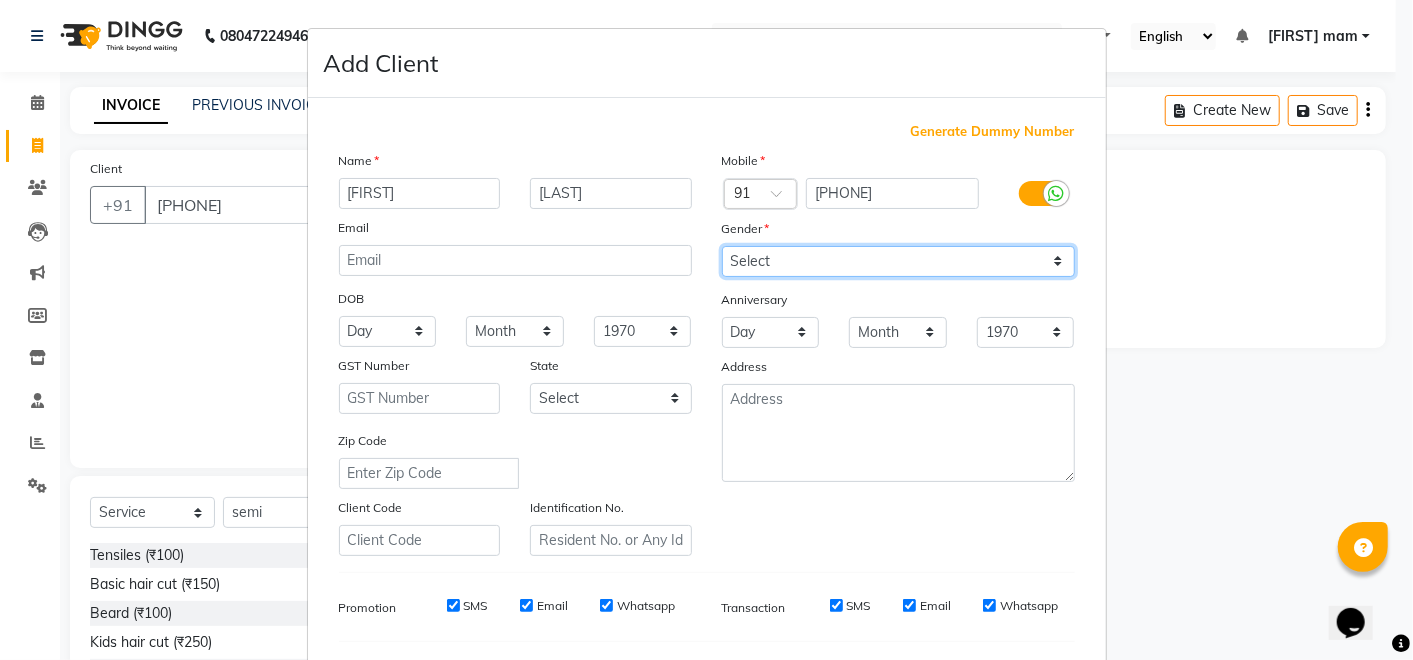 select on "male" 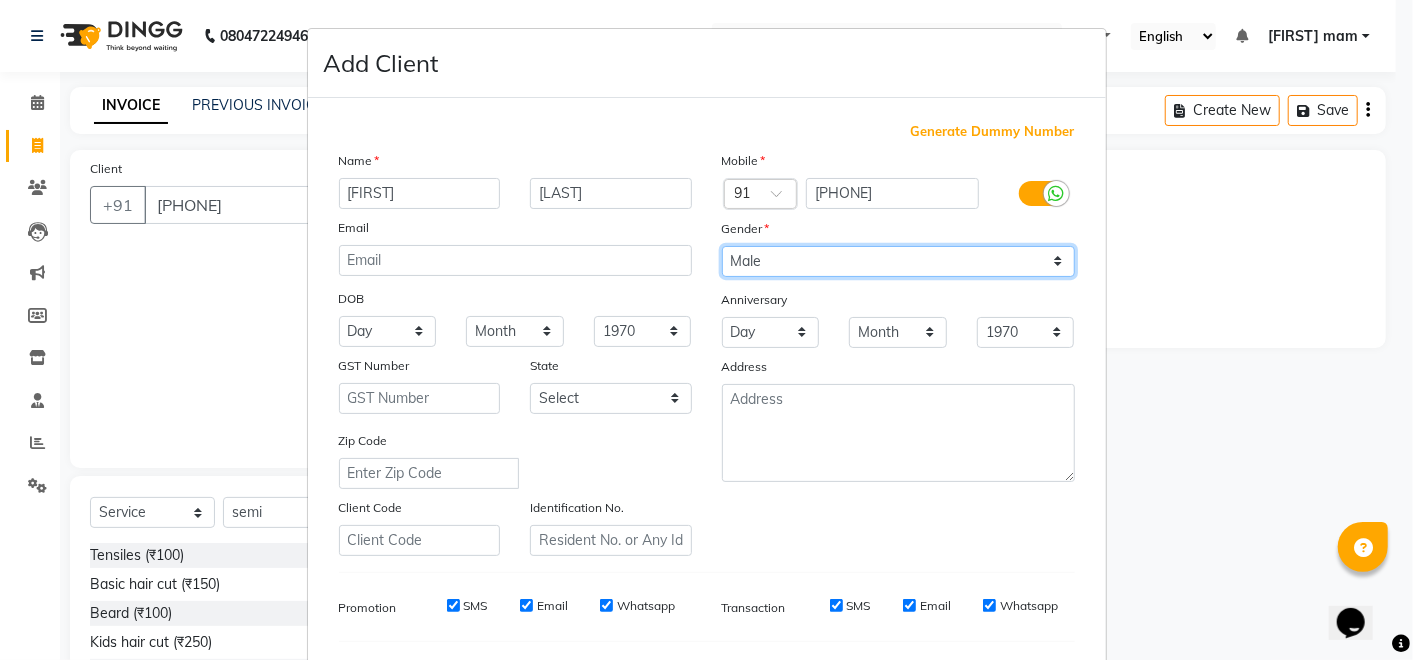 click on "Select Male Female Other Prefer Not To Say" at bounding box center [898, 261] 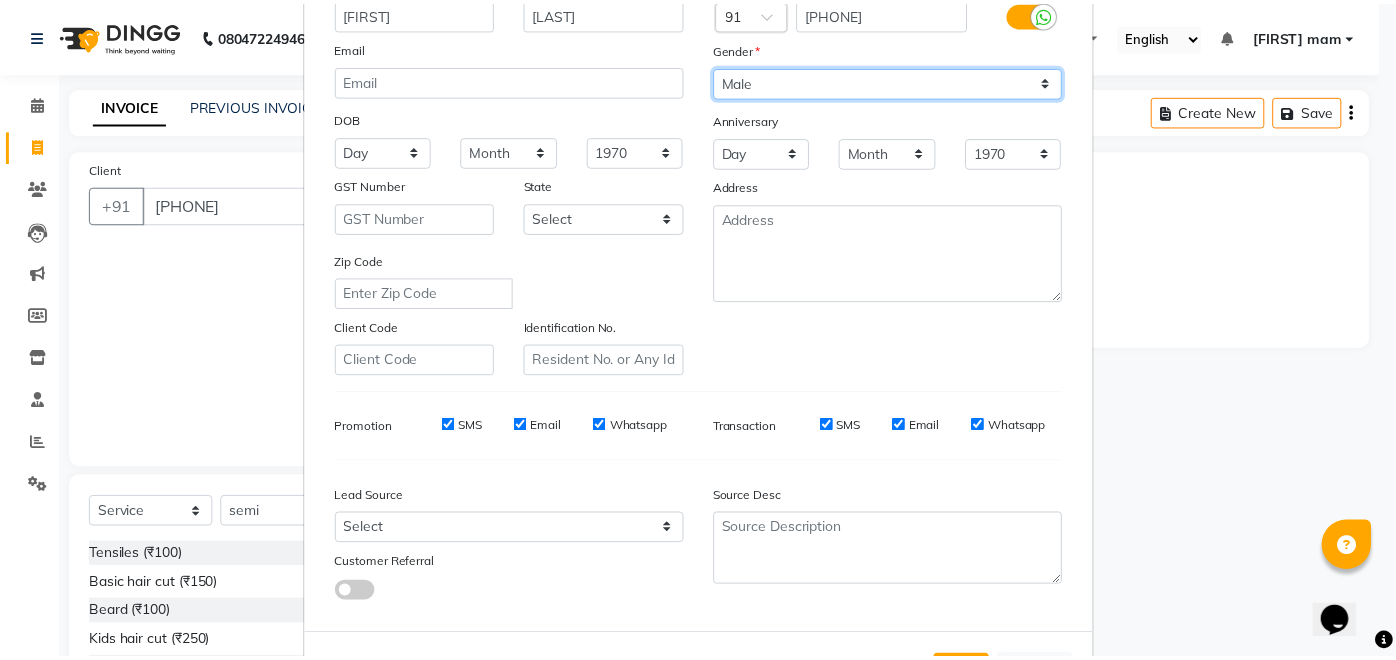 scroll, scrollTop: 262, scrollLeft: 0, axis: vertical 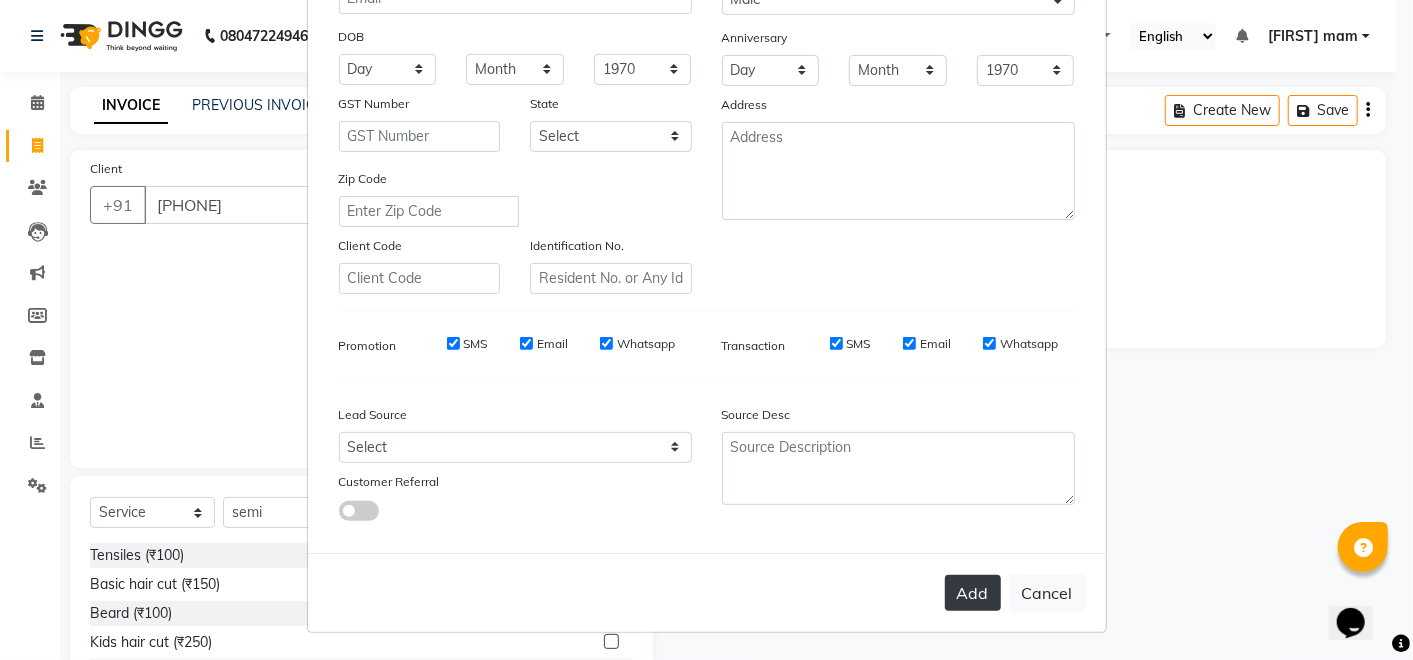 click on "Add" at bounding box center [973, 593] 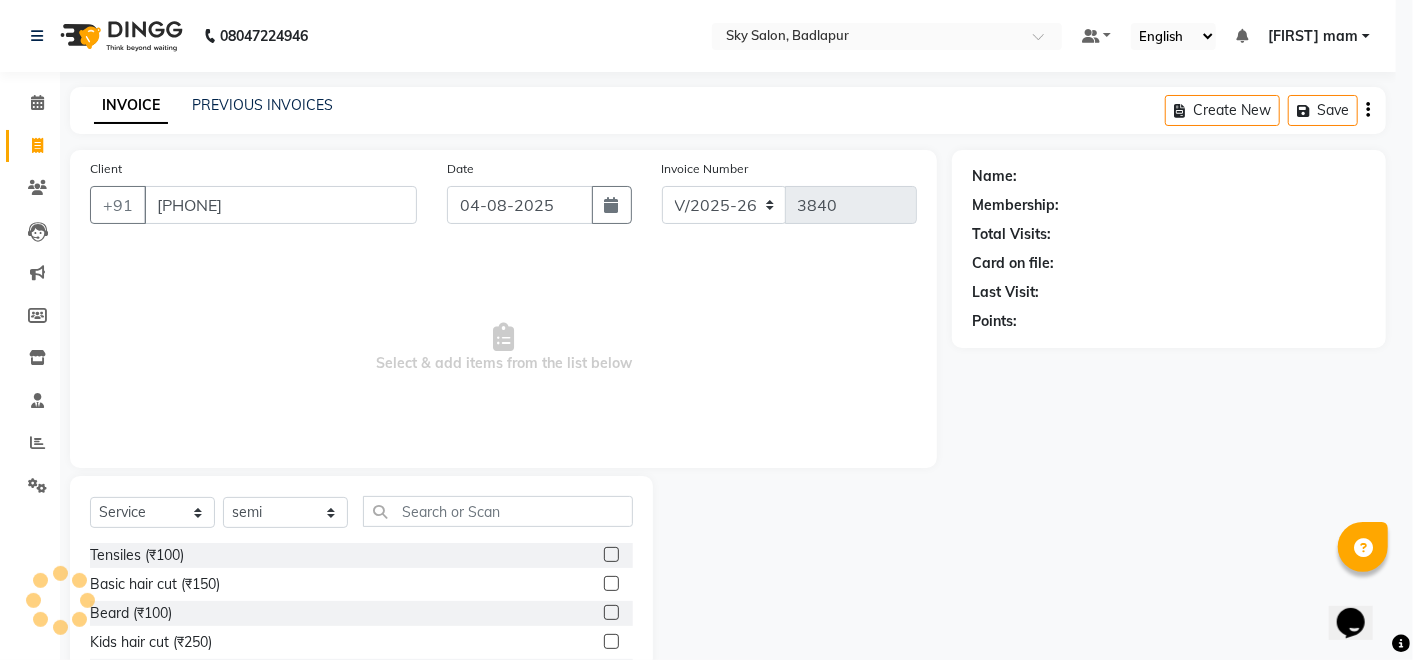 type 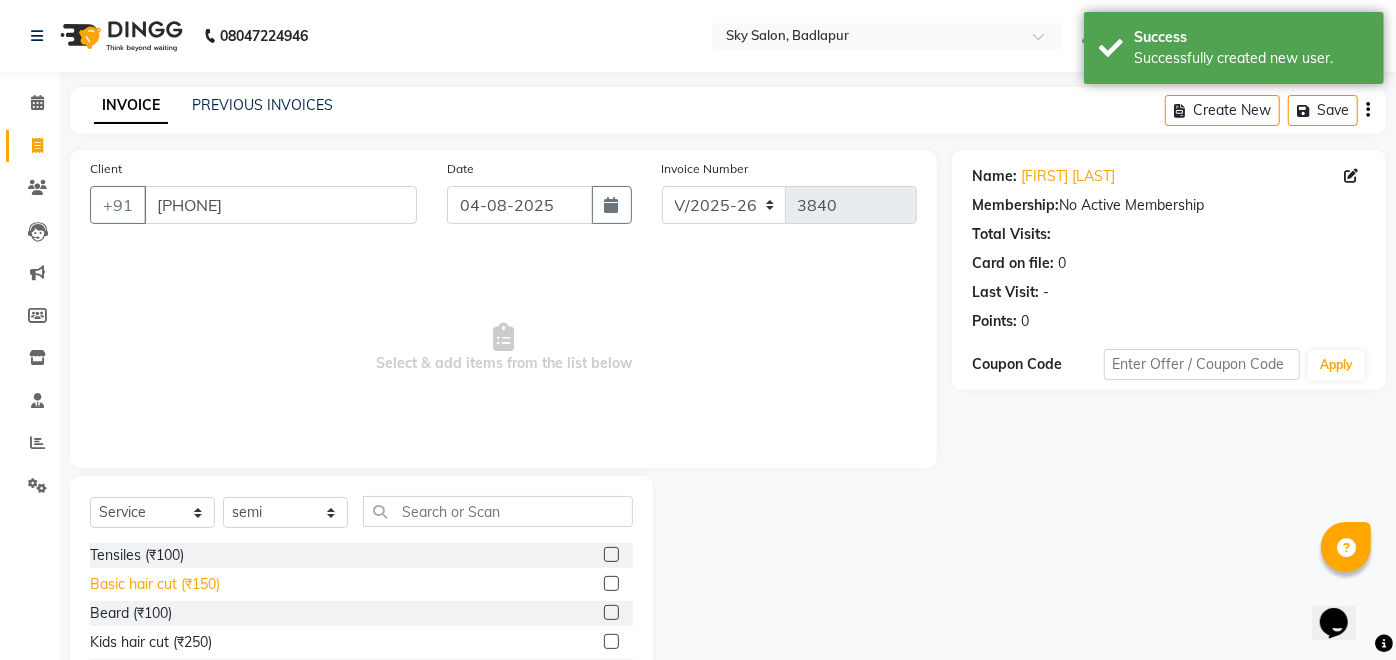 click on "Basic hair cut (₹150)" 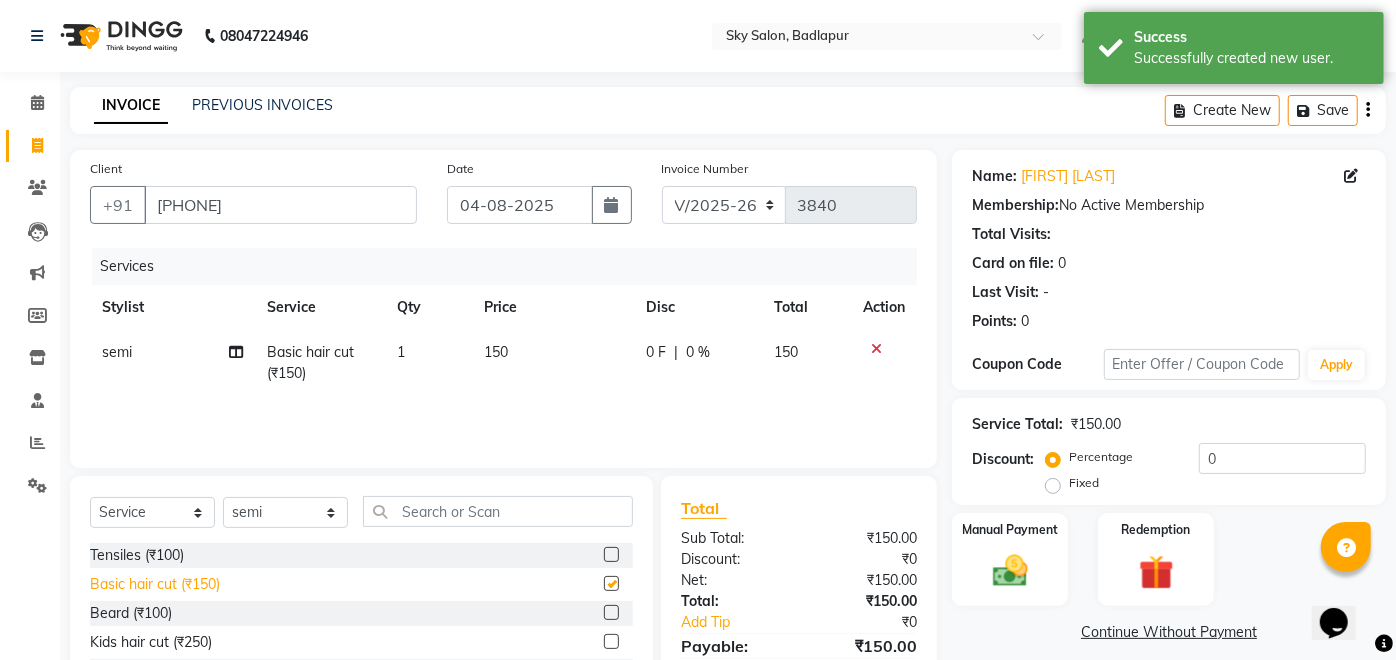 checkbox on "false" 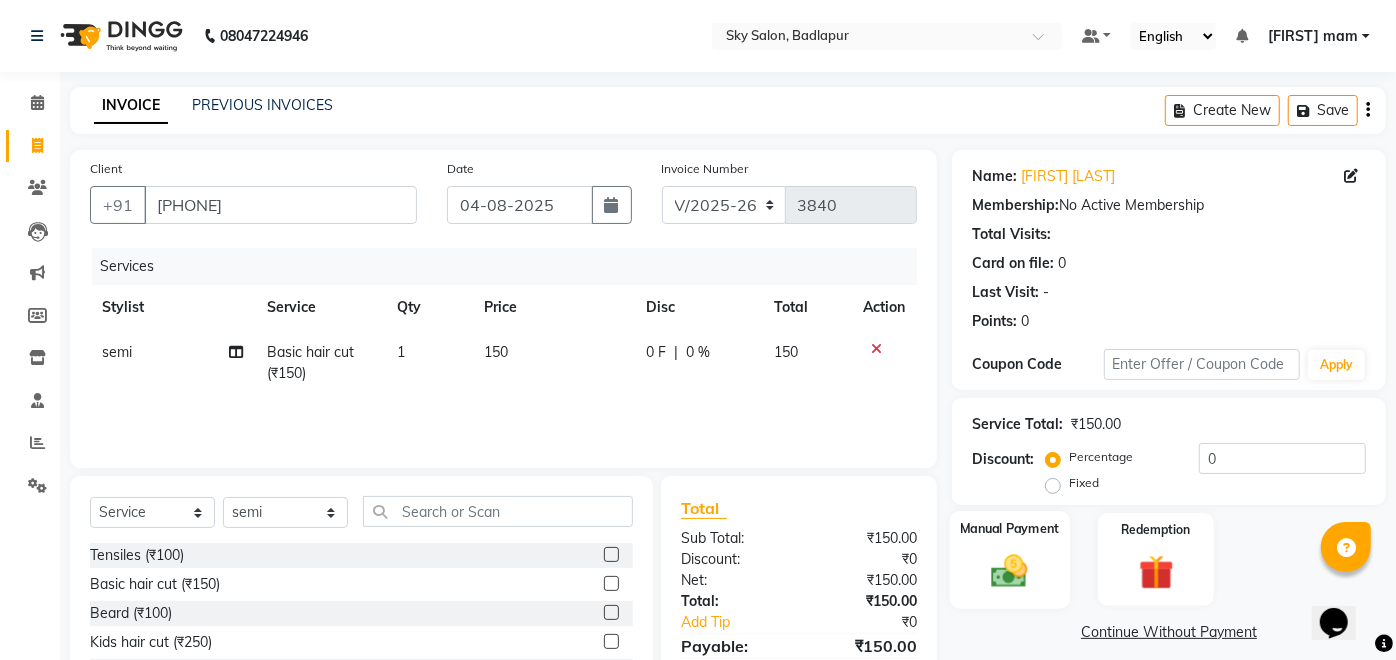 click 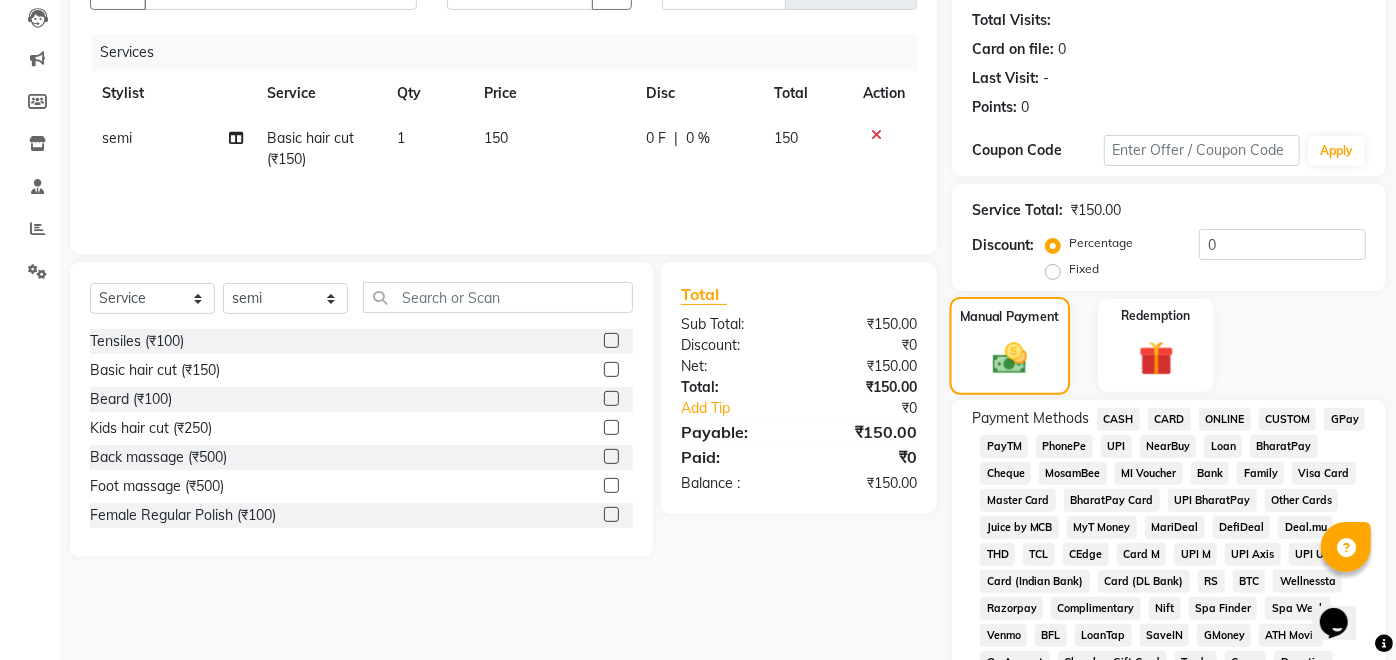 scroll, scrollTop: 238, scrollLeft: 0, axis: vertical 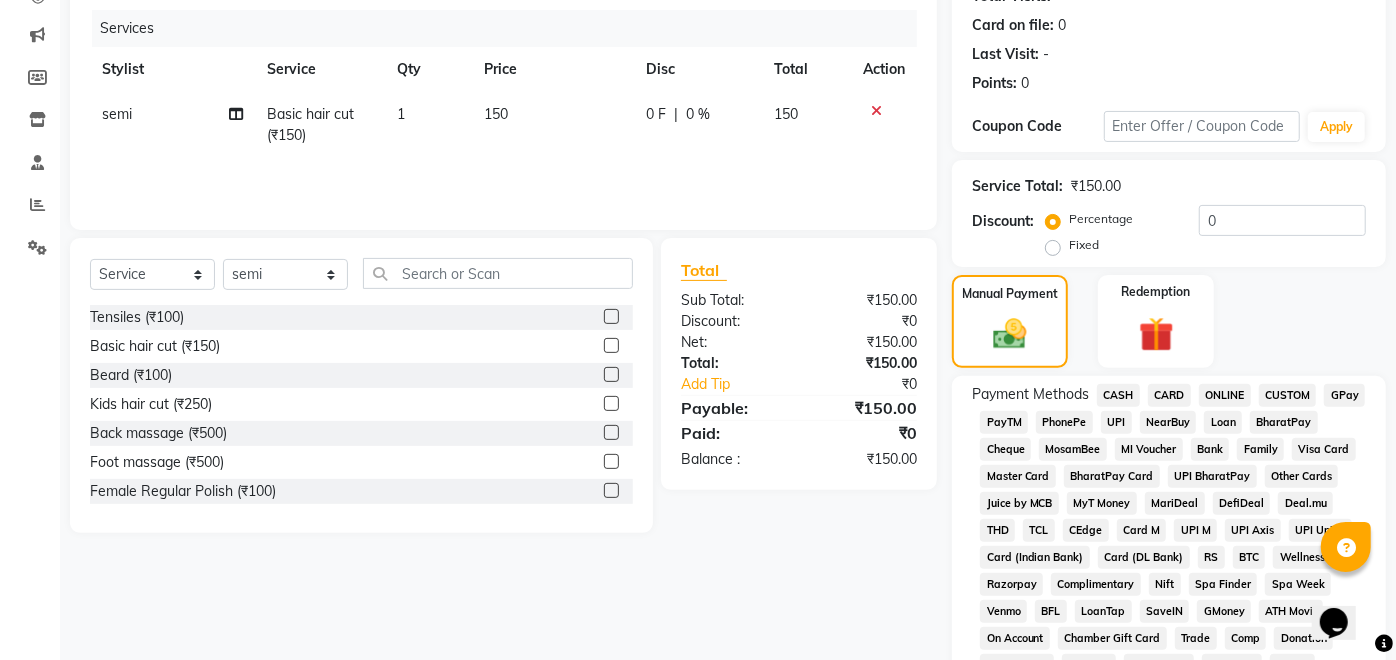 click on "CASH" 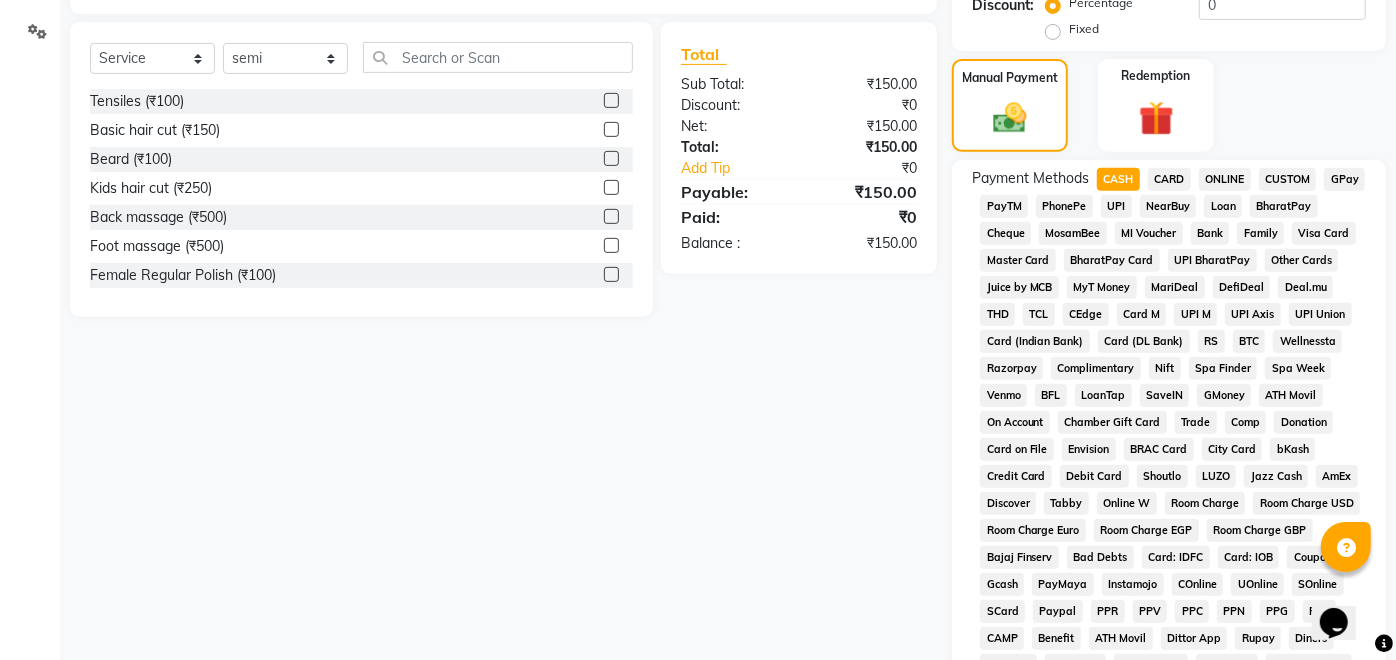 scroll, scrollTop: 821, scrollLeft: 0, axis: vertical 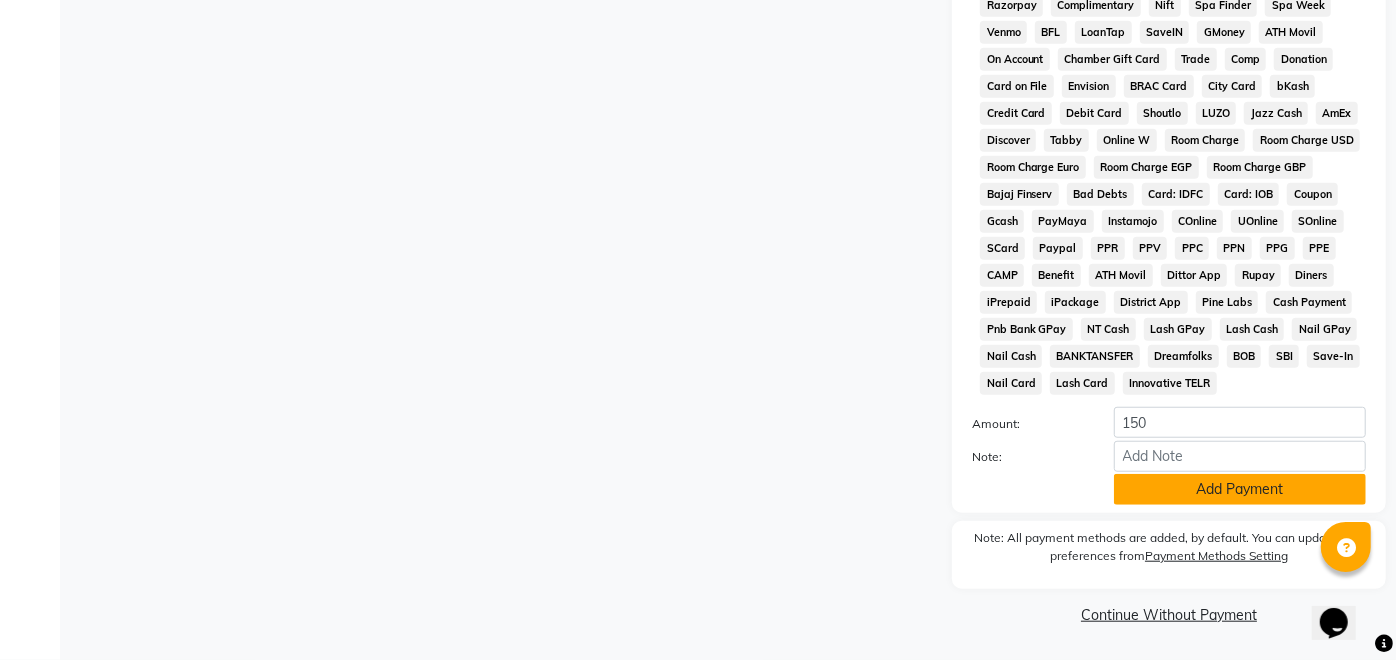 click on "Add Payment" 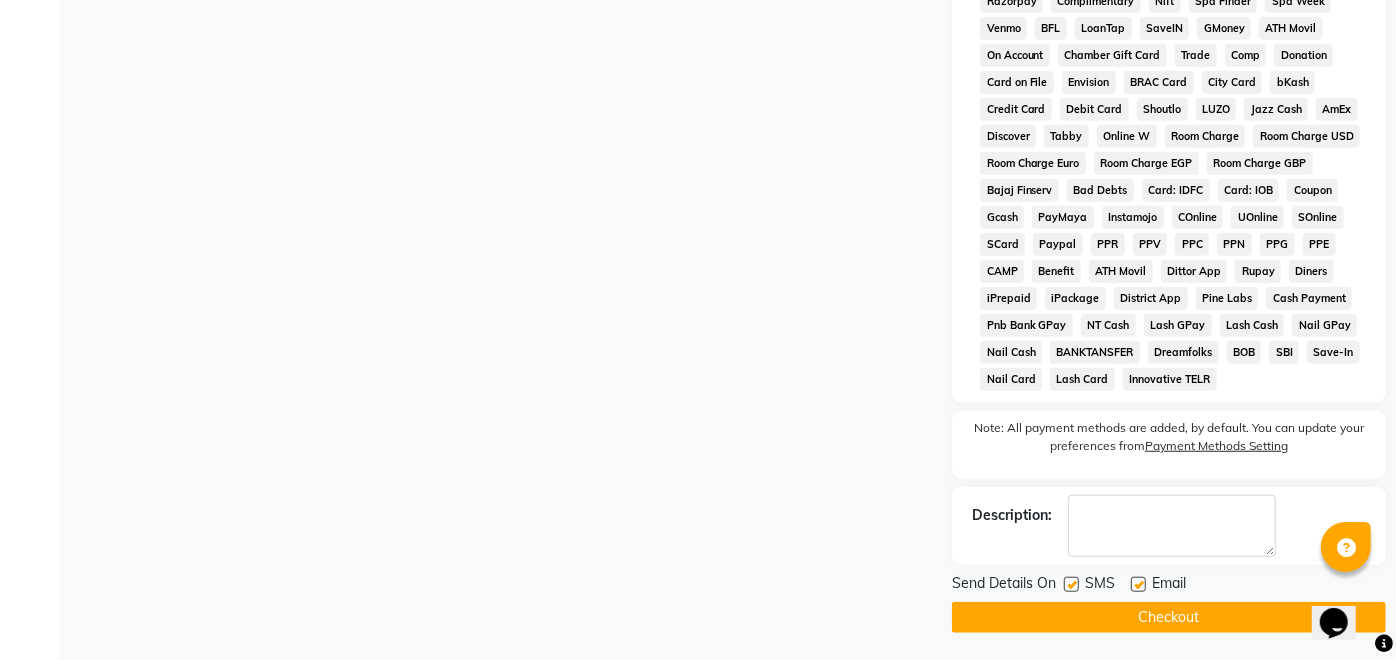 click 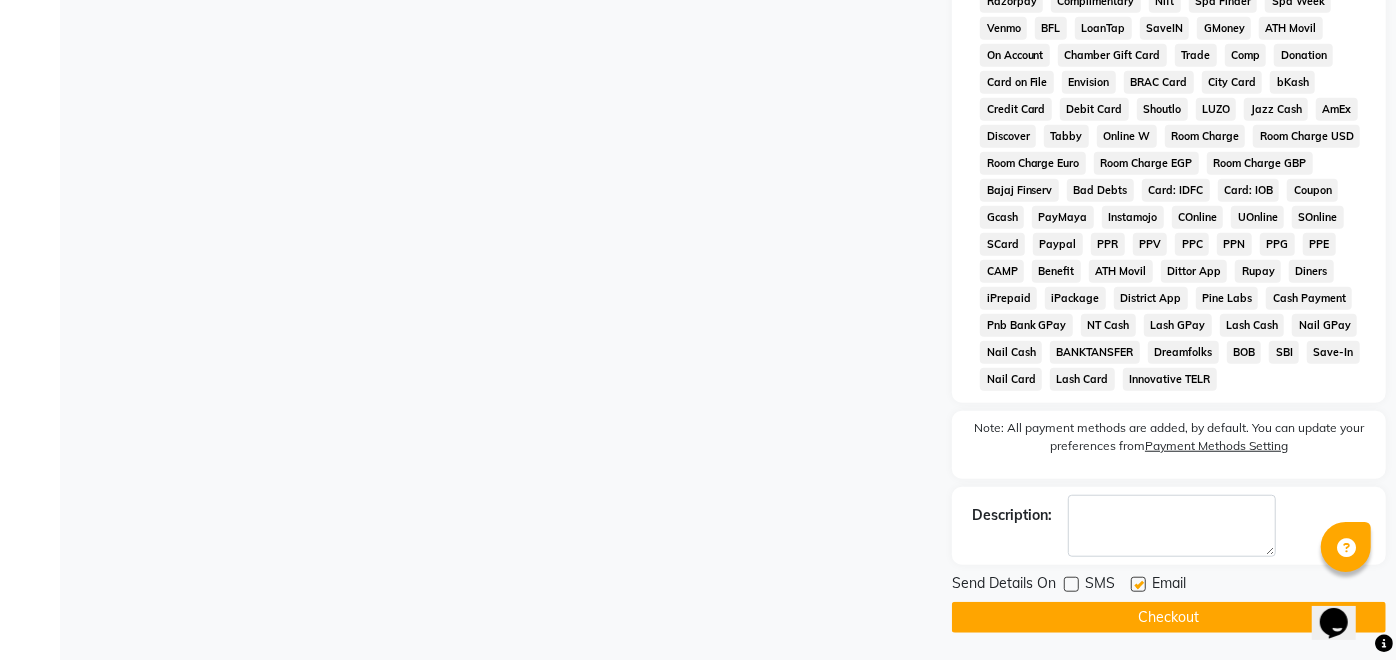 click on "Checkout" 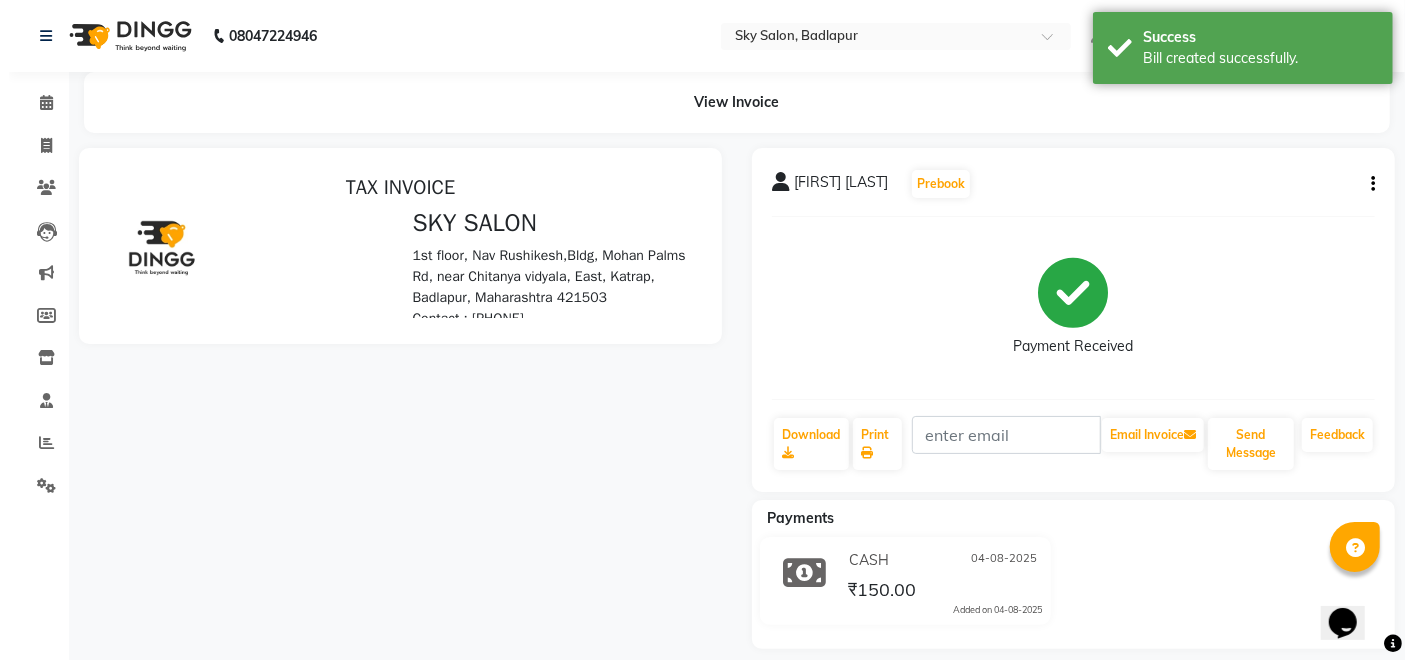 scroll, scrollTop: 0, scrollLeft: 0, axis: both 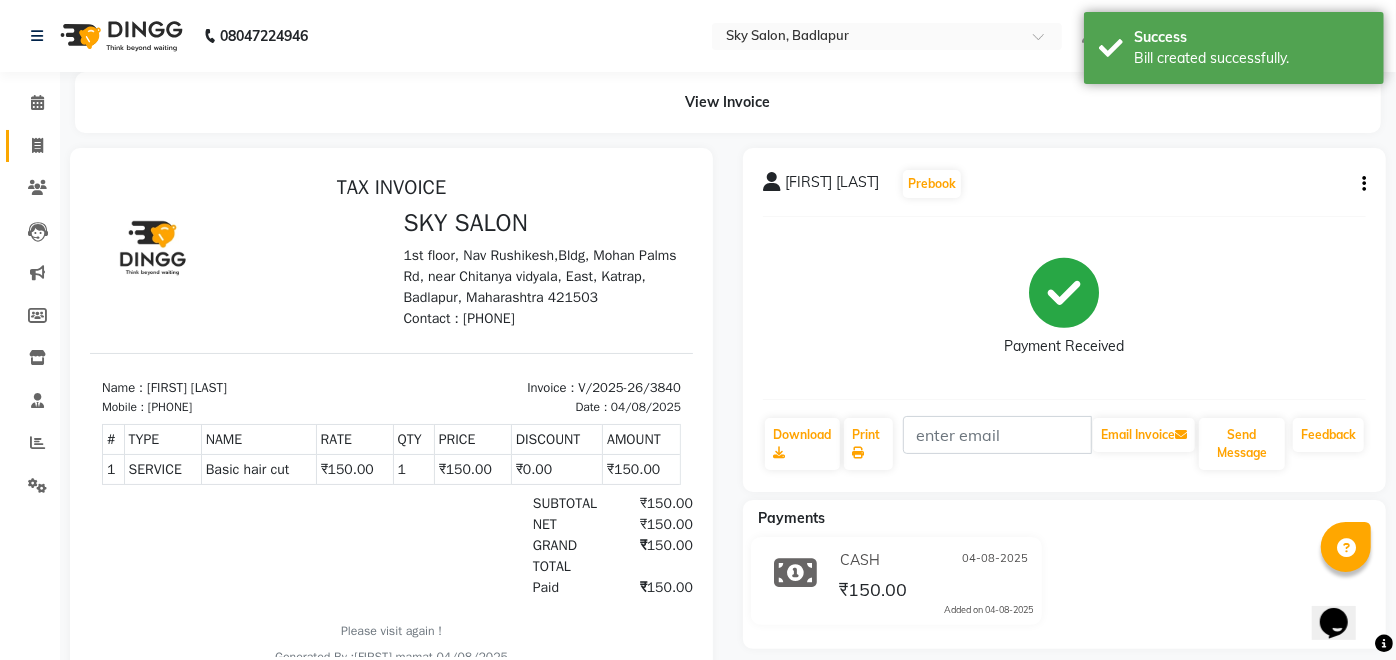 click 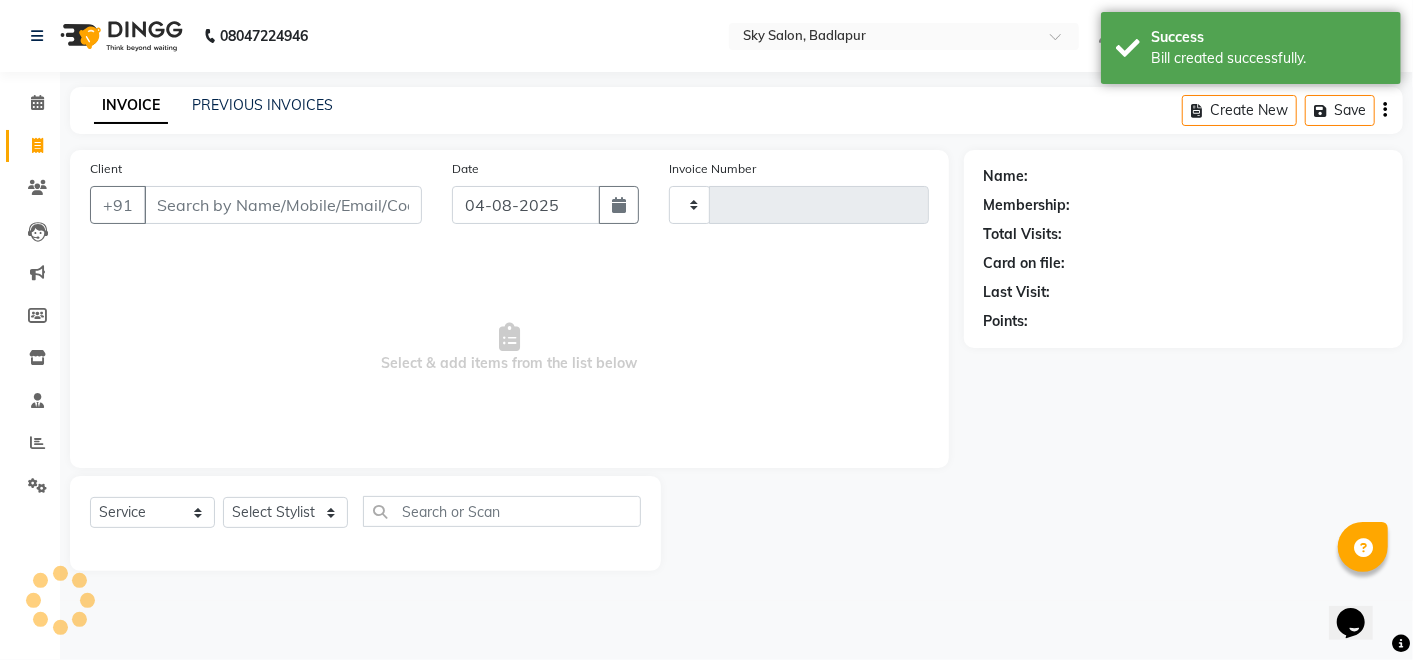 type on "3841" 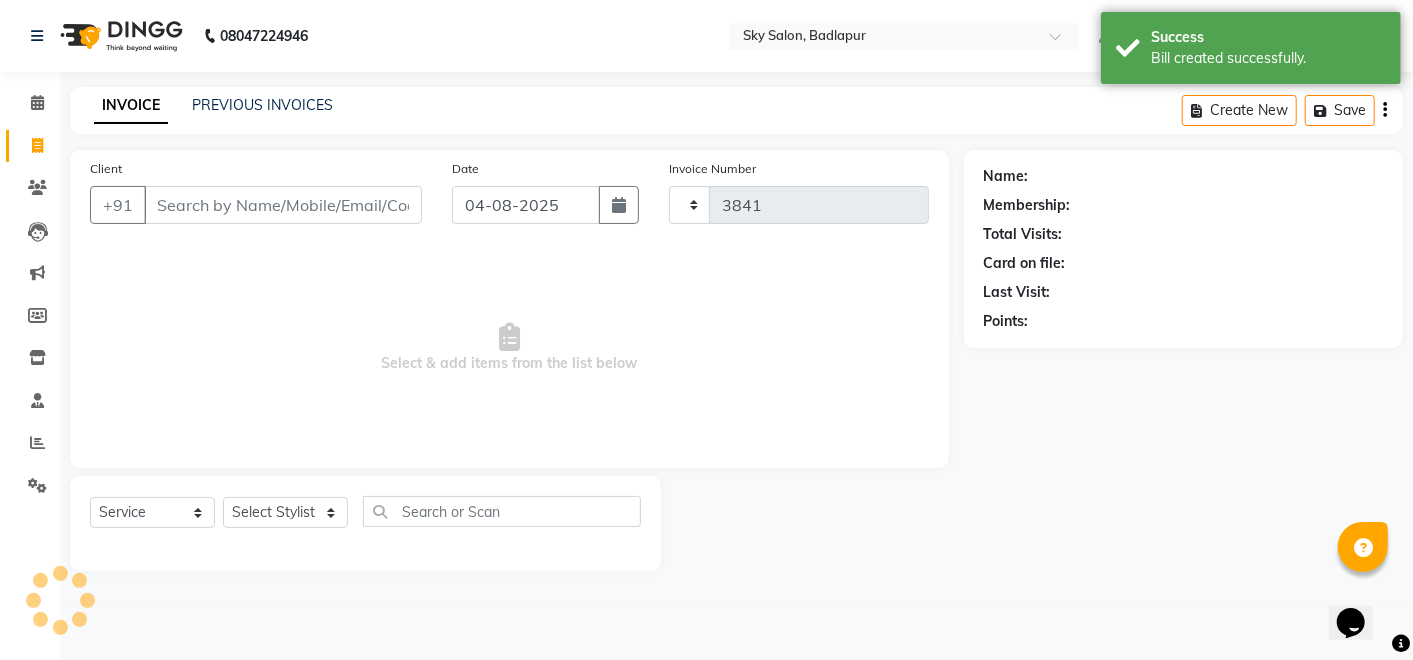 select on "6927" 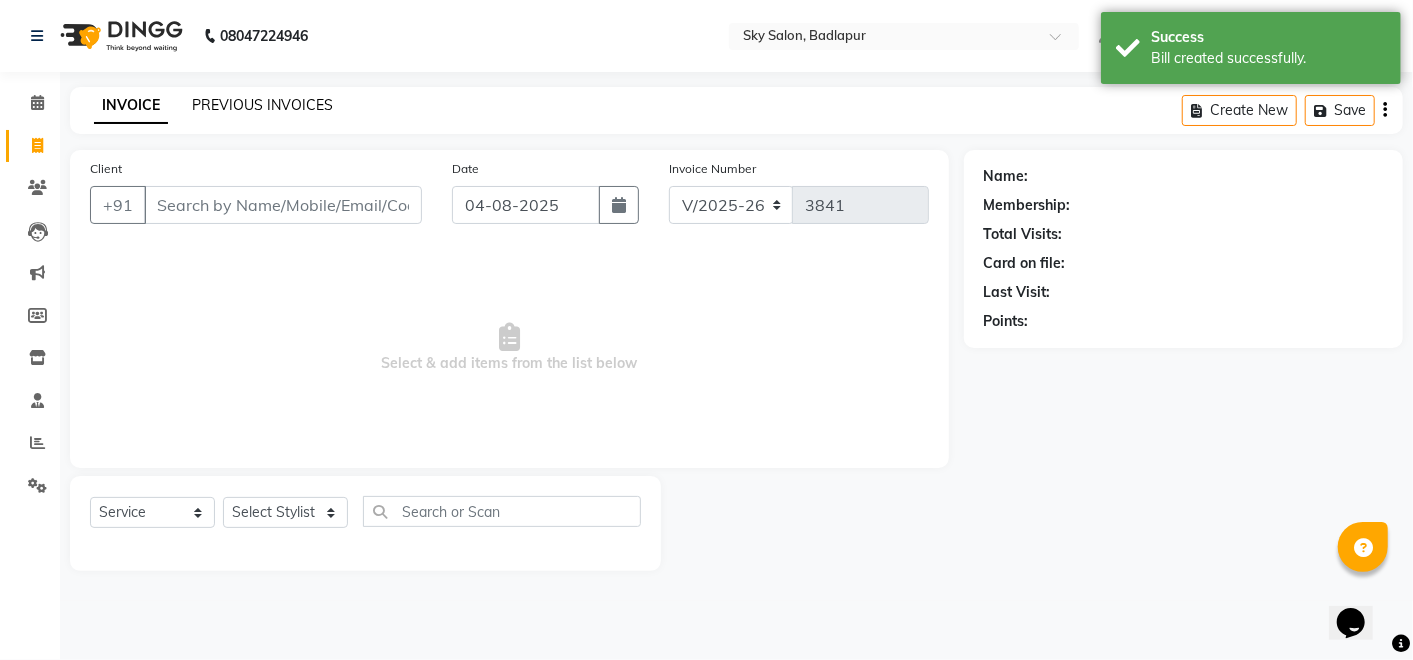 click on "PREVIOUS INVOICES" 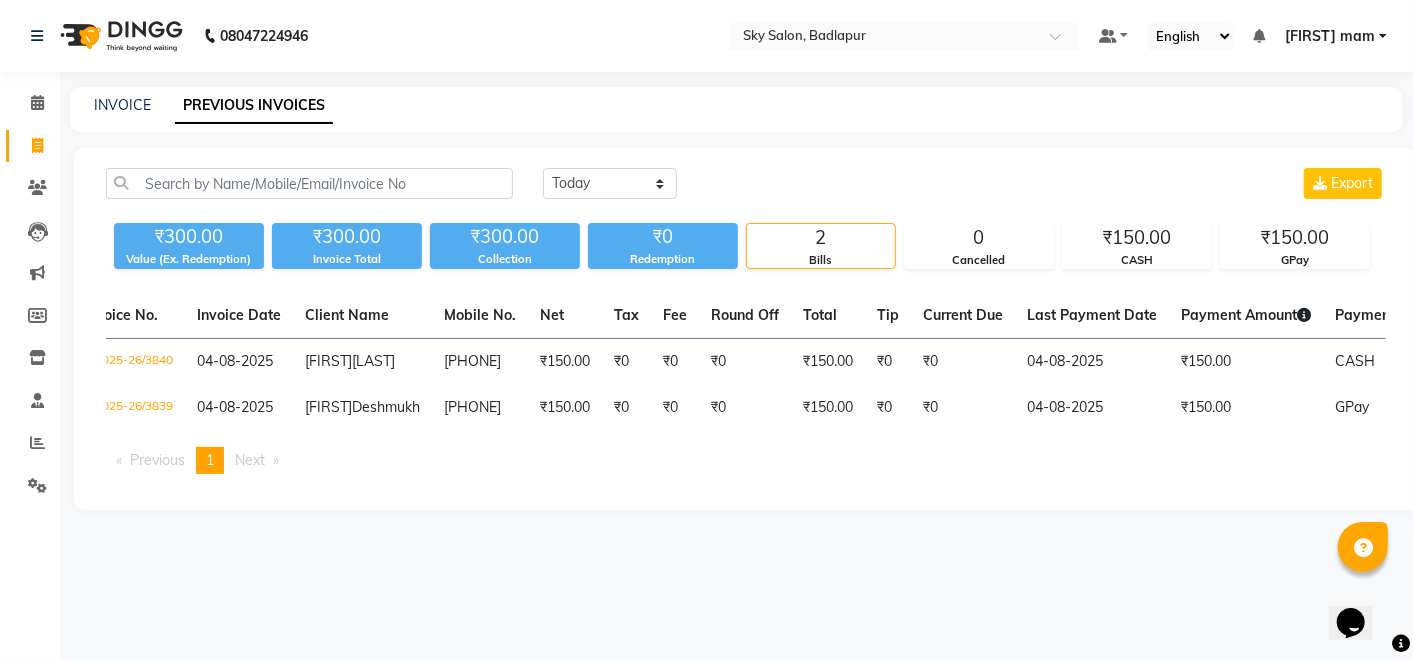 scroll, scrollTop: 0, scrollLeft: 0, axis: both 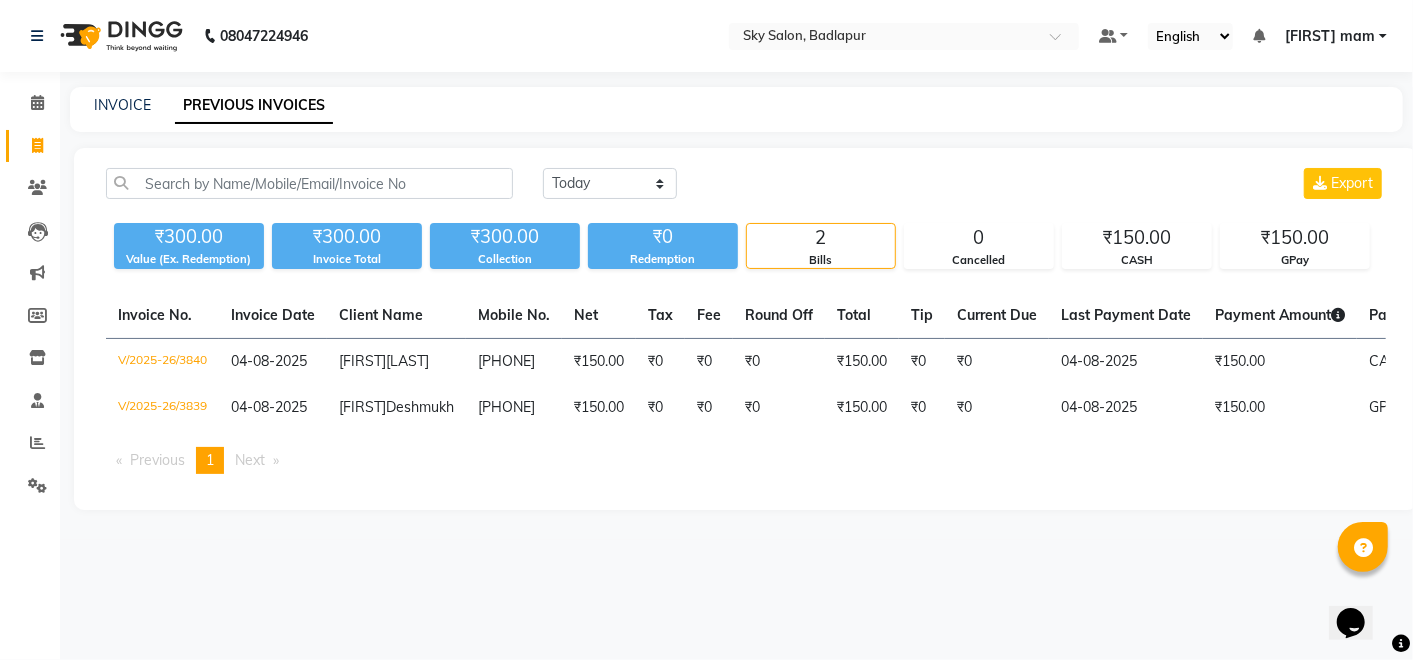 click 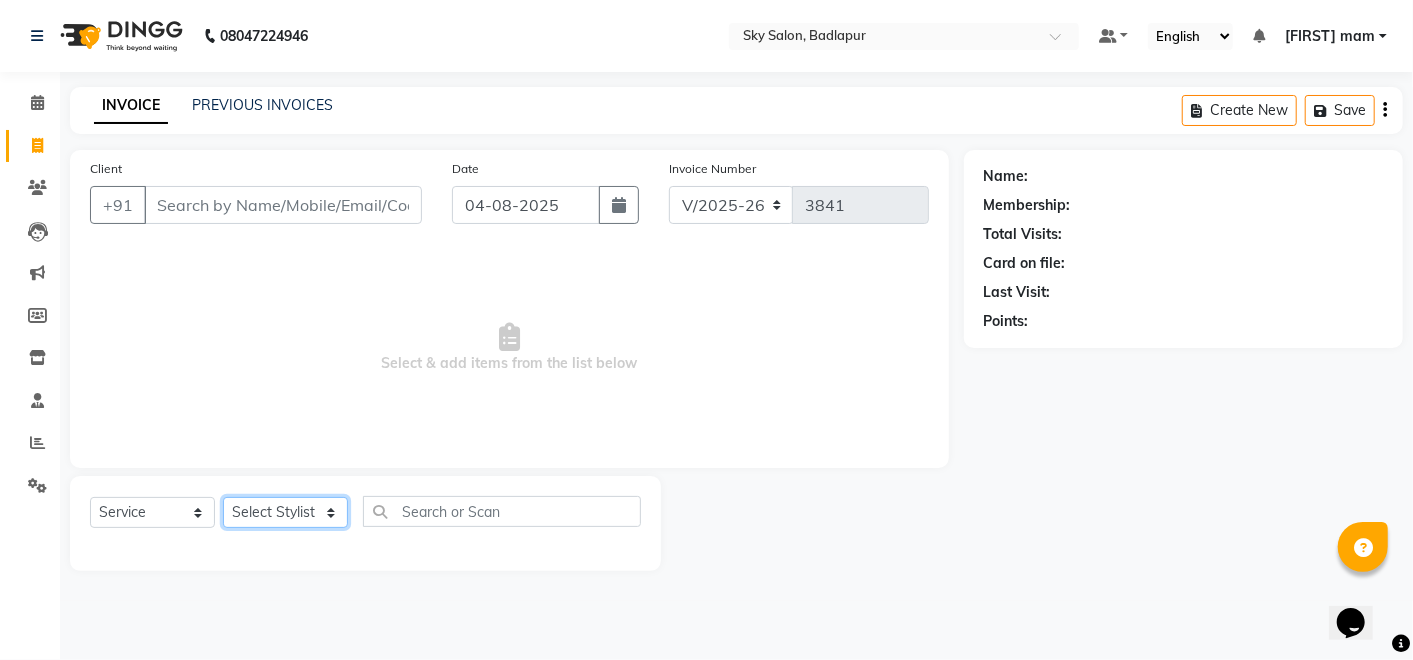 click on "Select Stylist Afreen sayyed Amir Bharti Raipure Chandan Shamnani Dilshad  Dipali Rathod Divya mam  Firoz GOURAV Jakir sir javed muskan pooja  Rihan  Sabir sir SACHIN Sahil Sam sir Sandhya jaiswal semi Shamim Ahmad" 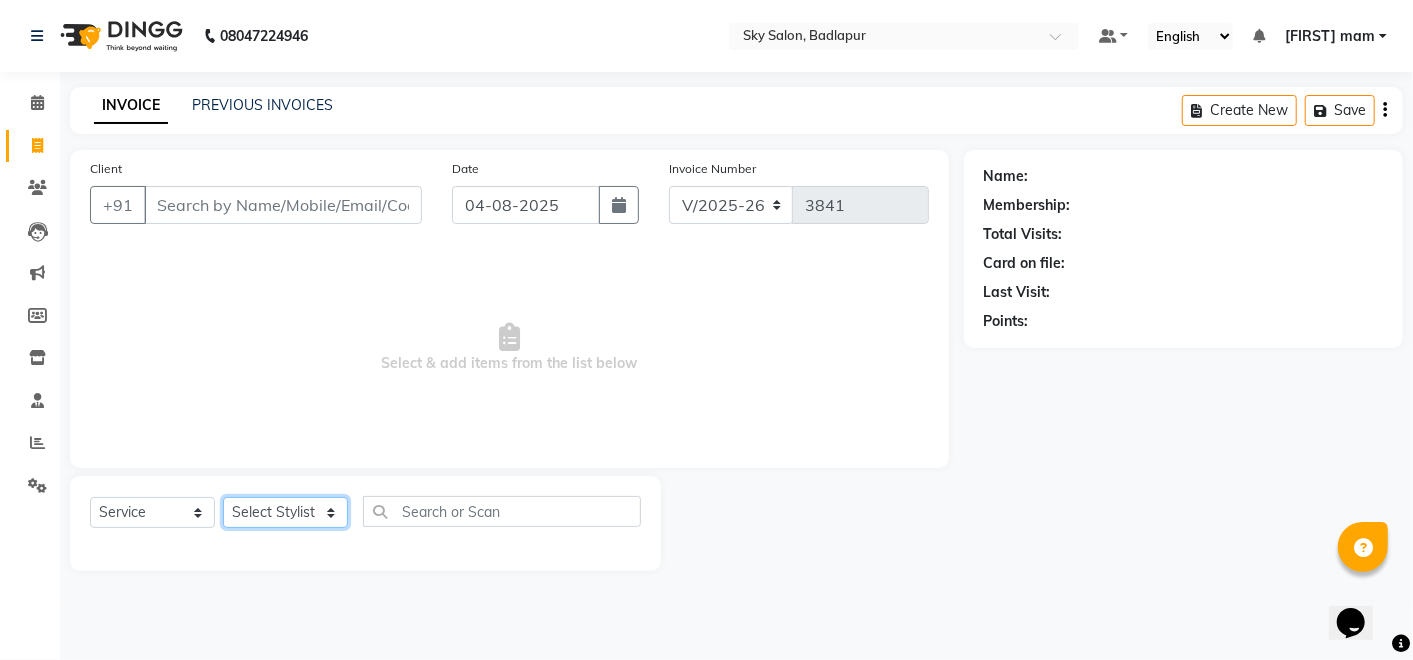 select on "81050" 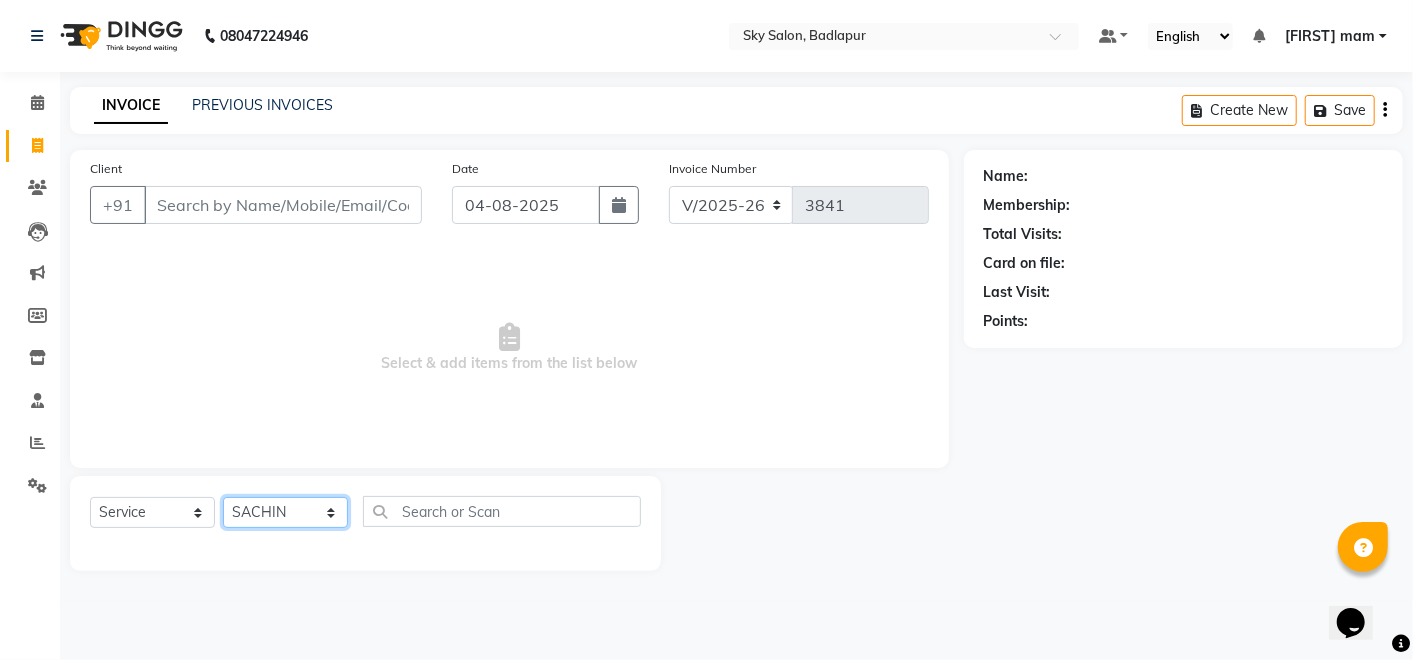click on "Select Stylist Afreen sayyed Amir Bharti Raipure Chandan Shamnani Dilshad  Dipali Rathod Divya mam  Firoz GOURAV Jakir sir javed muskan pooja  Rihan  Sabir sir SACHIN Sahil Sam sir Sandhya jaiswal semi Shamim Ahmad" 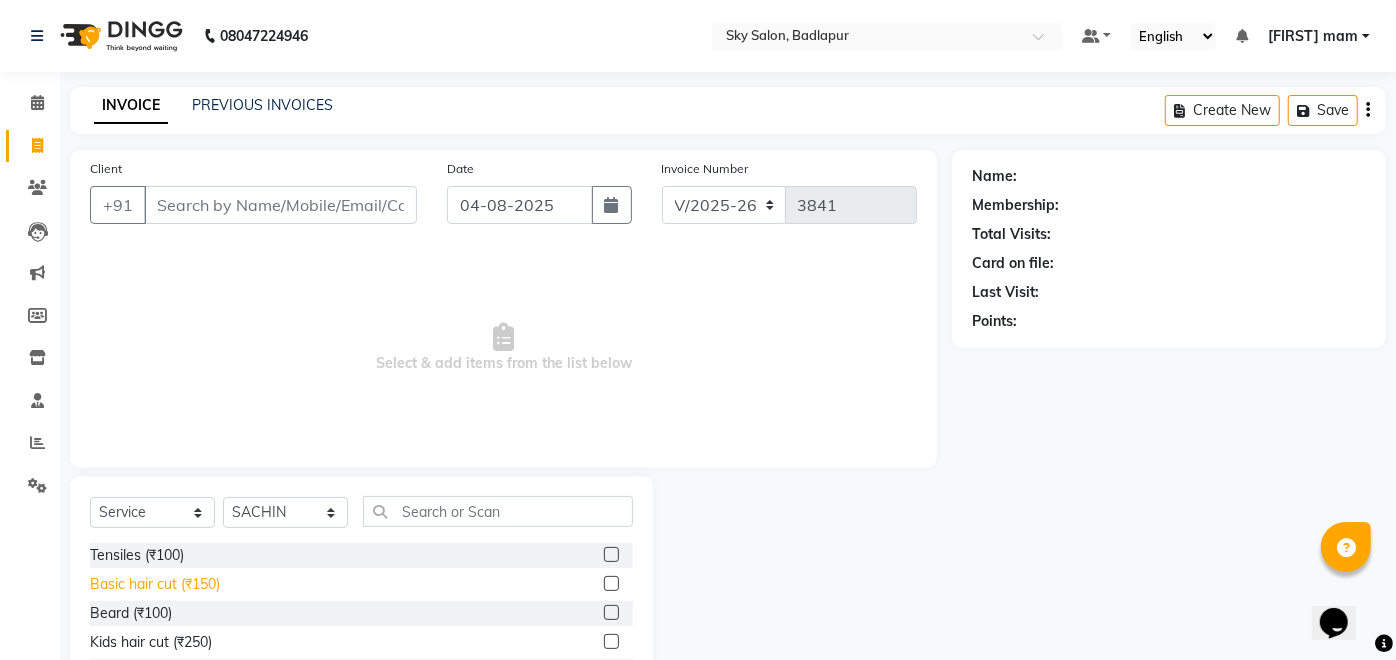 click on "Basic hair cut (₹150)" 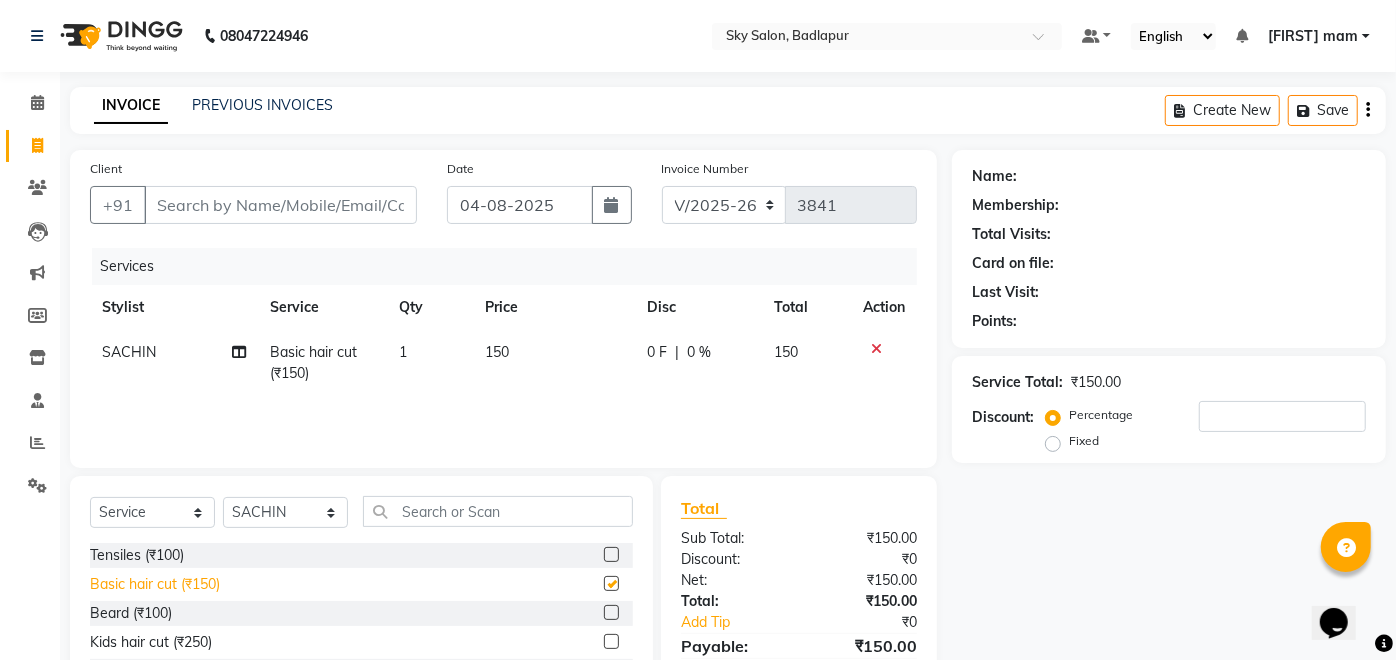 checkbox on "false" 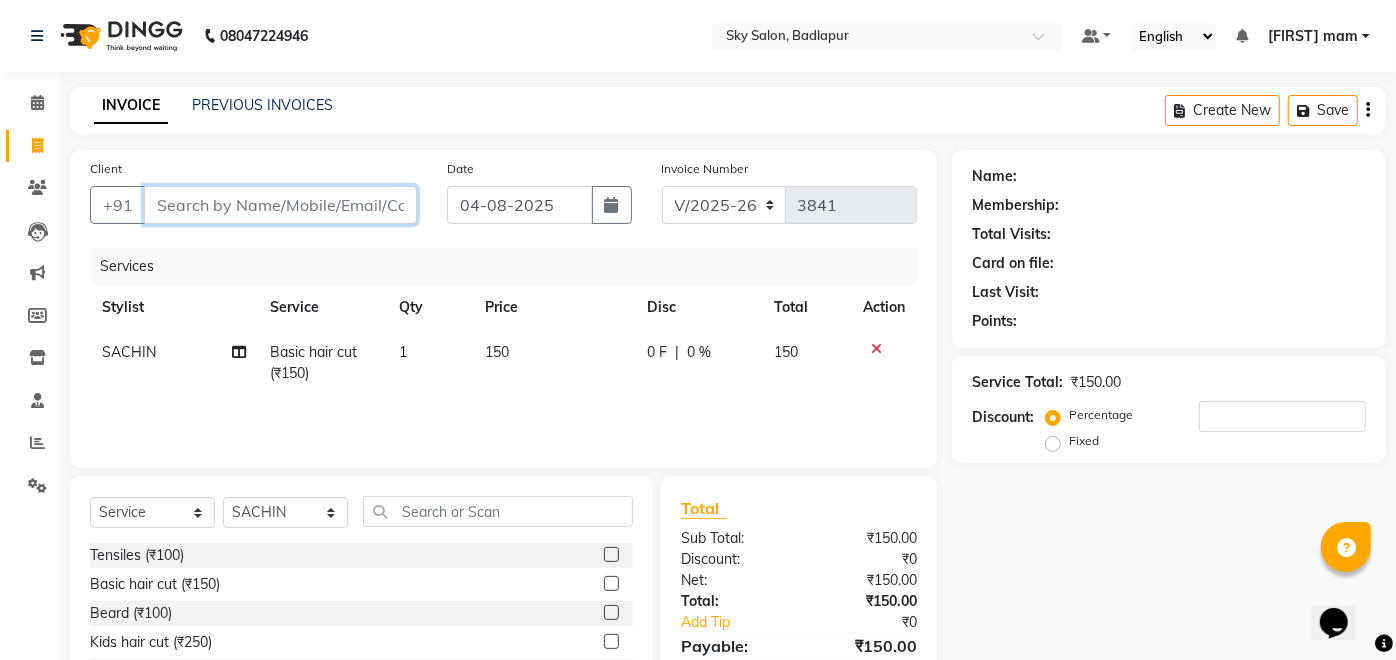click on "Client" at bounding box center [280, 205] 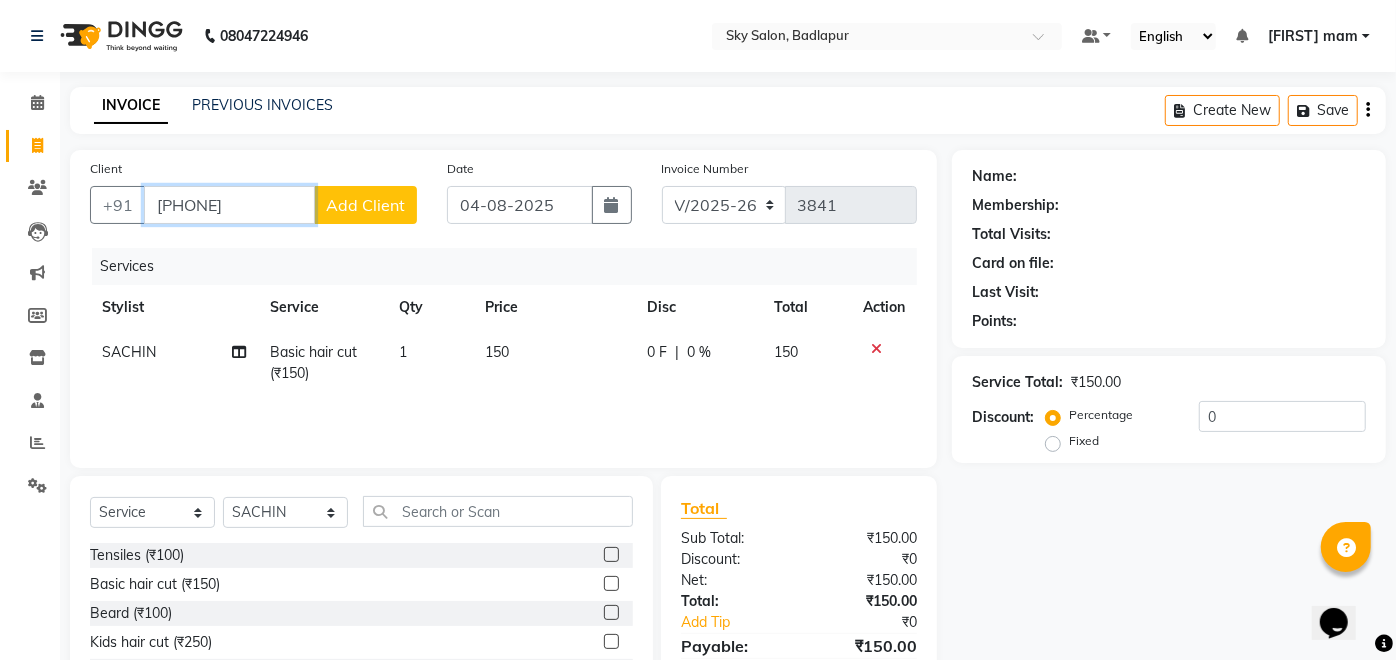 type on "[PHONE]" 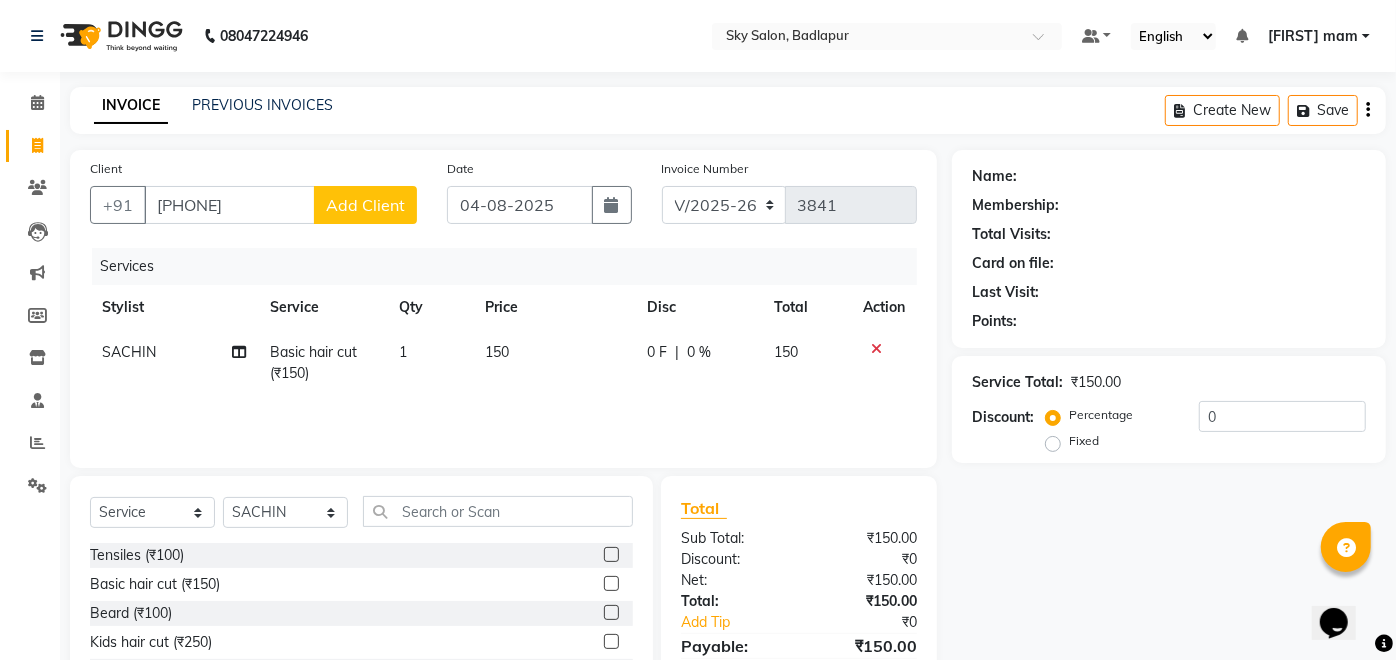 click on "Add Client" 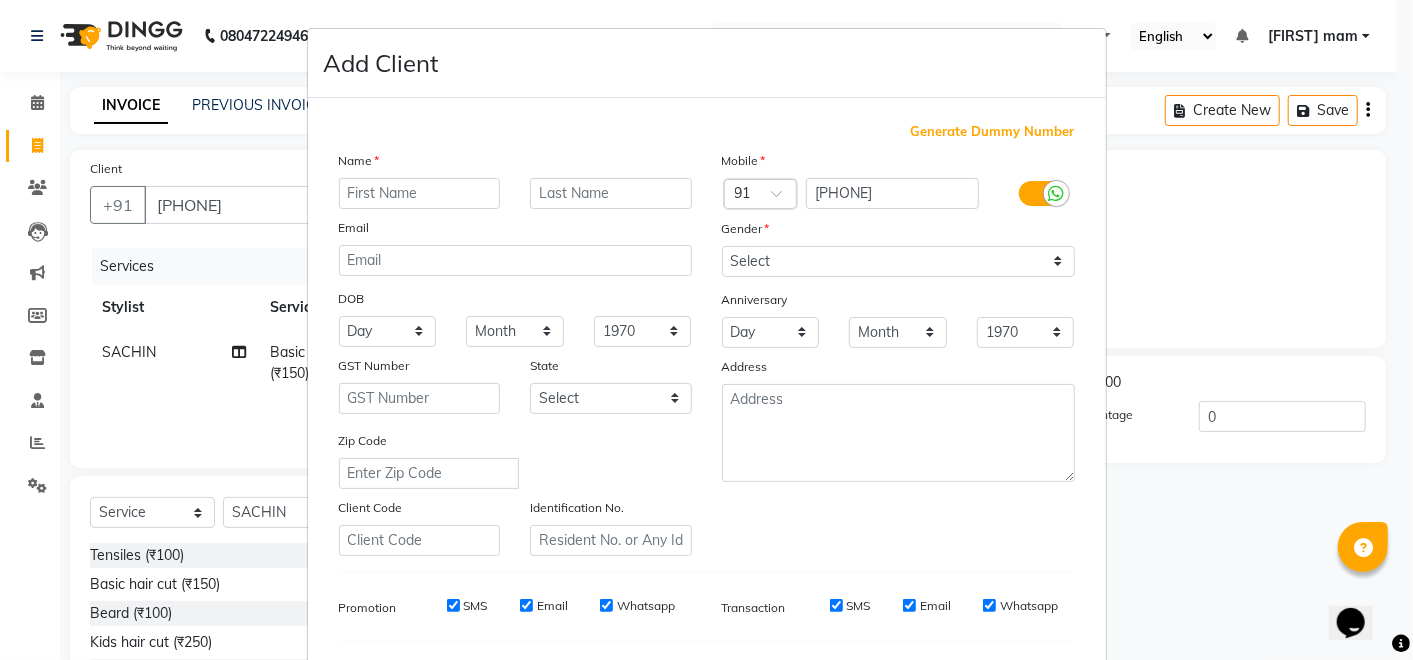 click at bounding box center (420, 193) 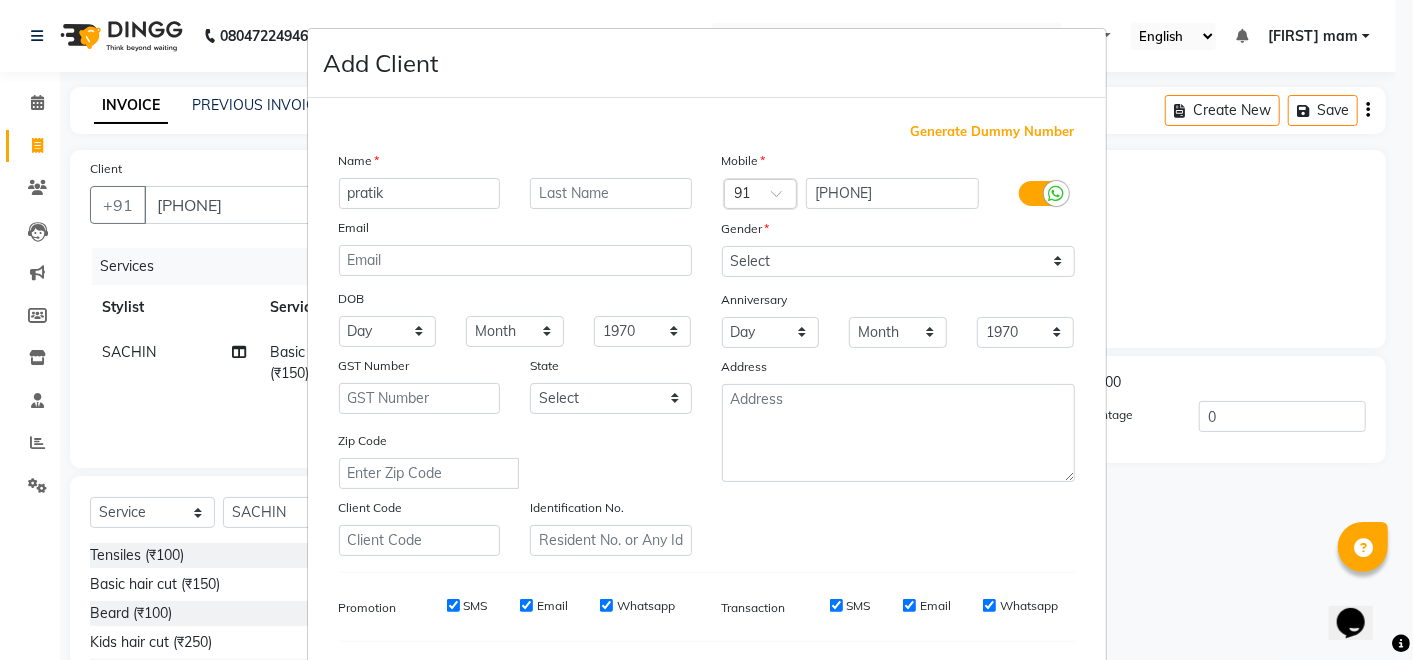 type on "pratik" 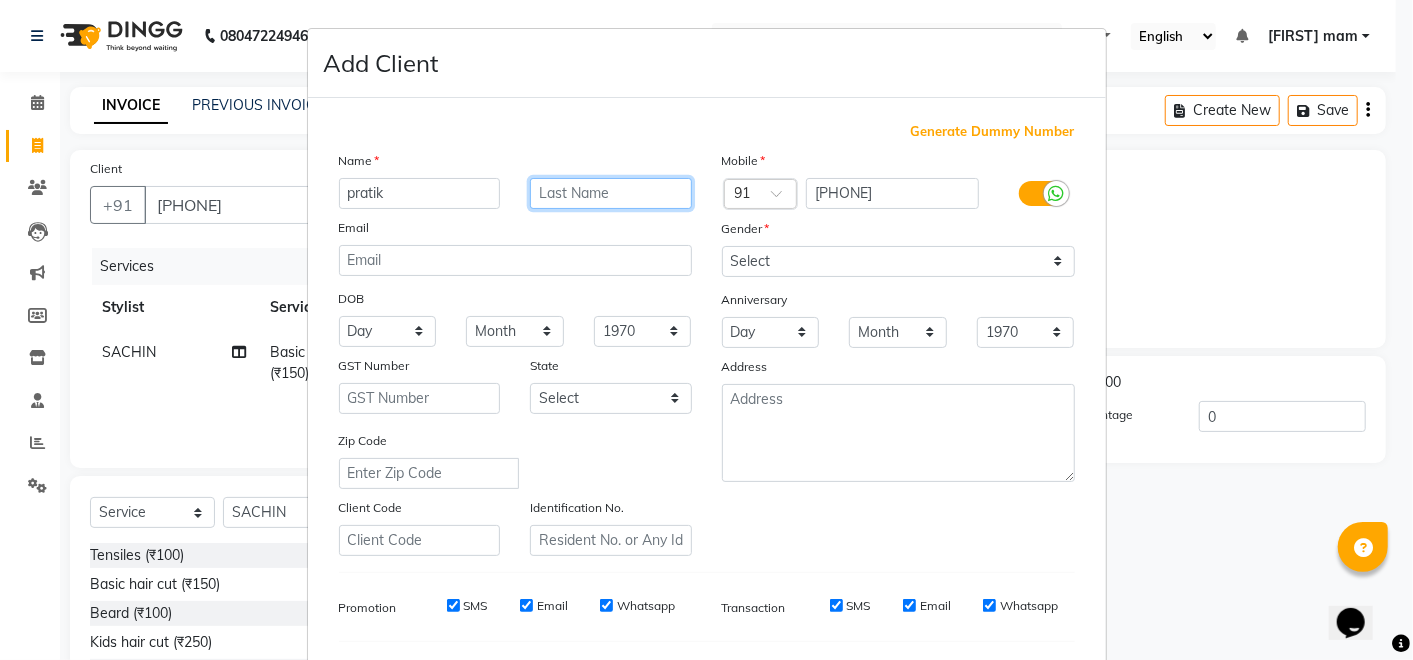 click at bounding box center (611, 193) 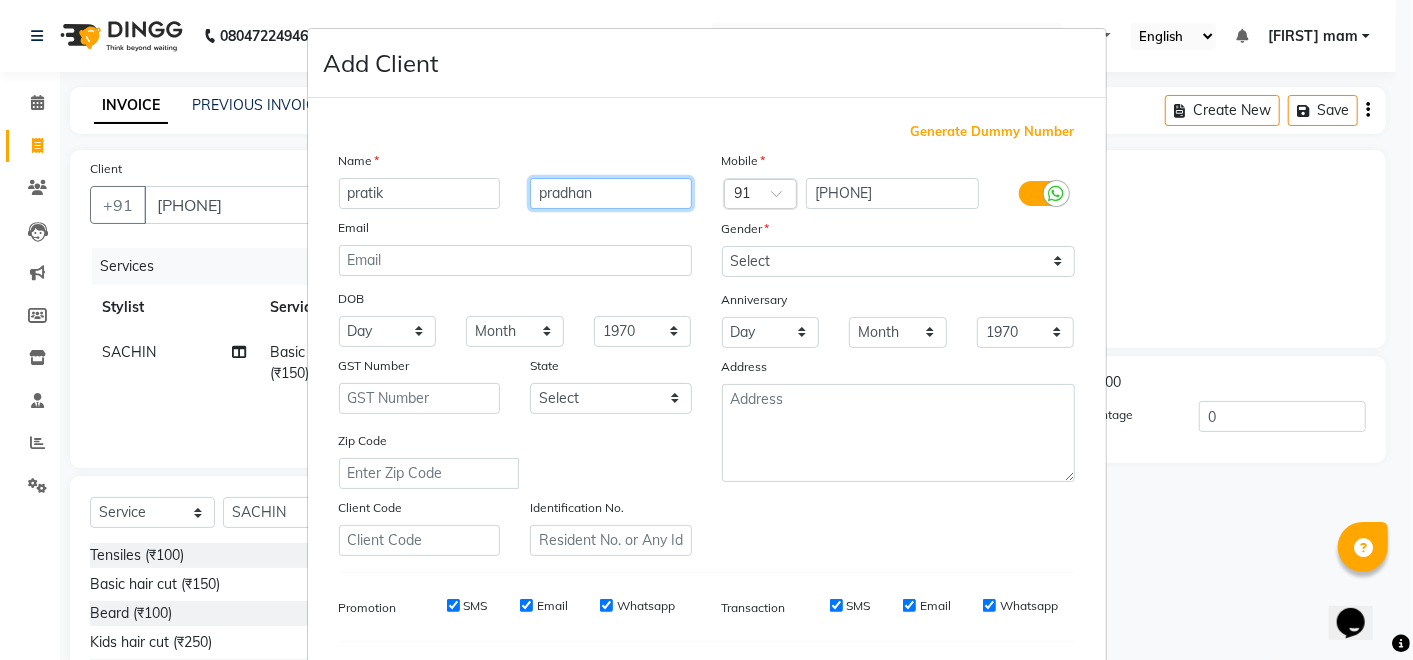 type on "pradhan" 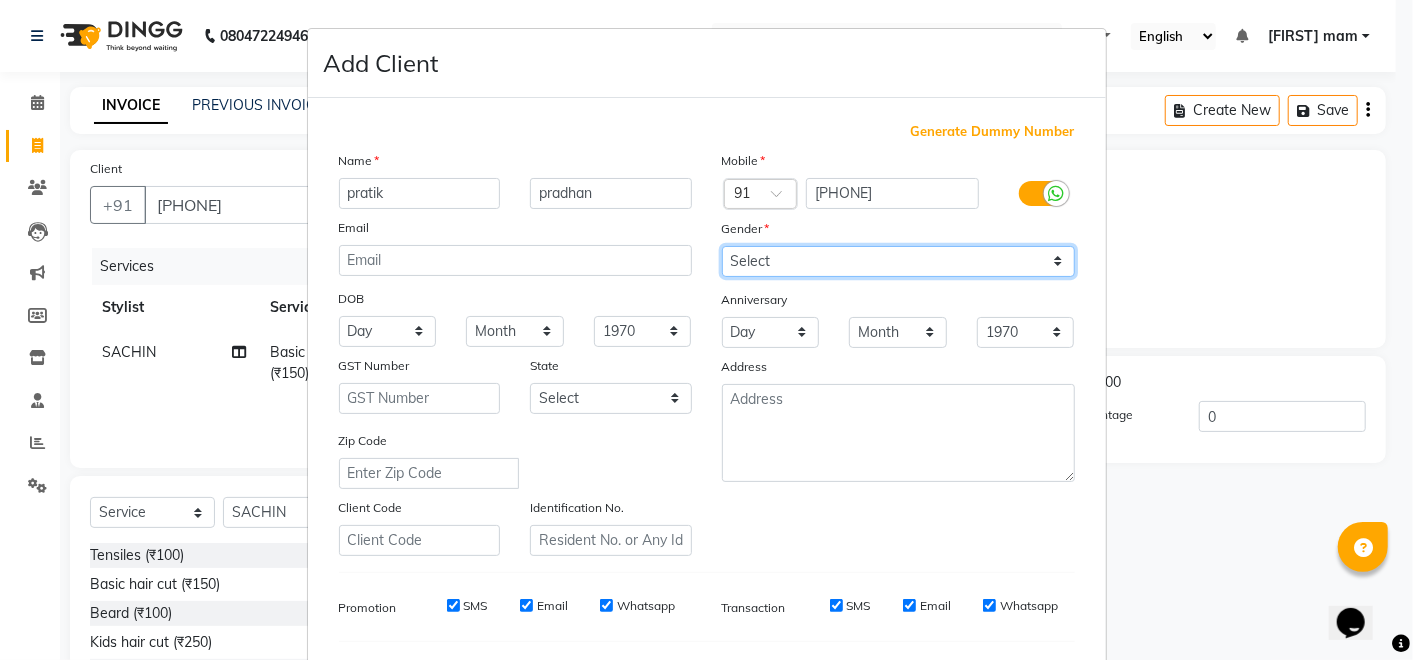 click on "Select Male Female Other Prefer Not To Say" at bounding box center (898, 261) 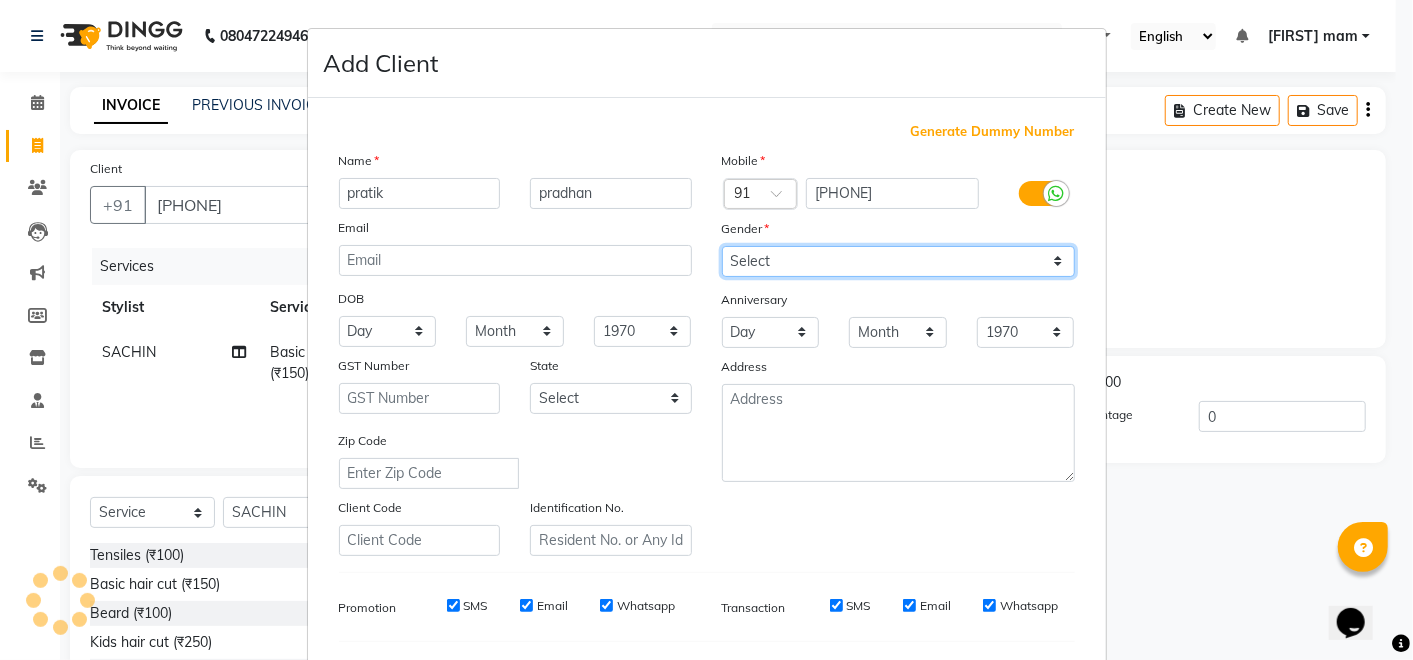 select on "male" 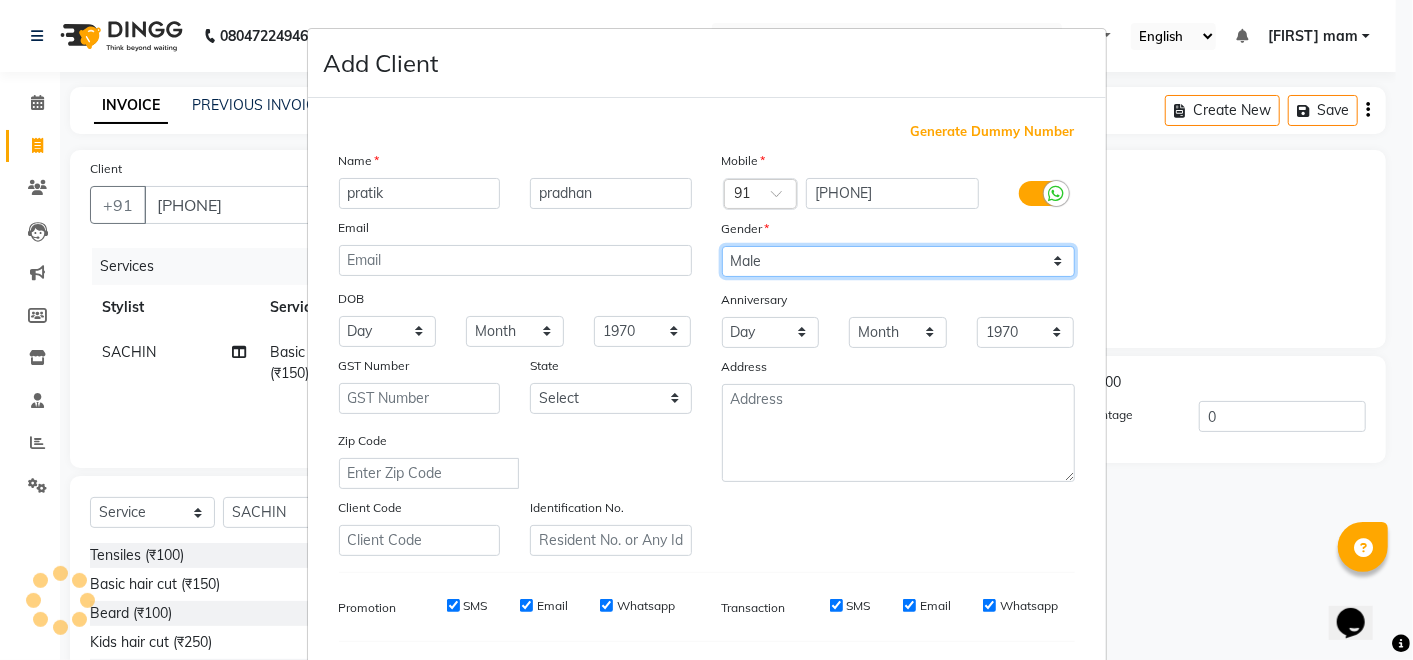 click on "Select Male Female Other Prefer Not To Say" at bounding box center [898, 261] 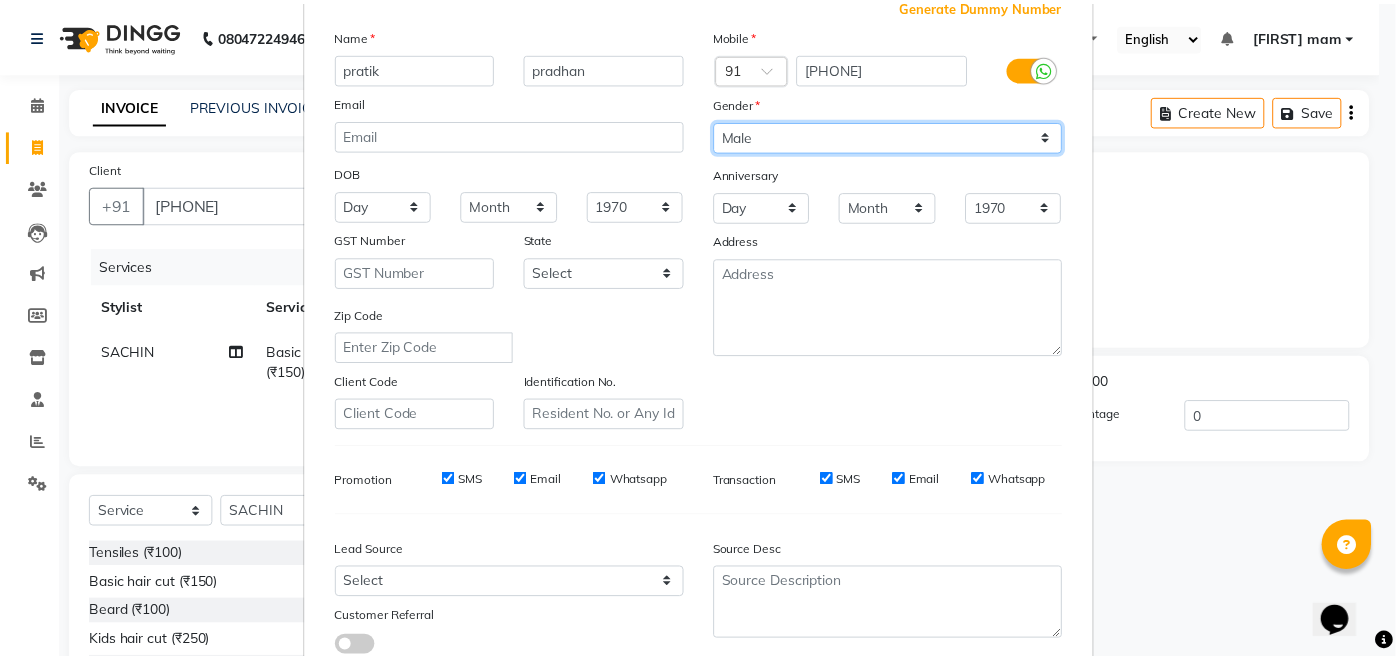 scroll, scrollTop: 262, scrollLeft: 0, axis: vertical 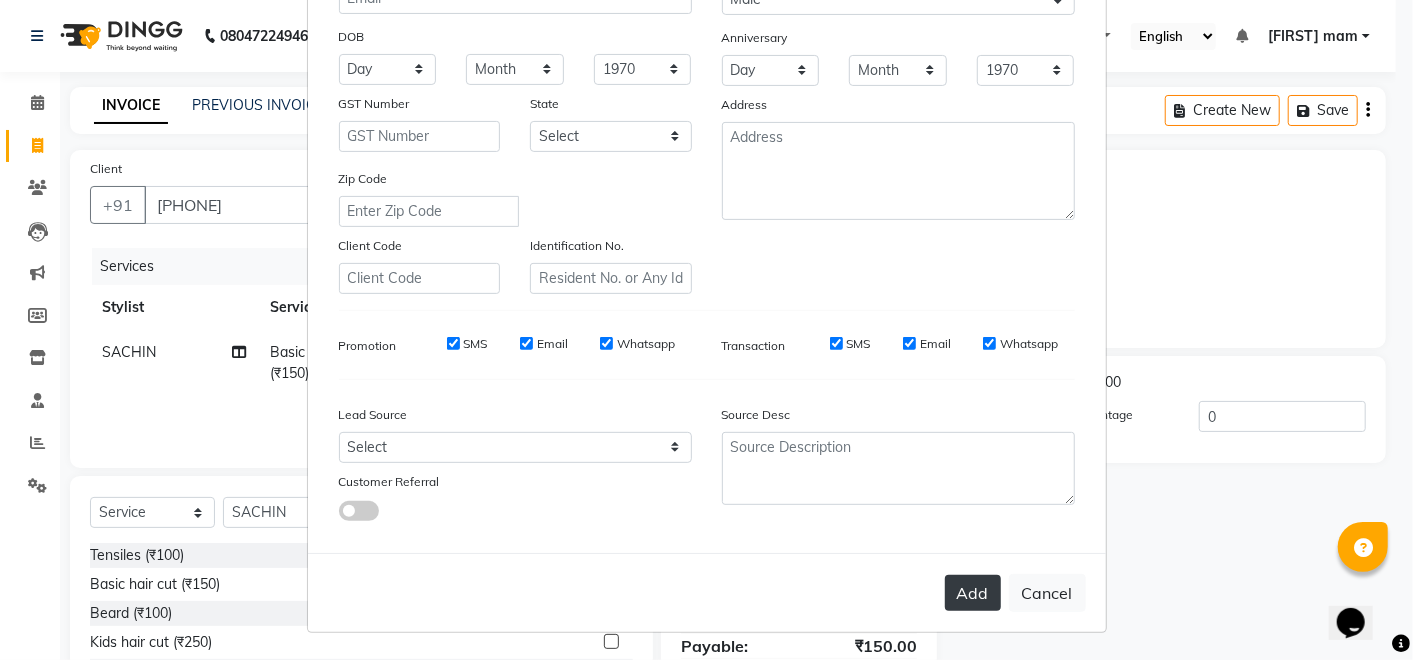 click on "Add" at bounding box center (973, 593) 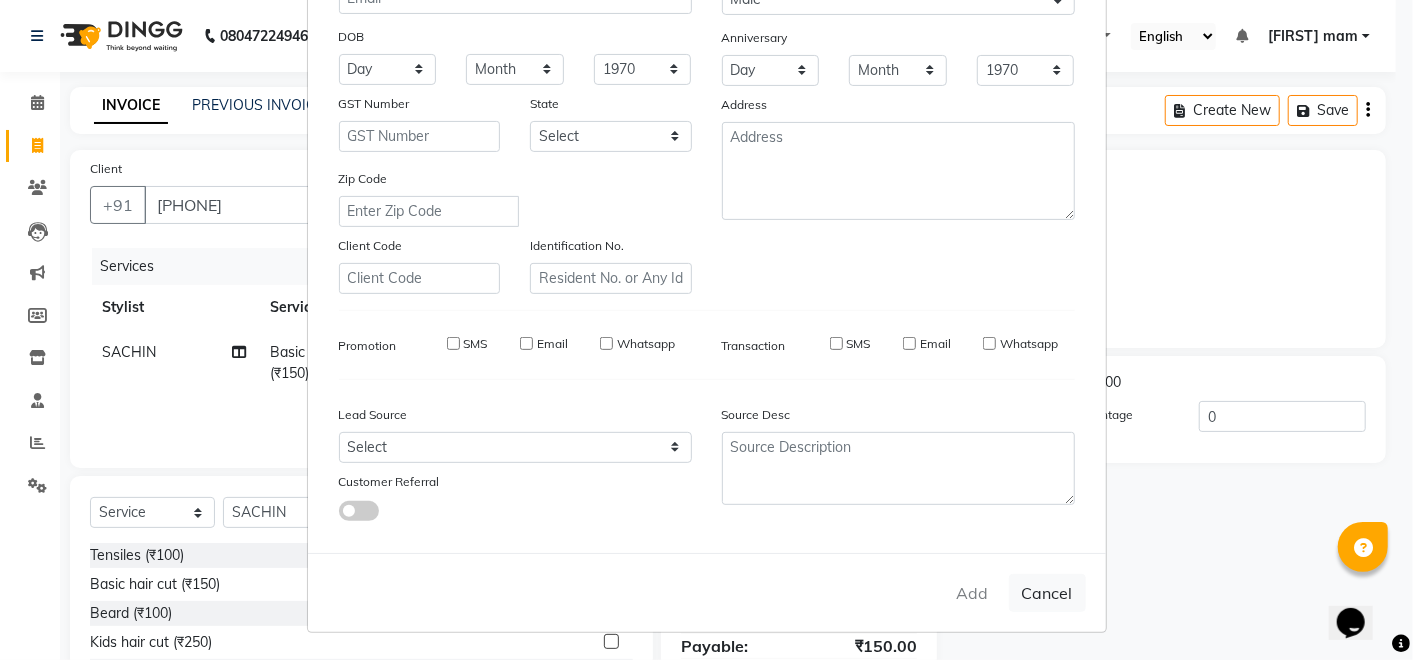 type 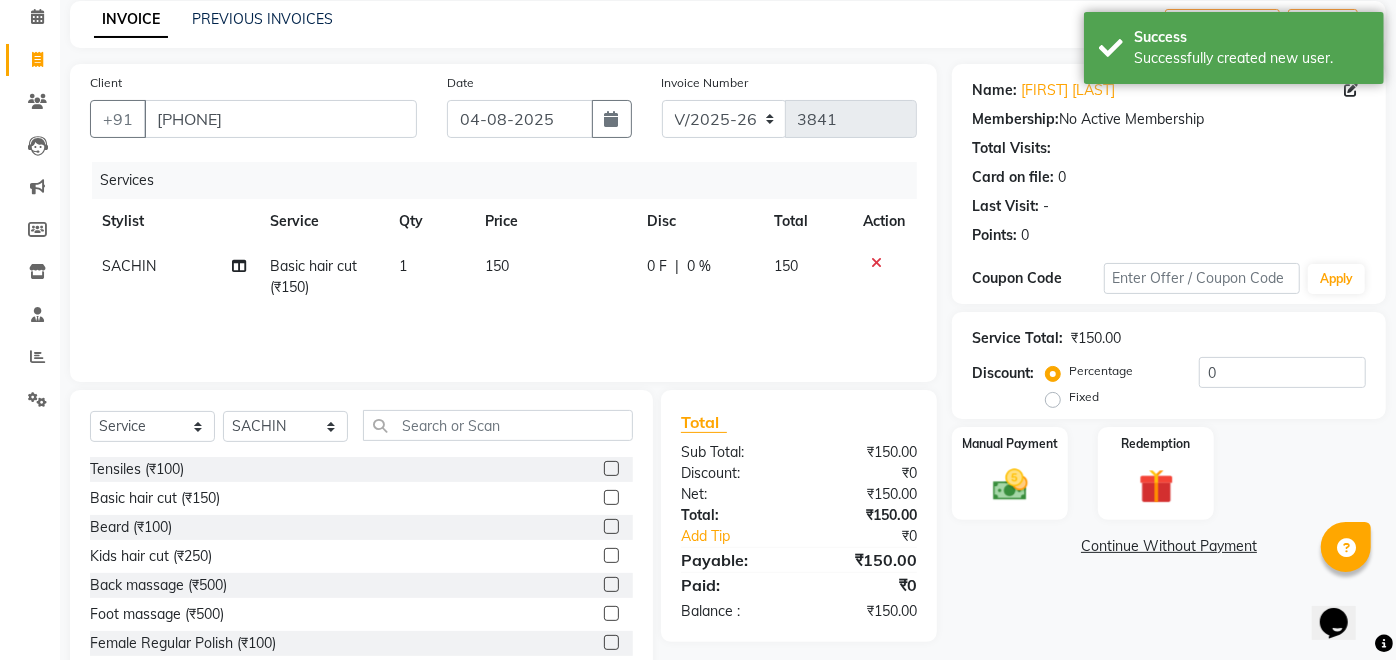 scroll, scrollTop: 140, scrollLeft: 0, axis: vertical 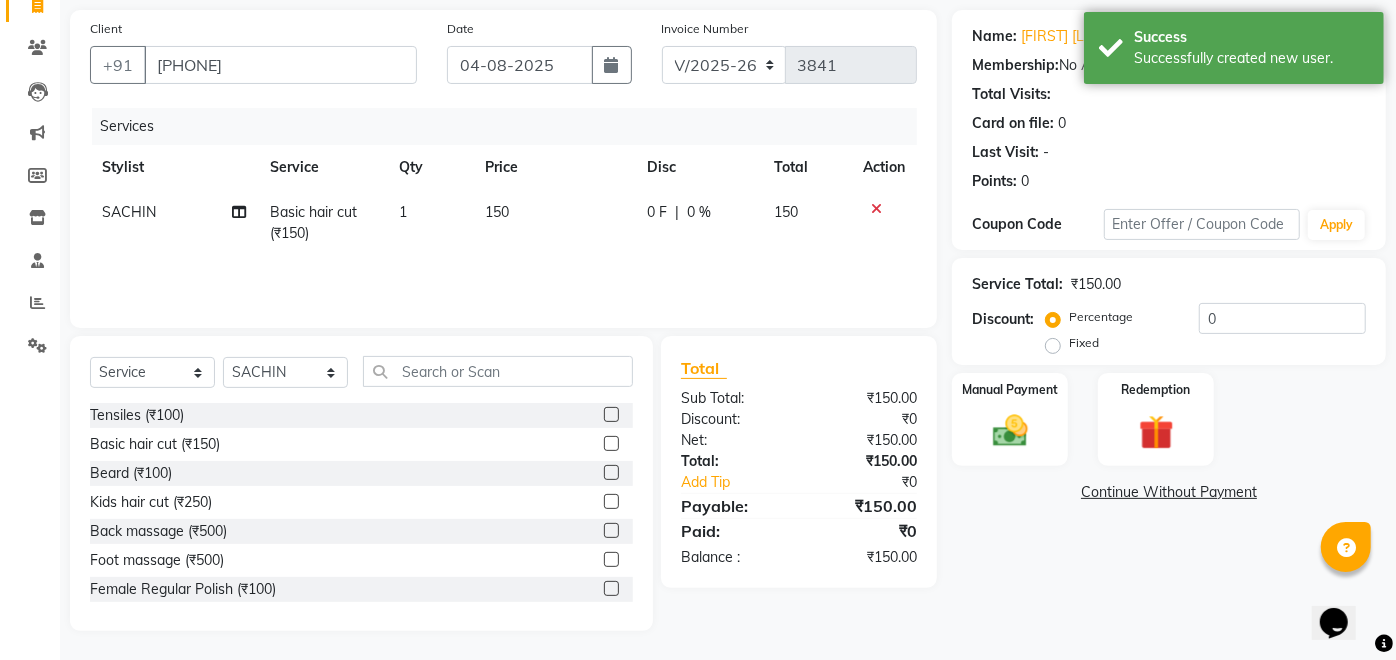 click 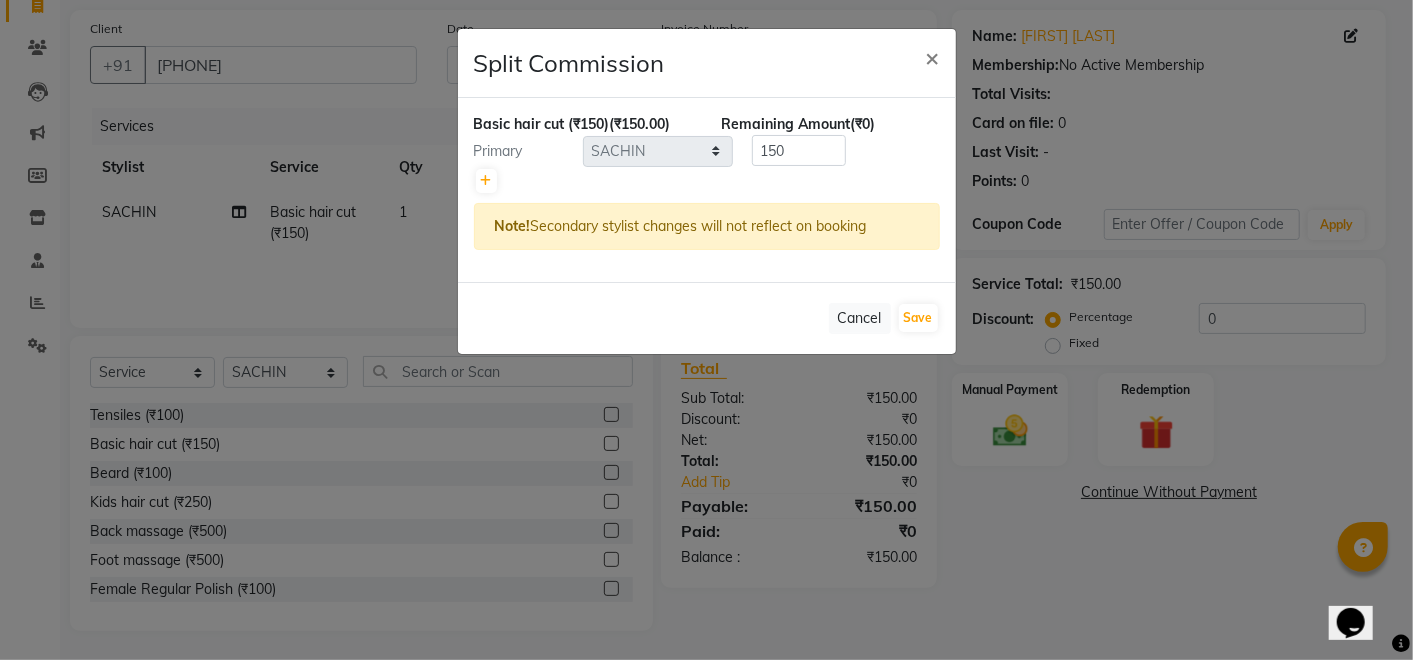 click on "Split Commission × Basic hair cut (₹150)  (₹150.00) Remaining Amount  (₹0) Primary Select  [FIRST] [LAST]   [FIRST] [LAST]   [FIRST] [LAST]   [FIRST] [LAST]   [FIRST]    [FIRST] [LAST]   [FIRST] mam    [FIRST]   GOURAV   [FIRST] sir   [FIRST]   [FIRST]    [FIRST] [LAST]  [FIRST] sir   SACHIN   [FIRST]   [FIRST] sir   [FIRST] [LAST]   [FIRST]   [FIRST] Ahmad  150 Note!  Secondary stylist changes will not reflect on booking   Cancel   Save" 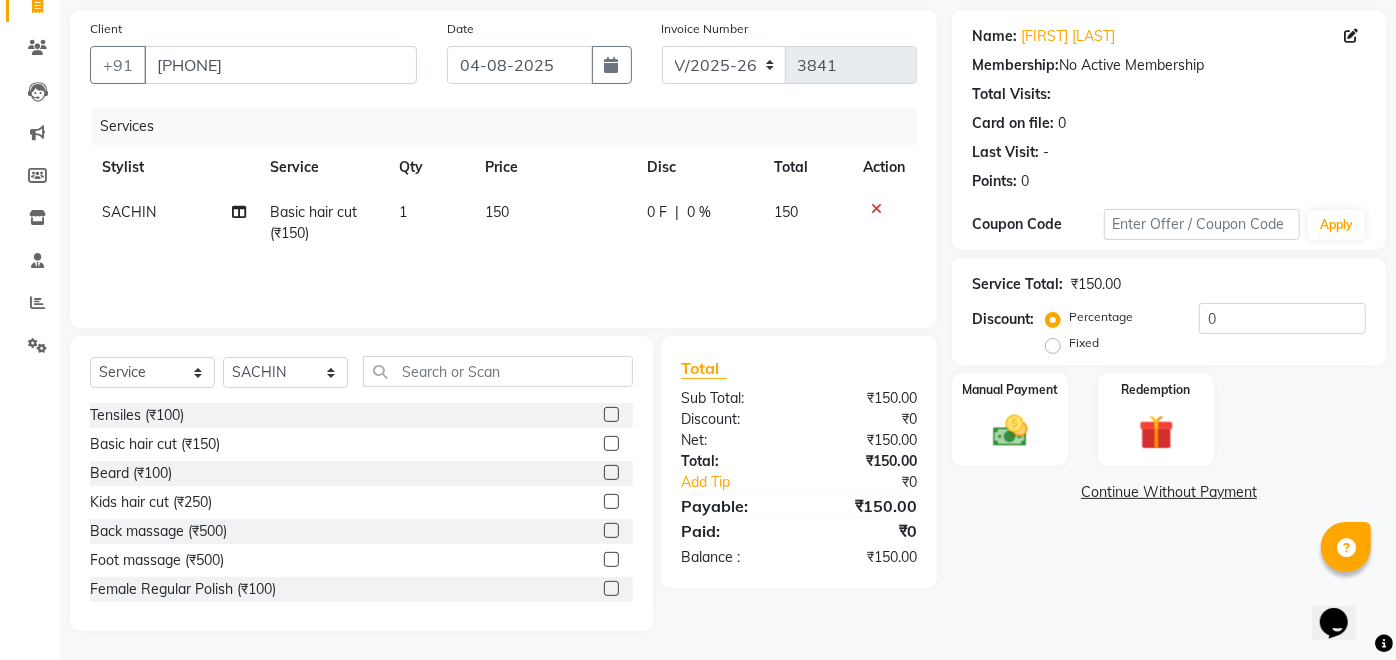 click 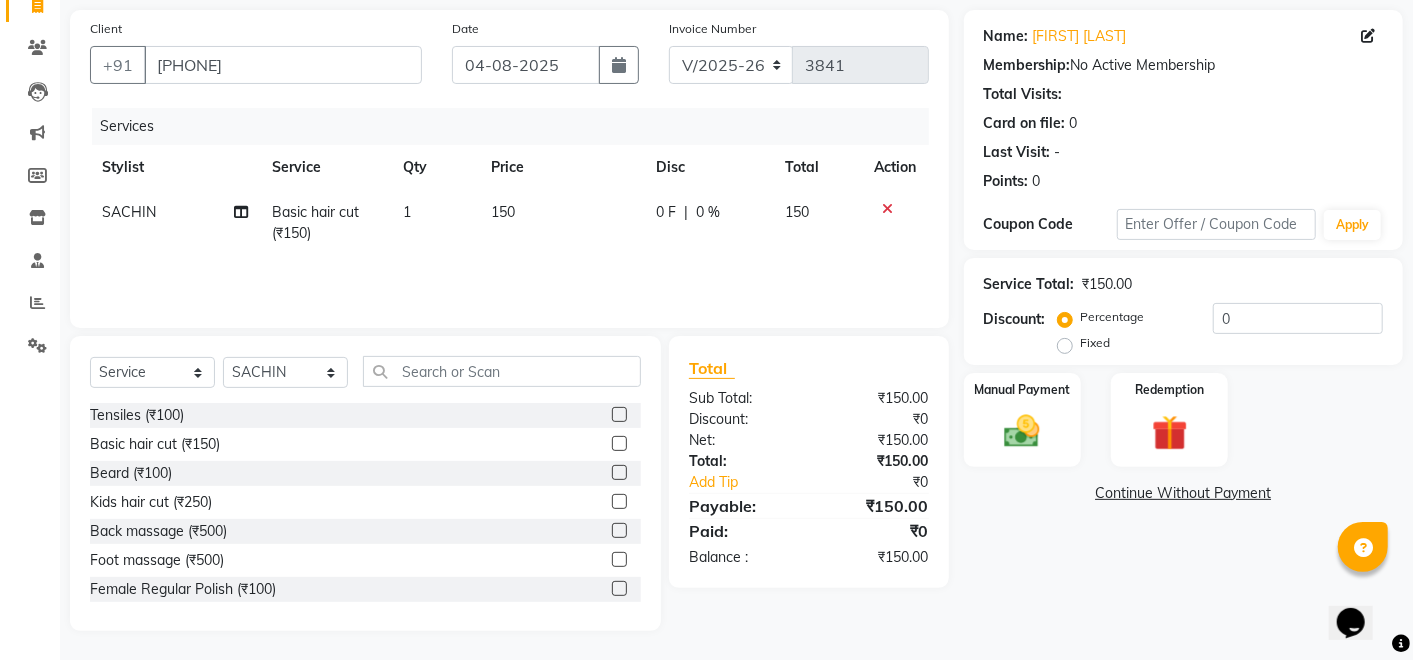 select on "81050" 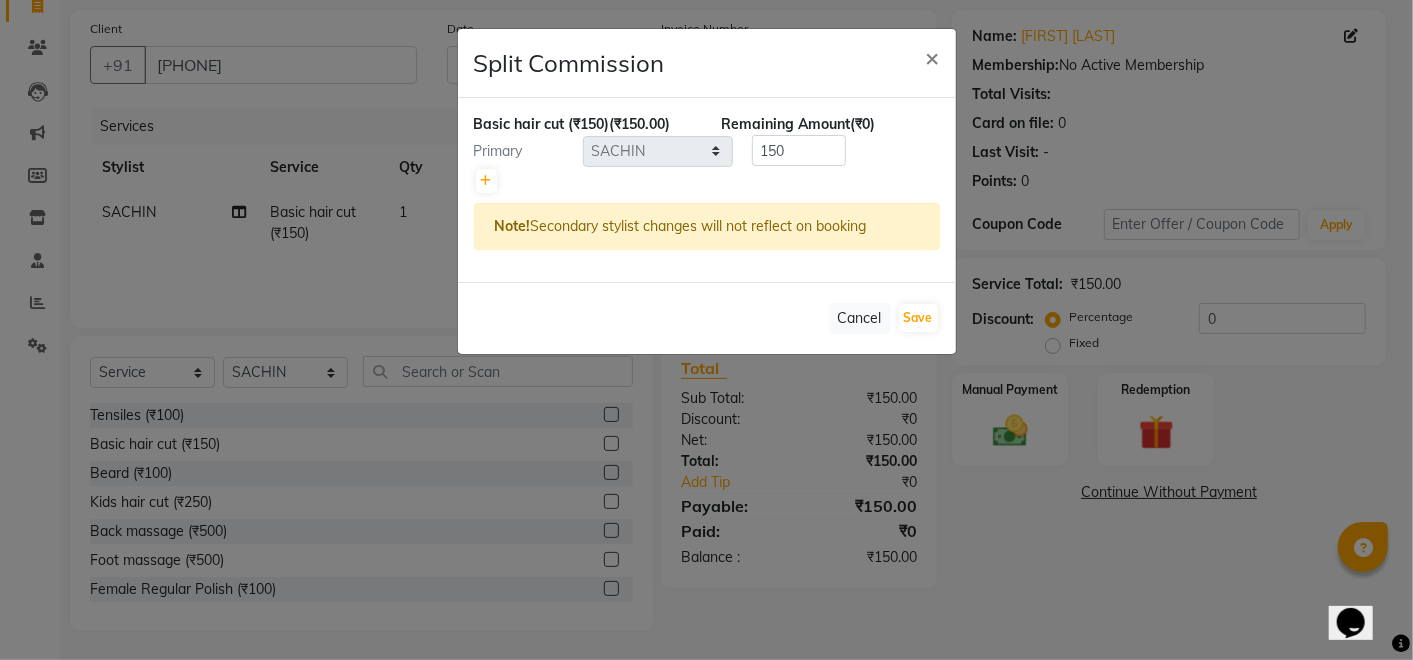 click on "Split Commission × Basic hair cut (₹150)  (₹150.00) Remaining Amount  (₹0) Primary Select  [FIRST] [LAST]   [FIRST] [LAST]   [FIRST] [LAST]   [FIRST] [LAST]   [FIRST]    [FIRST] [LAST]   [FIRST] mam    [FIRST]   GOURAV   [FIRST] sir   [FIRST]   [FIRST]    [FIRST] [LAST]  [FIRST] sir   SACHIN   [FIRST]   [FIRST] sir   [FIRST] [LAST]   [FIRST]   [FIRST] Ahmad  150 Note!  Secondary stylist changes will not reflect on booking   Cancel   Save" 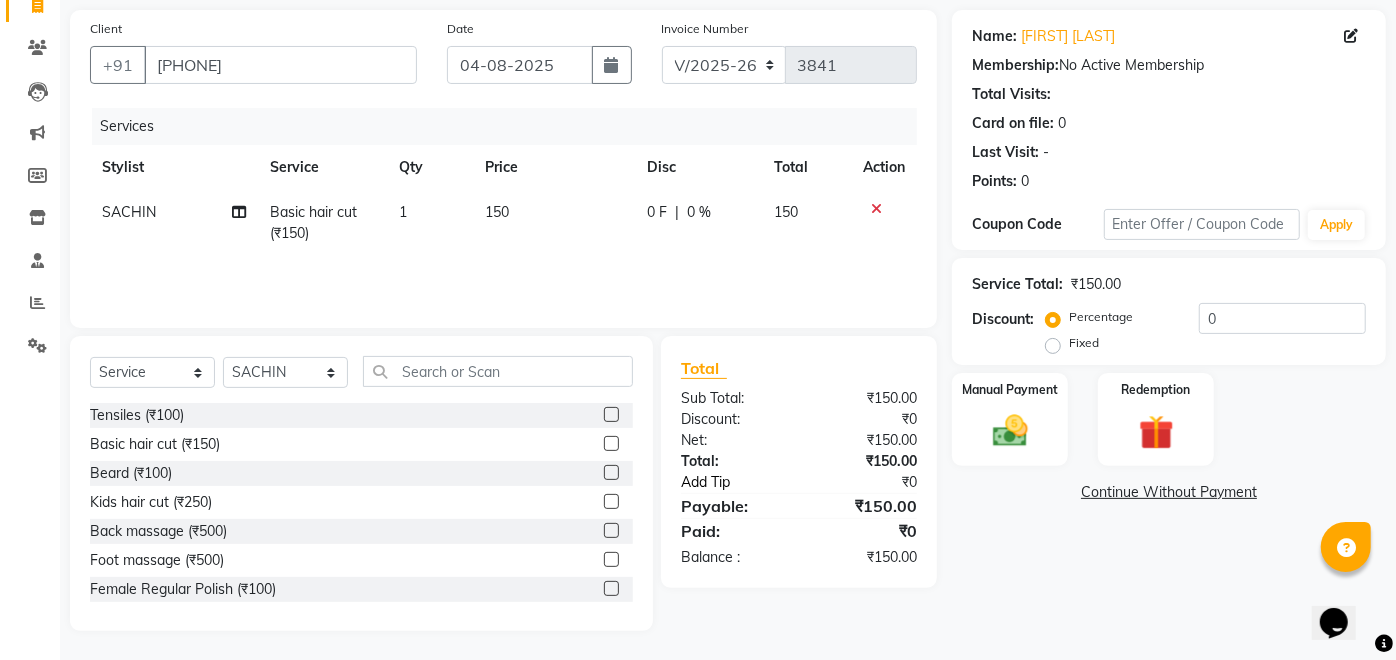 click on "Add Tip" 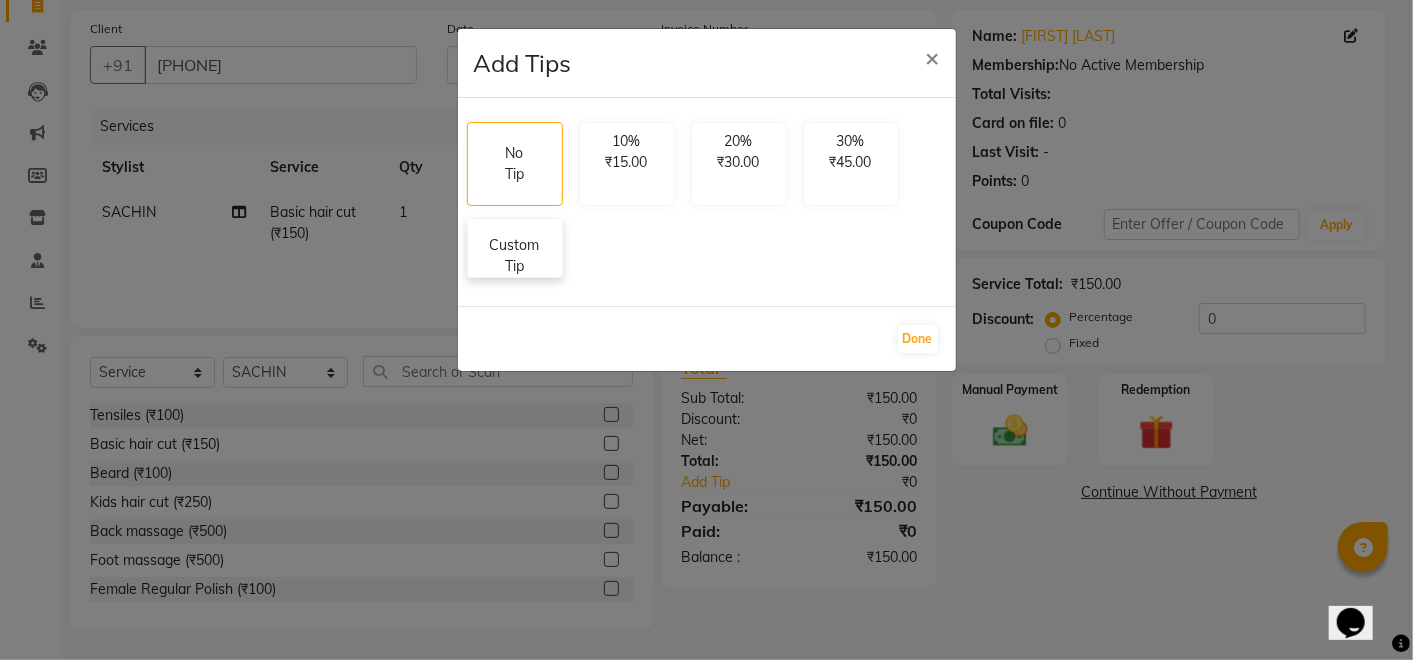 click on "Custom Tip" 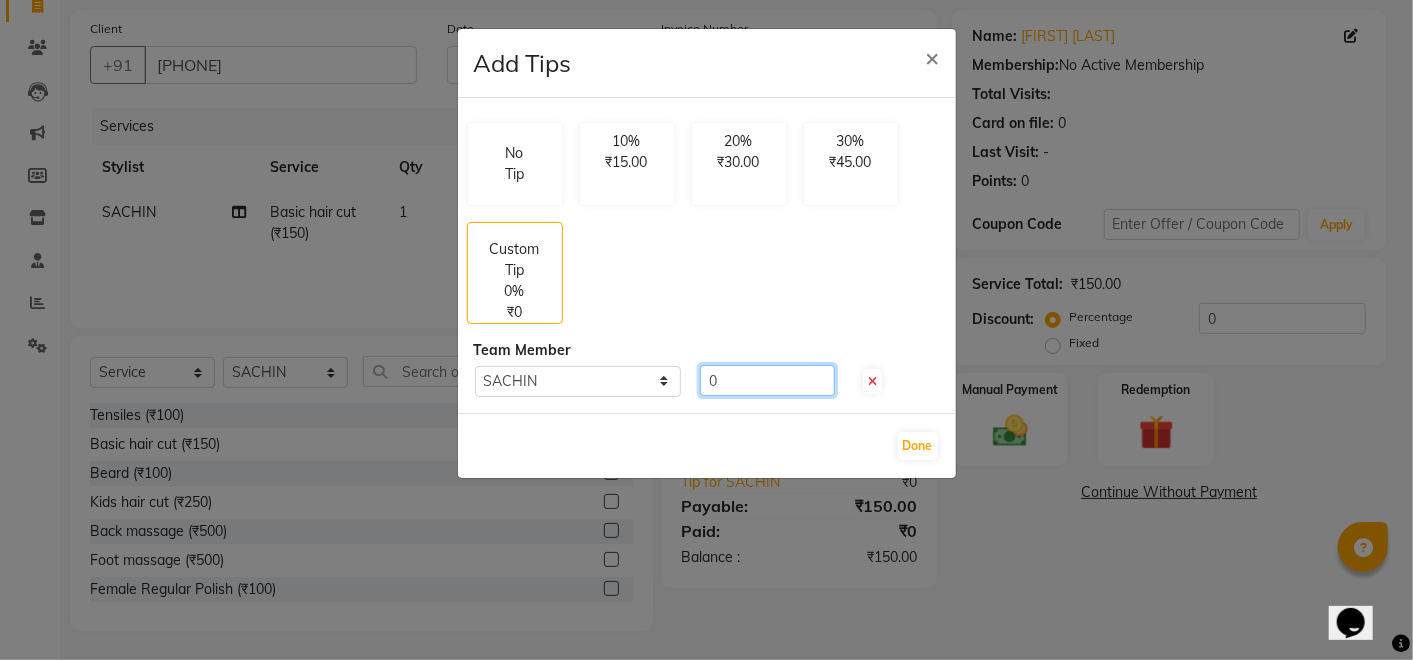 click on "0" 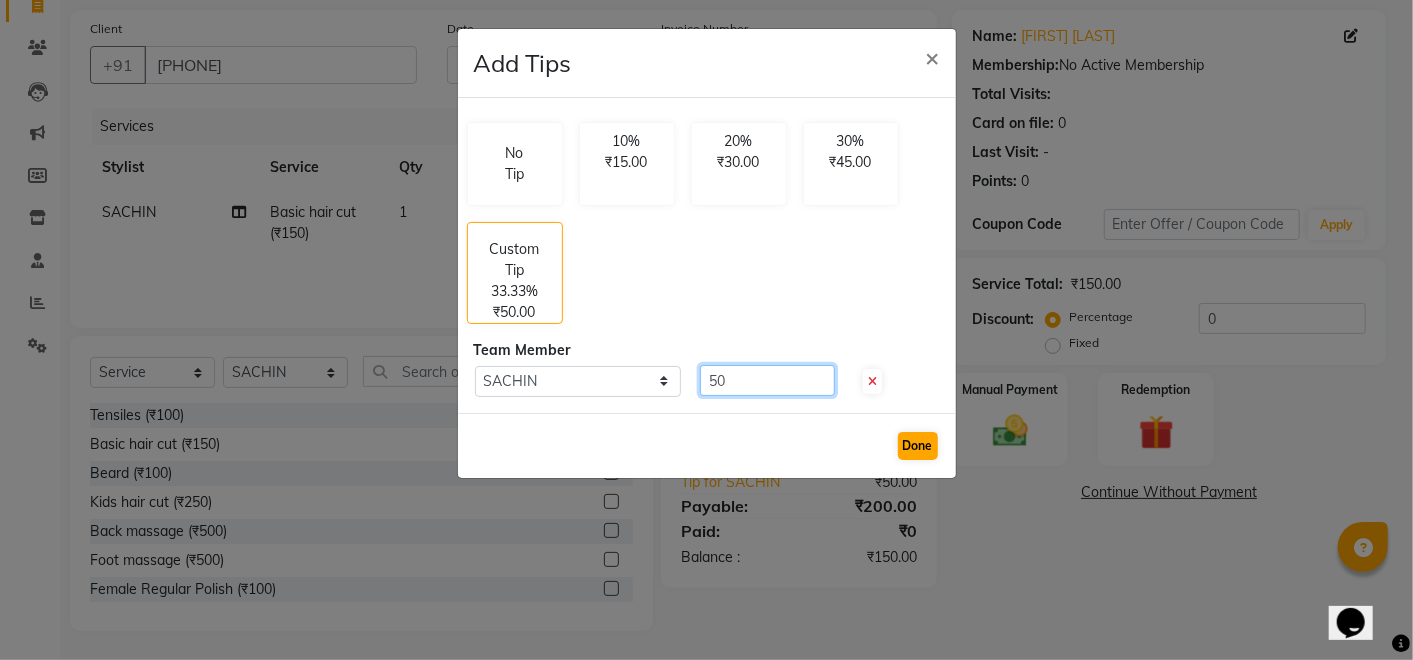 type on "50" 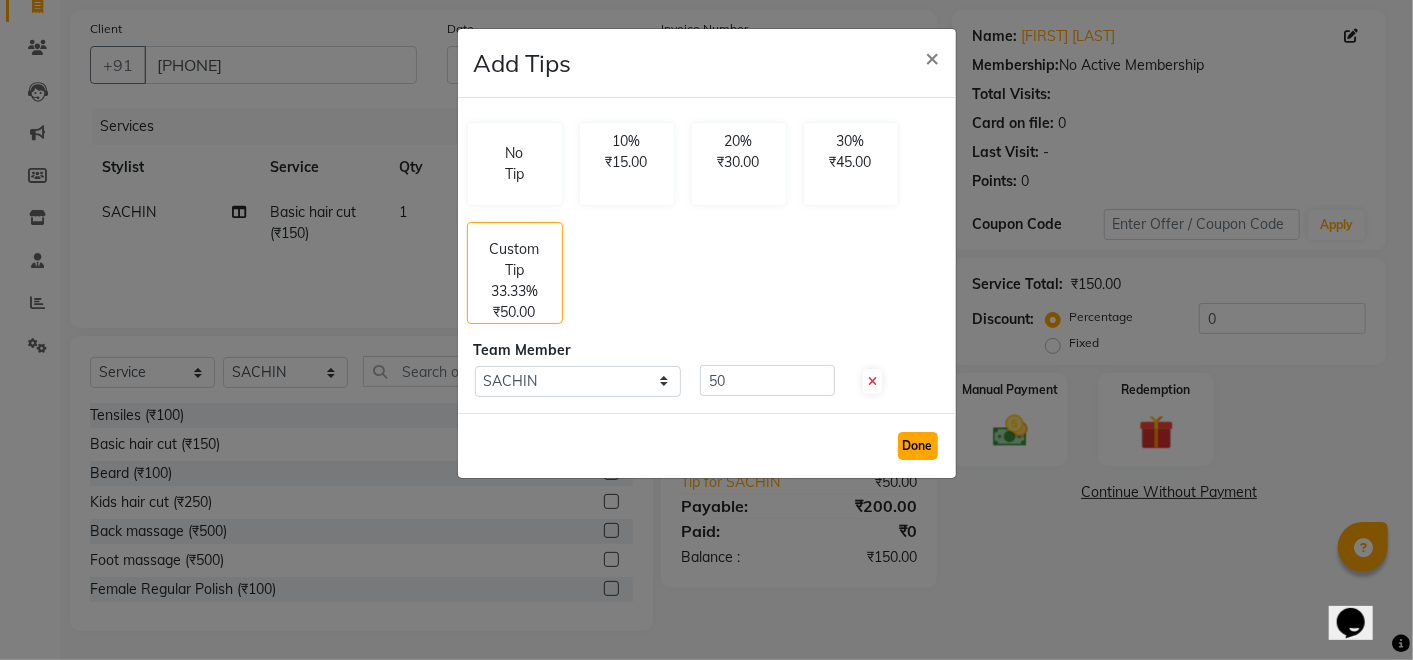 click on "Done" 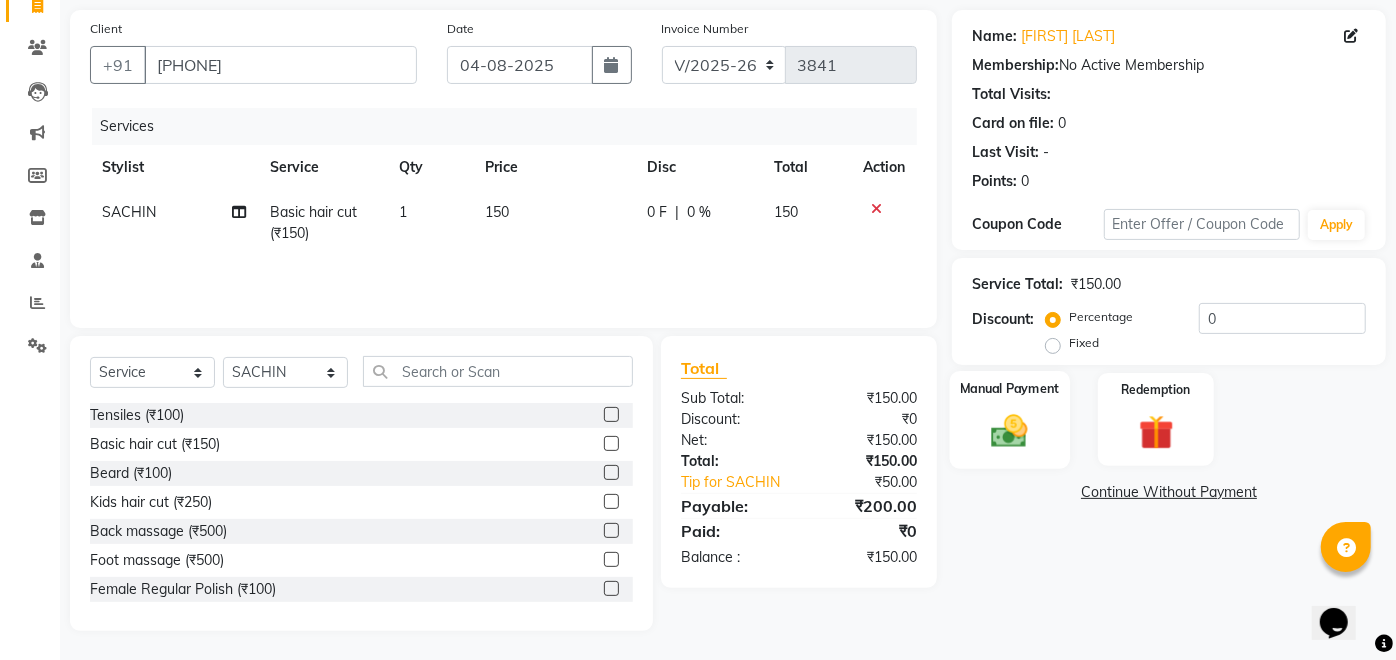 click 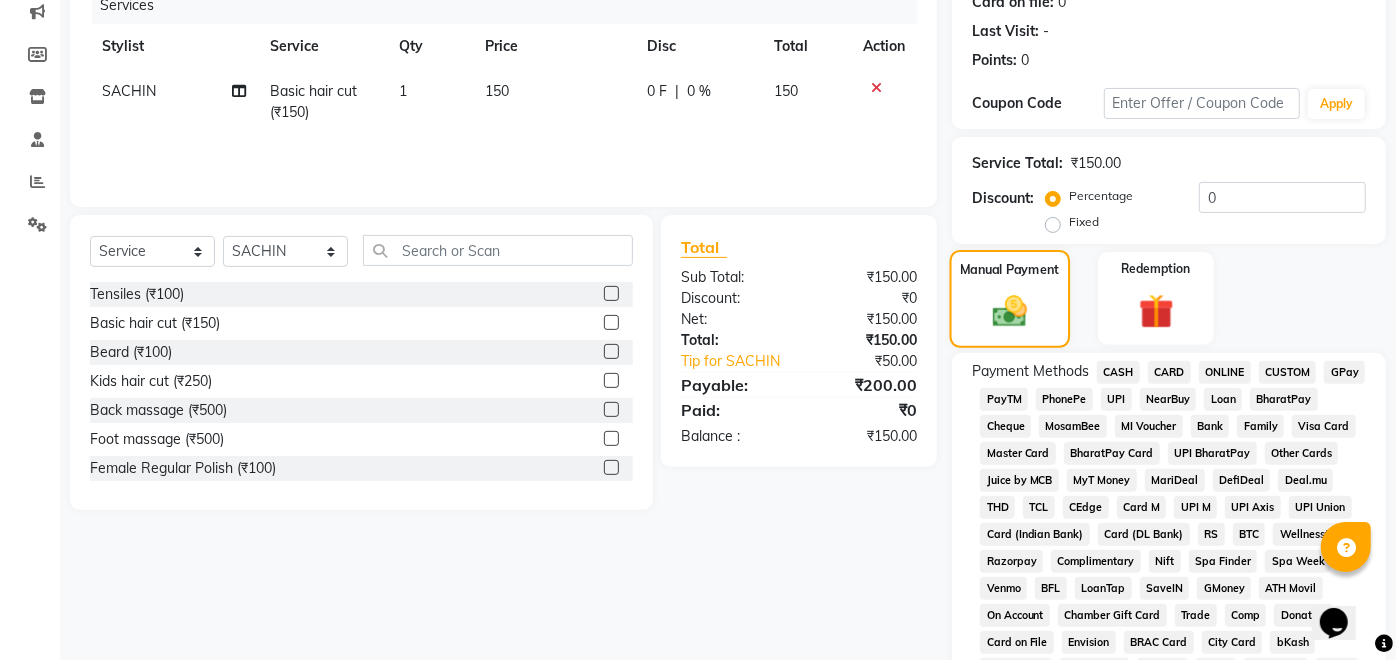scroll, scrollTop: 263, scrollLeft: 0, axis: vertical 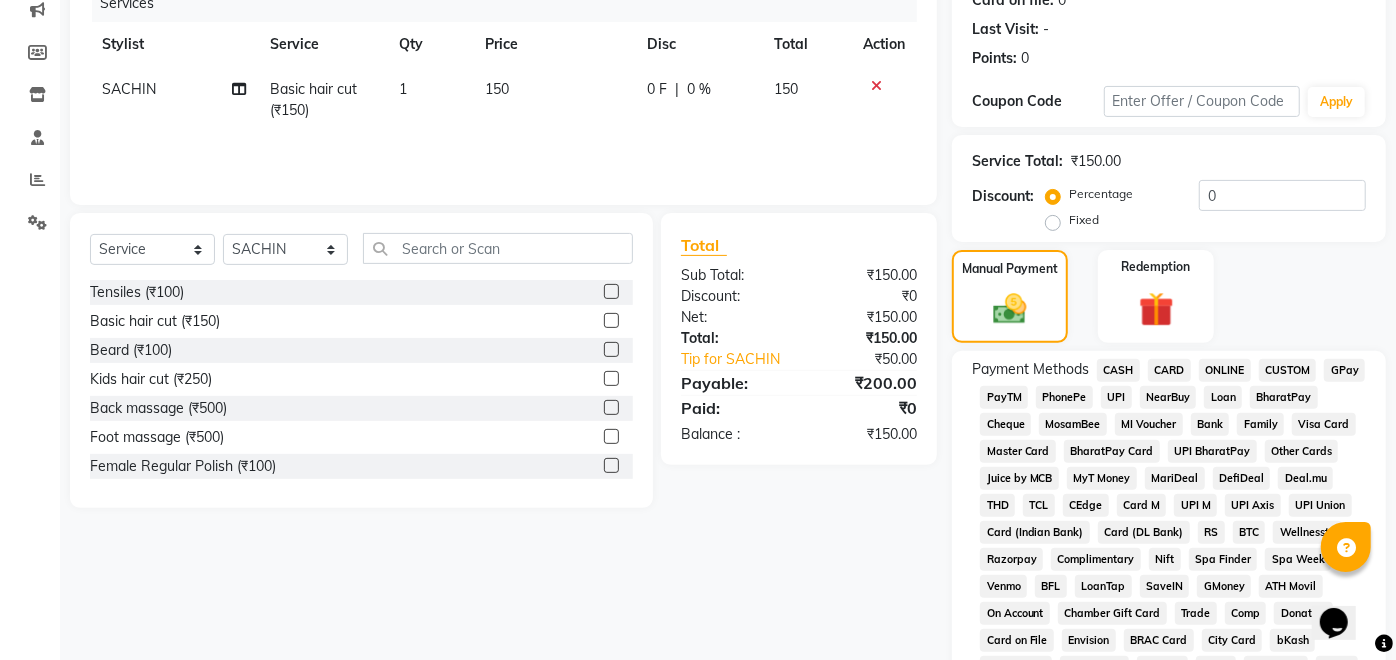 click on "GPay" 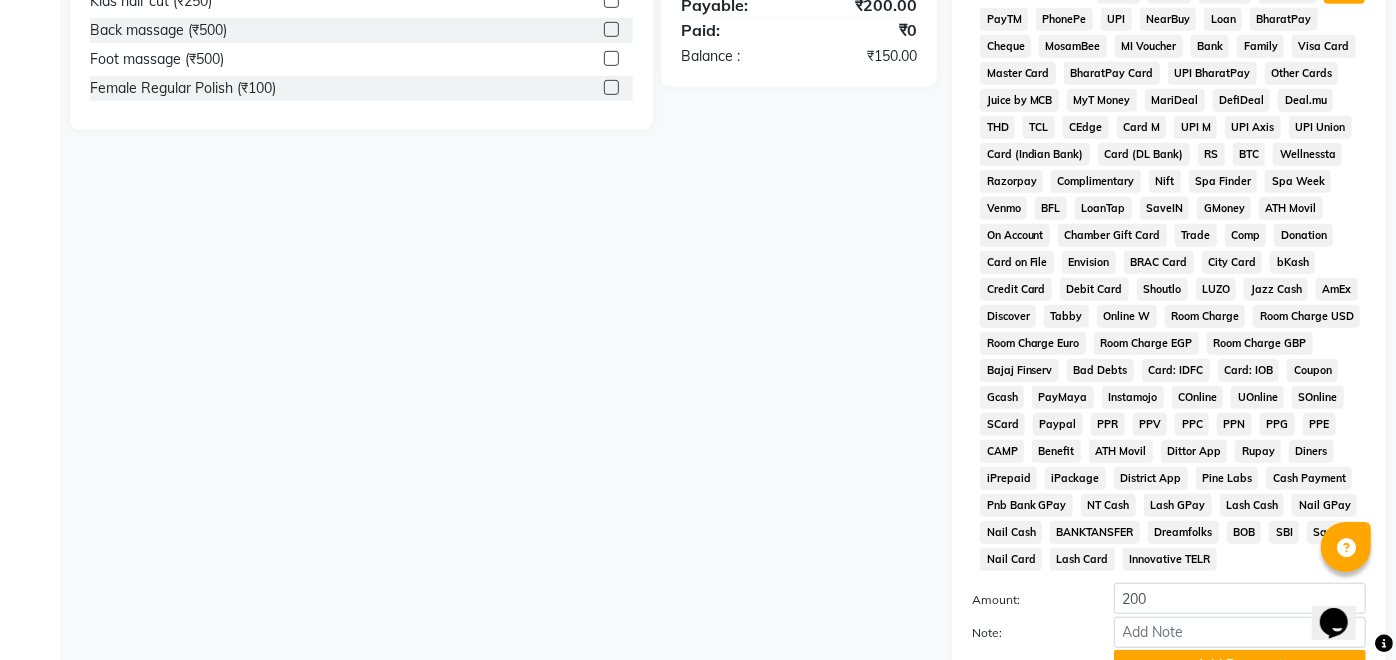 scroll, scrollTop: 821, scrollLeft: 0, axis: vertical 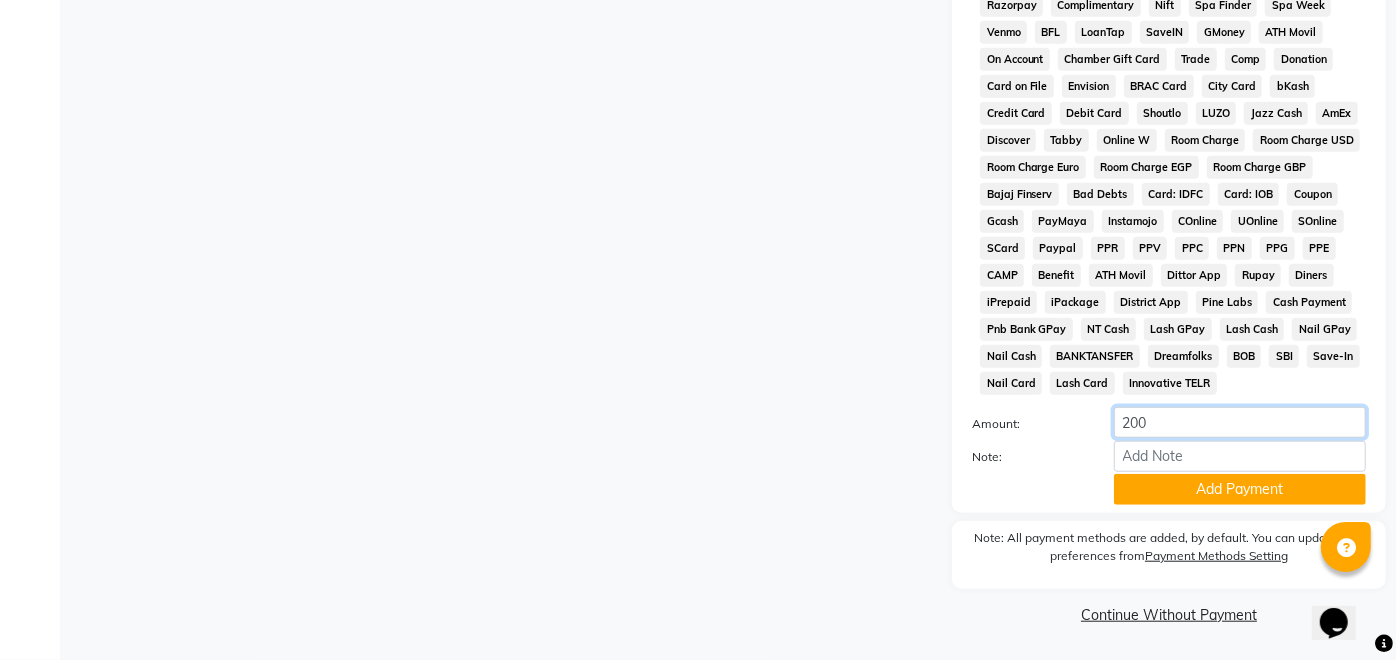 click on "200" 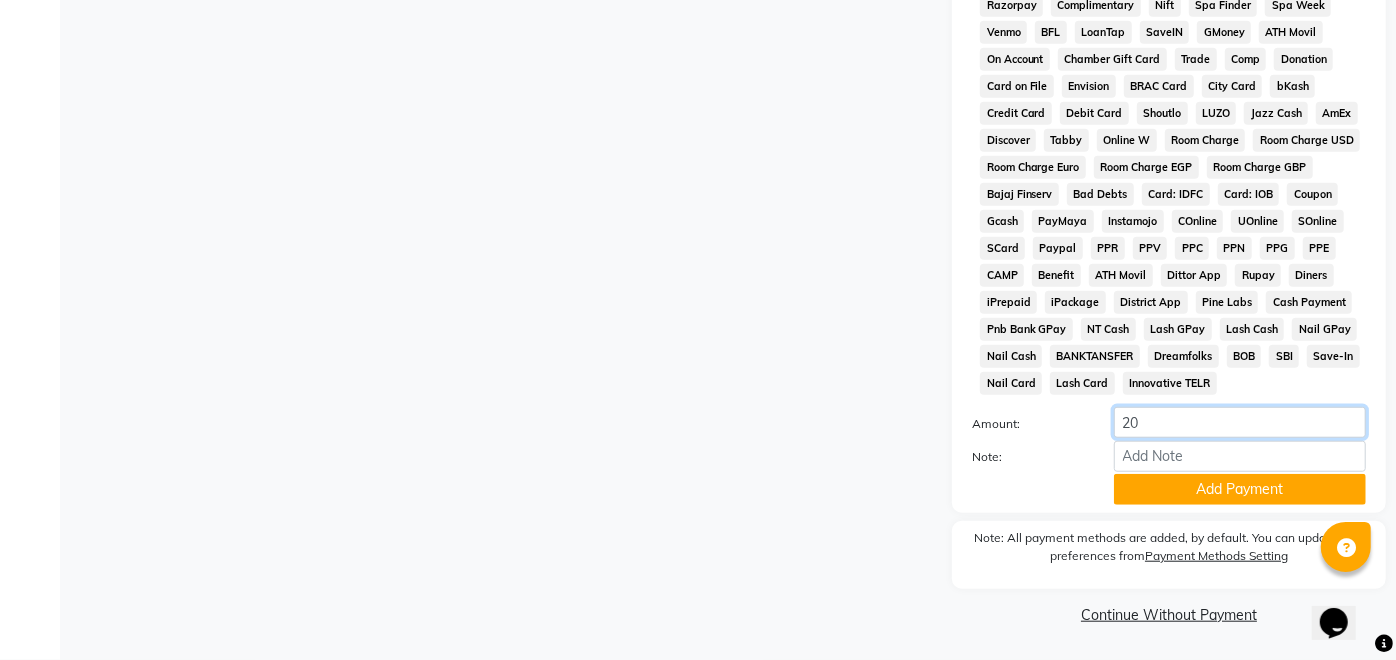 type on "2" 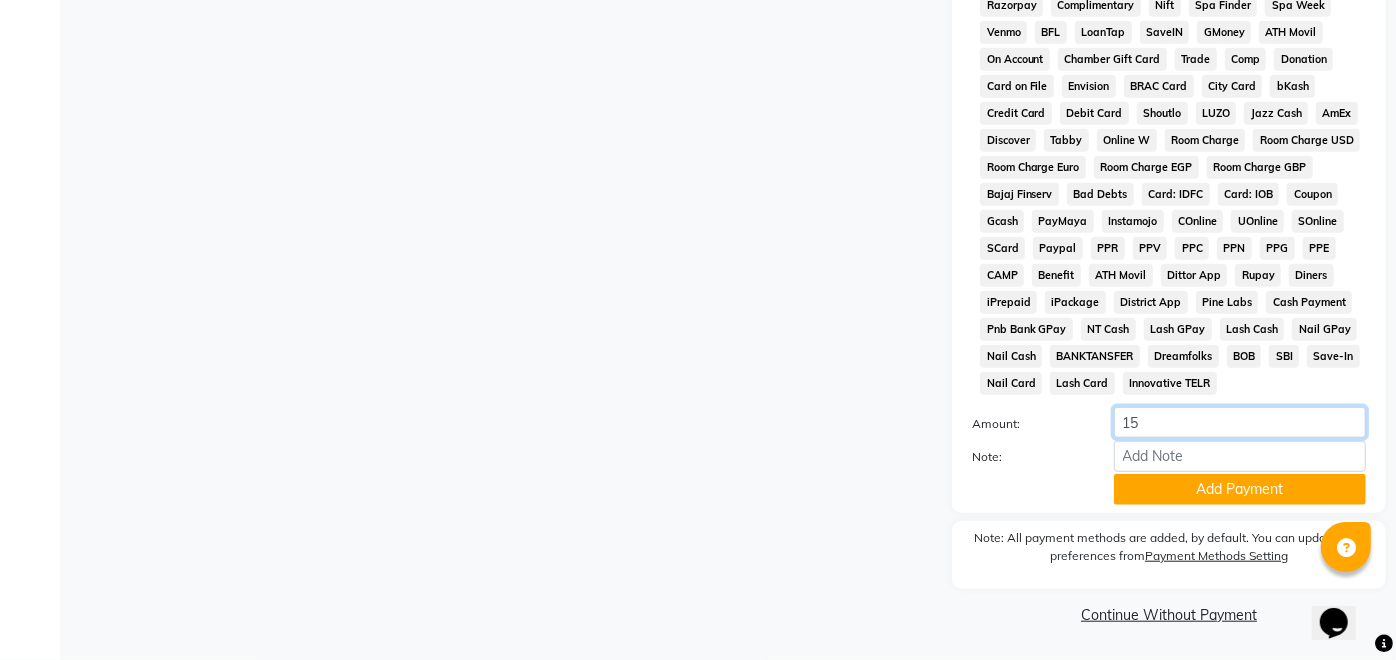 type on "150" 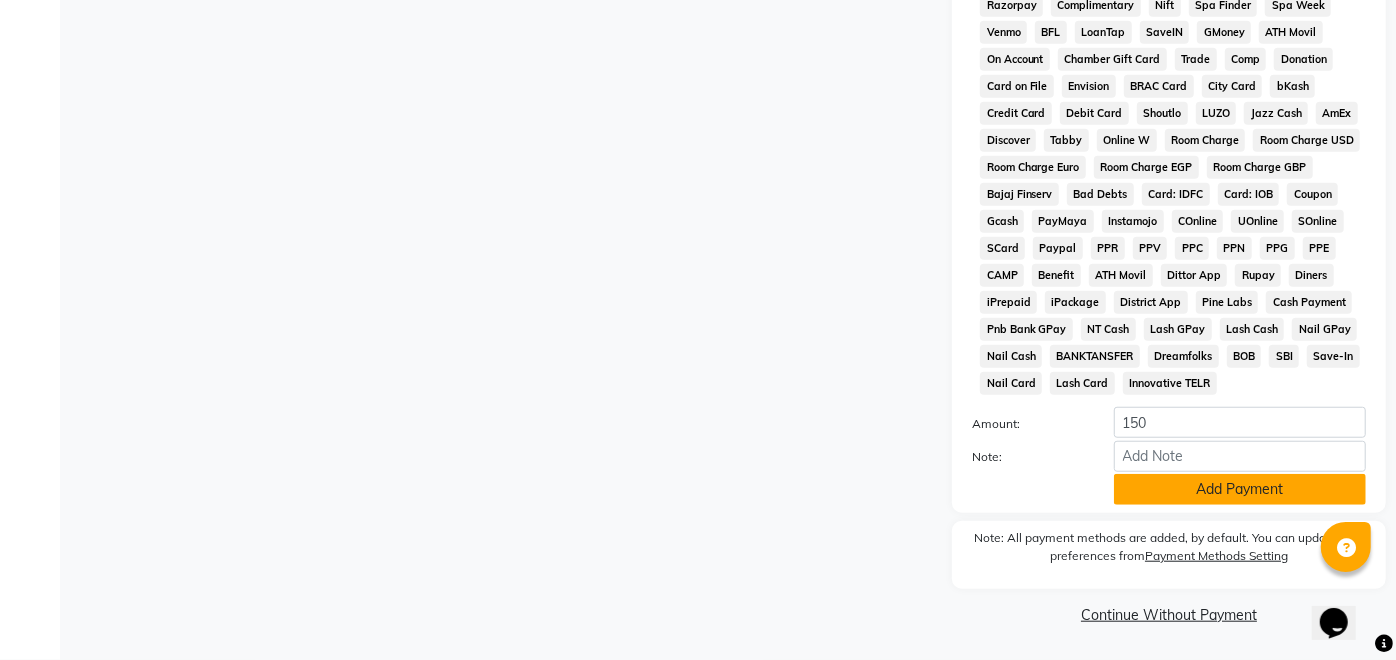 click on "Add Payment" 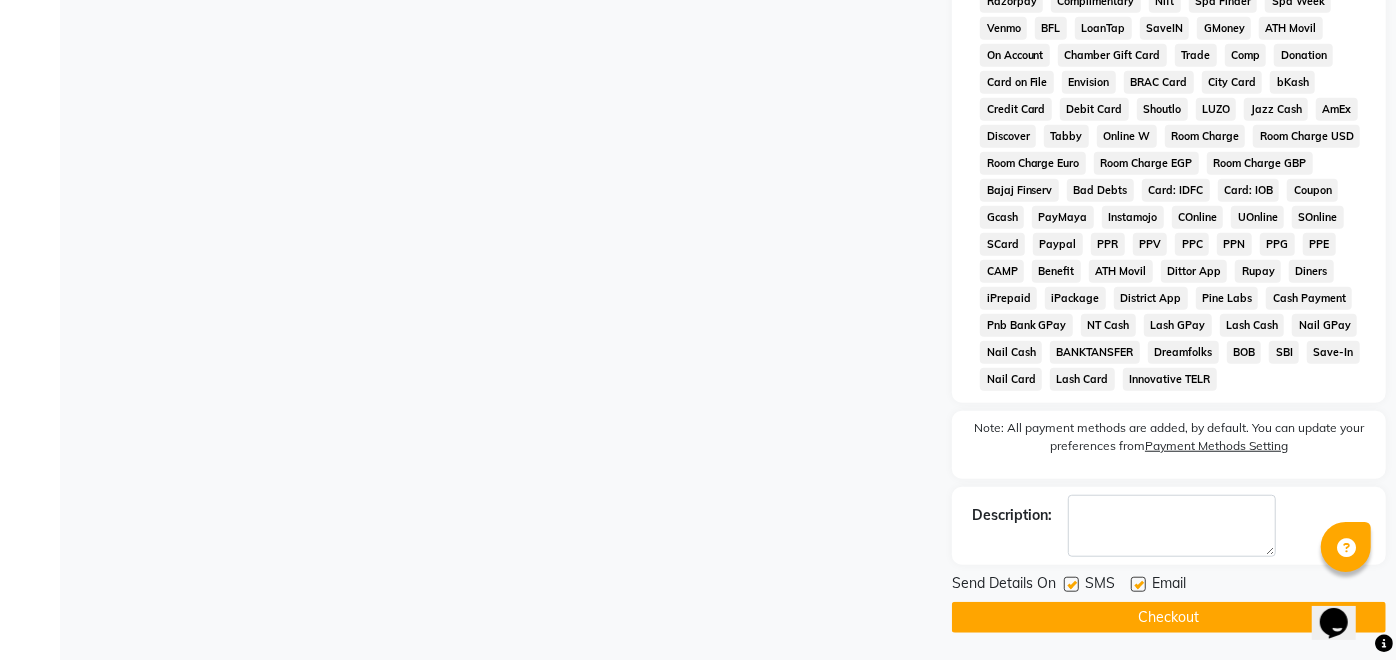 click 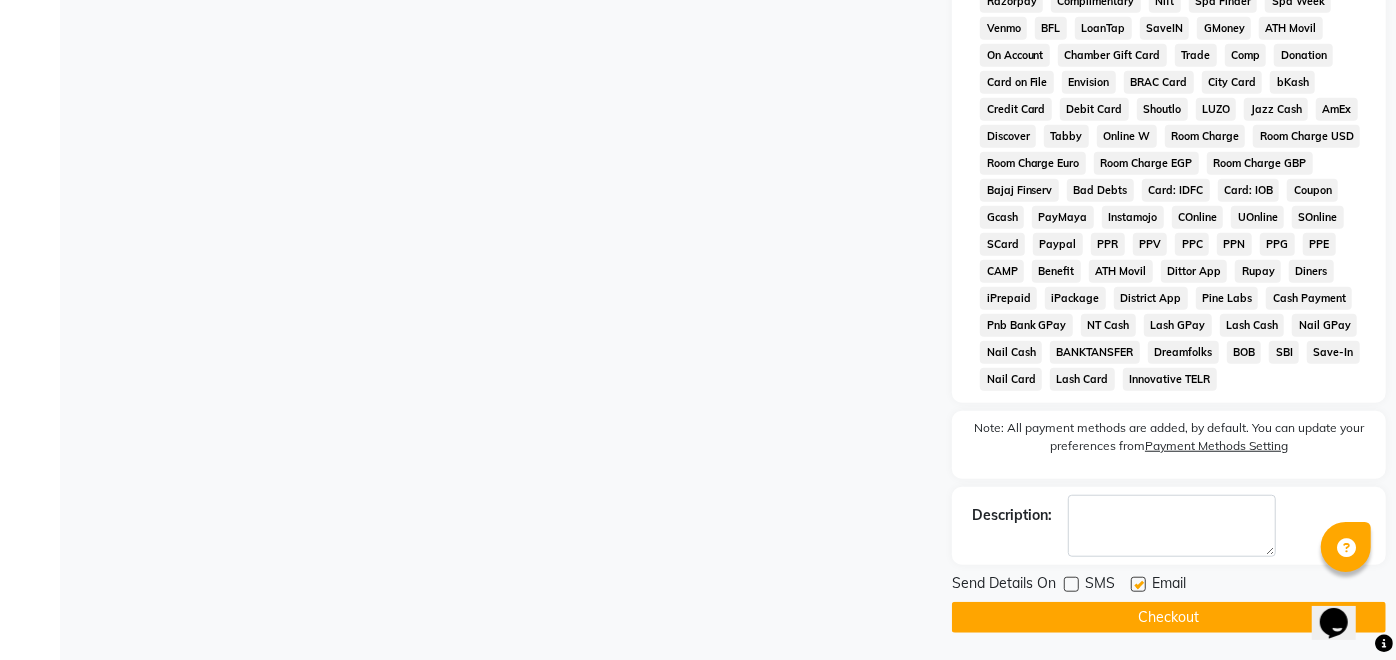 click on "Checkout" 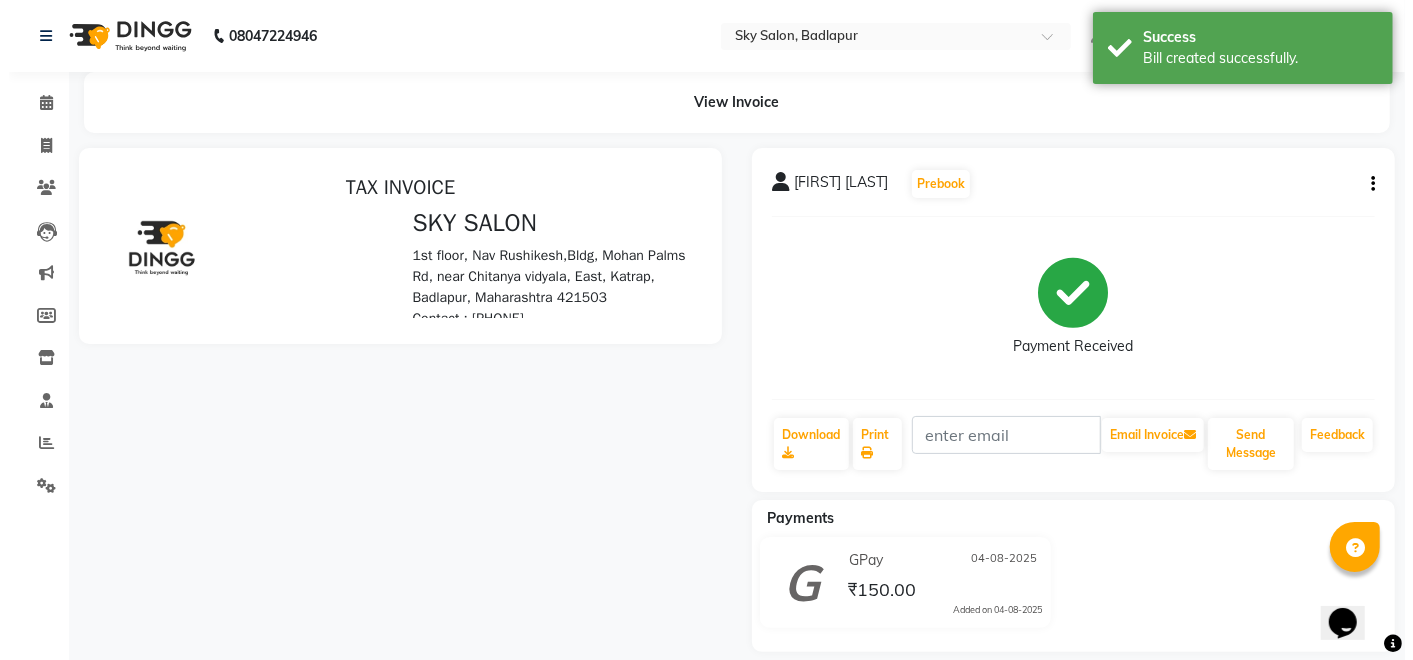 scroll, scrollTop: 0, scrollLeft: 0, axis: both 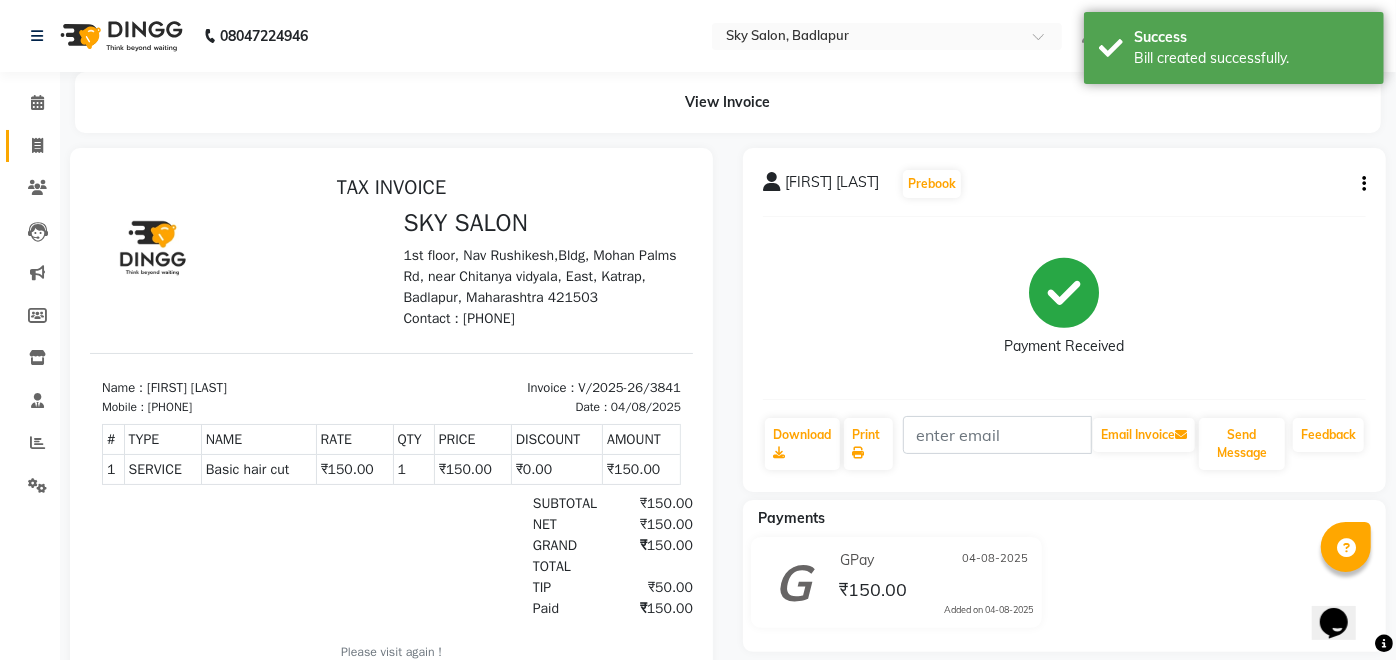 click 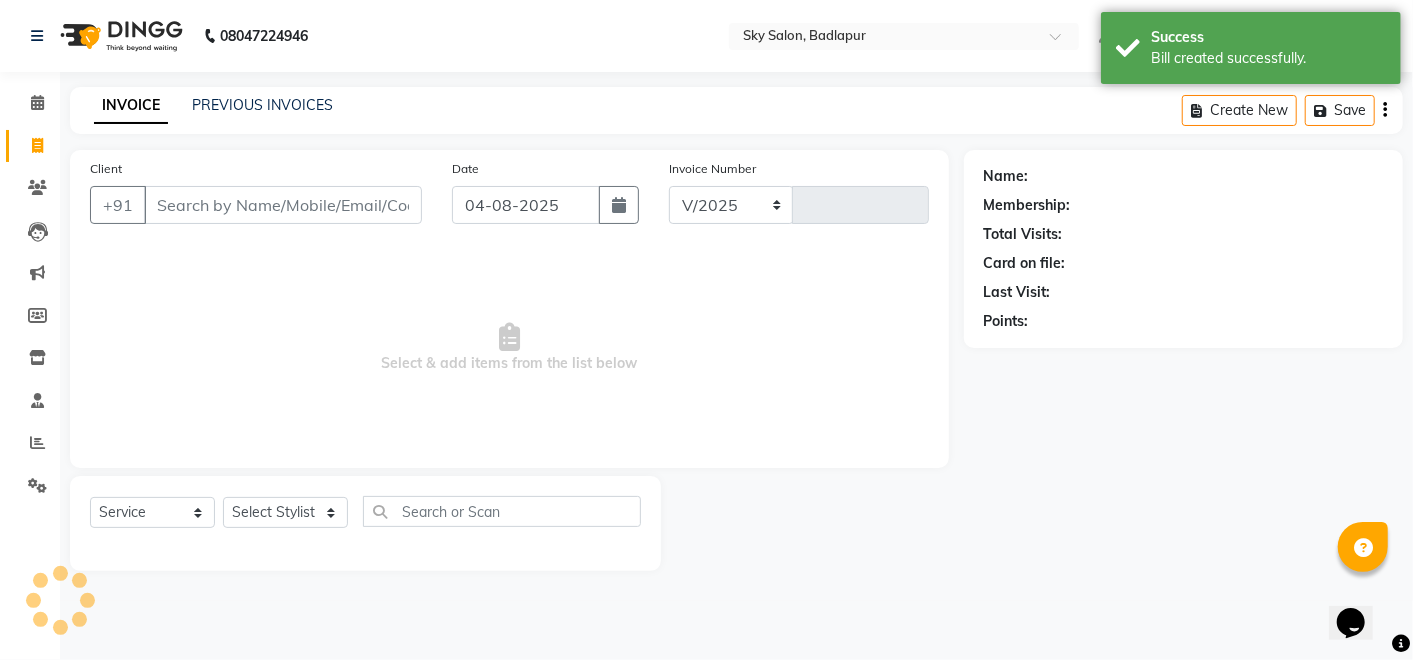 select on "6927" 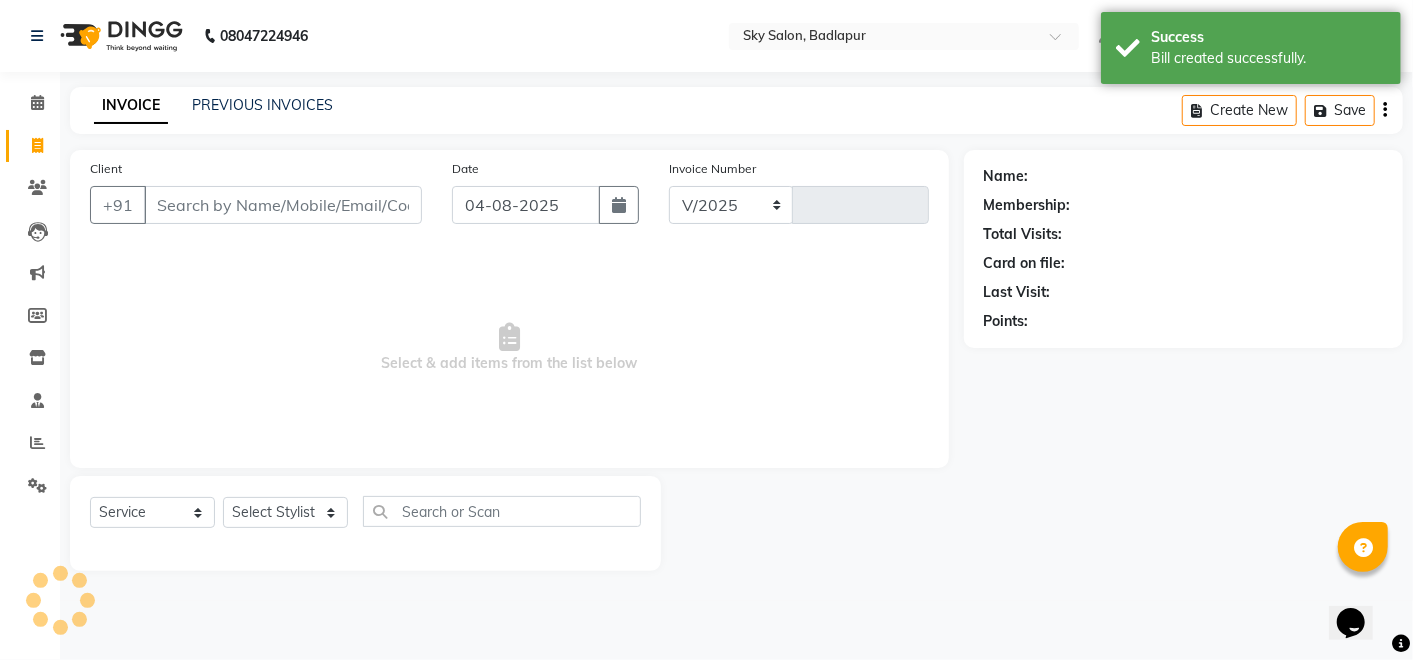 type on "3842" 